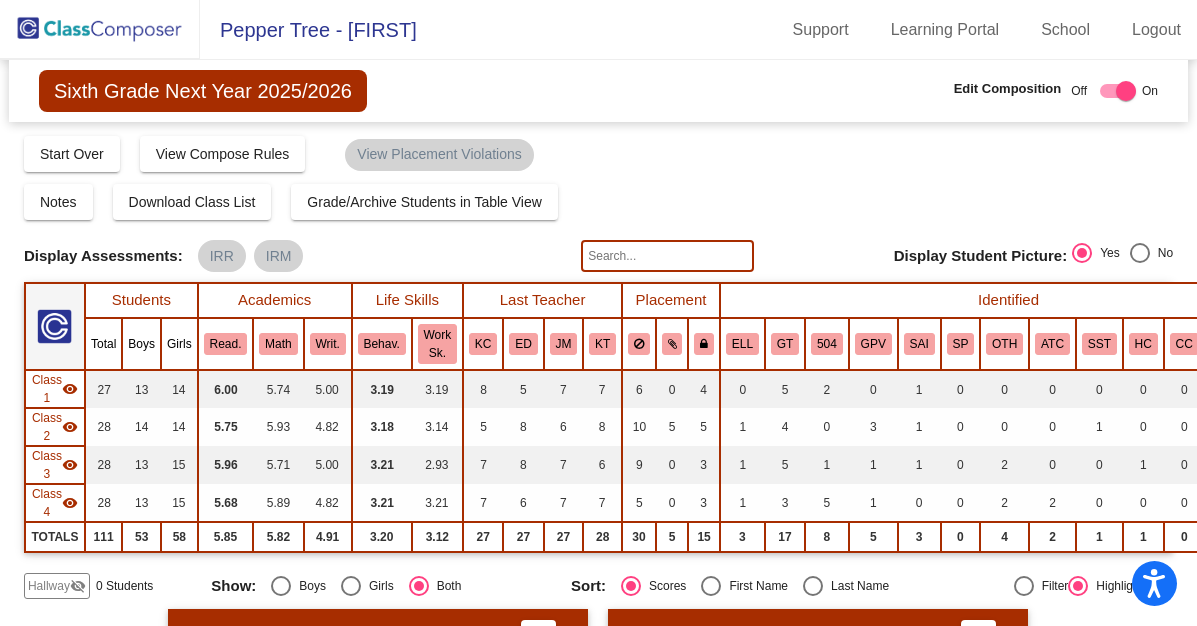 scroll, scrollTop: 0, scrollLeft: 0, axis: both 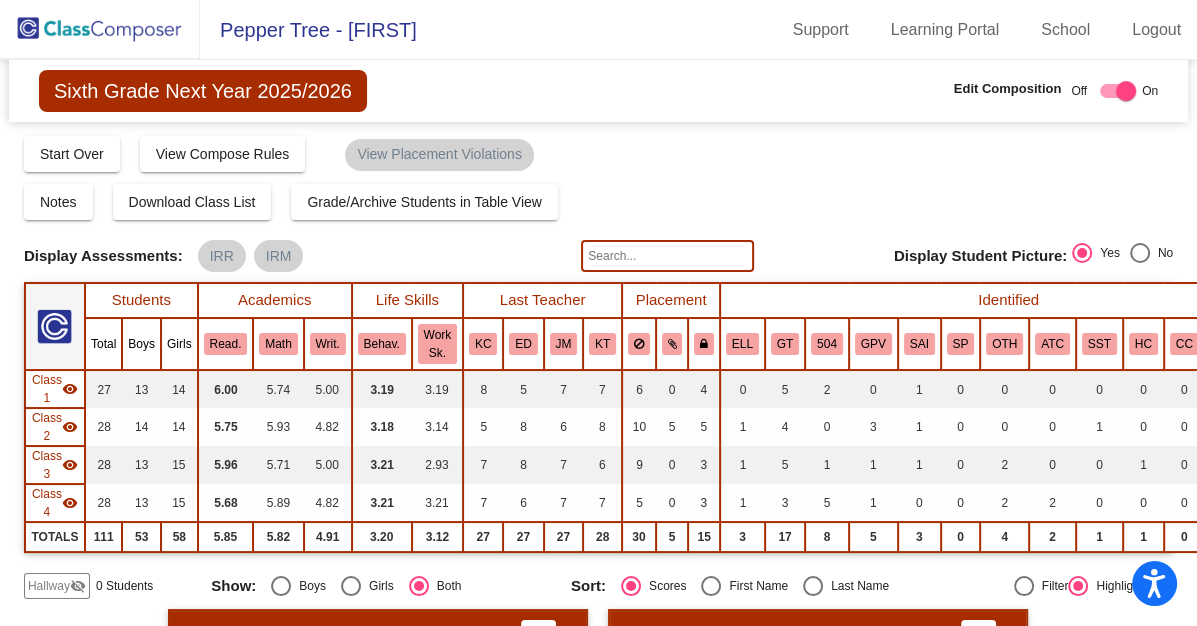 click 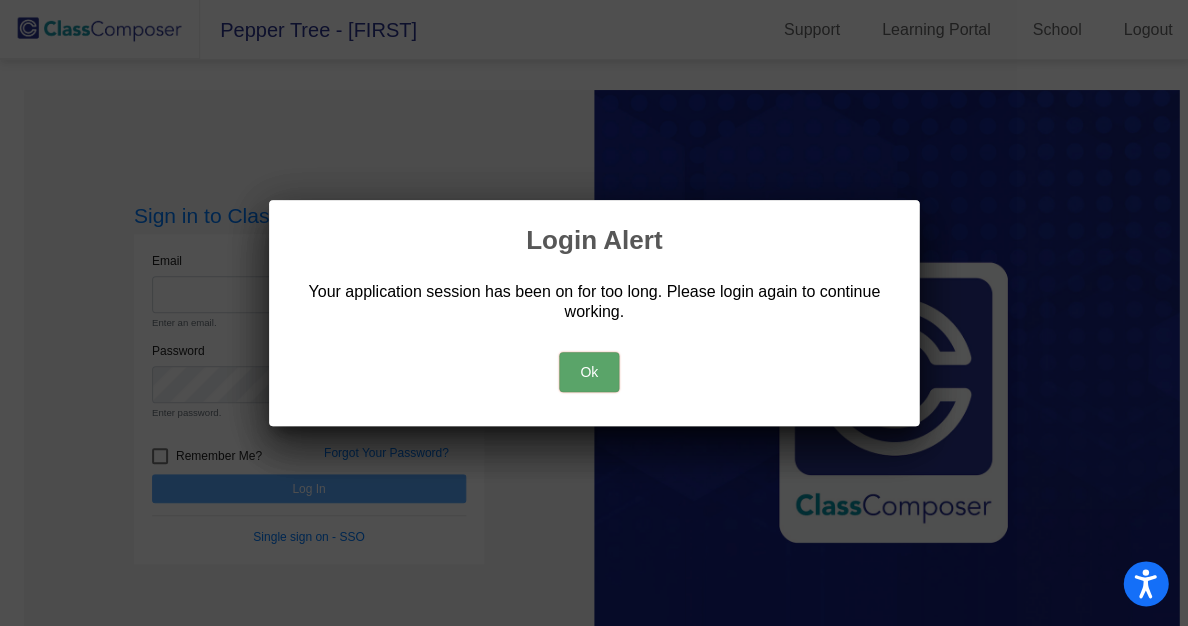 click on "Ok" at bounding box center [589, 372] 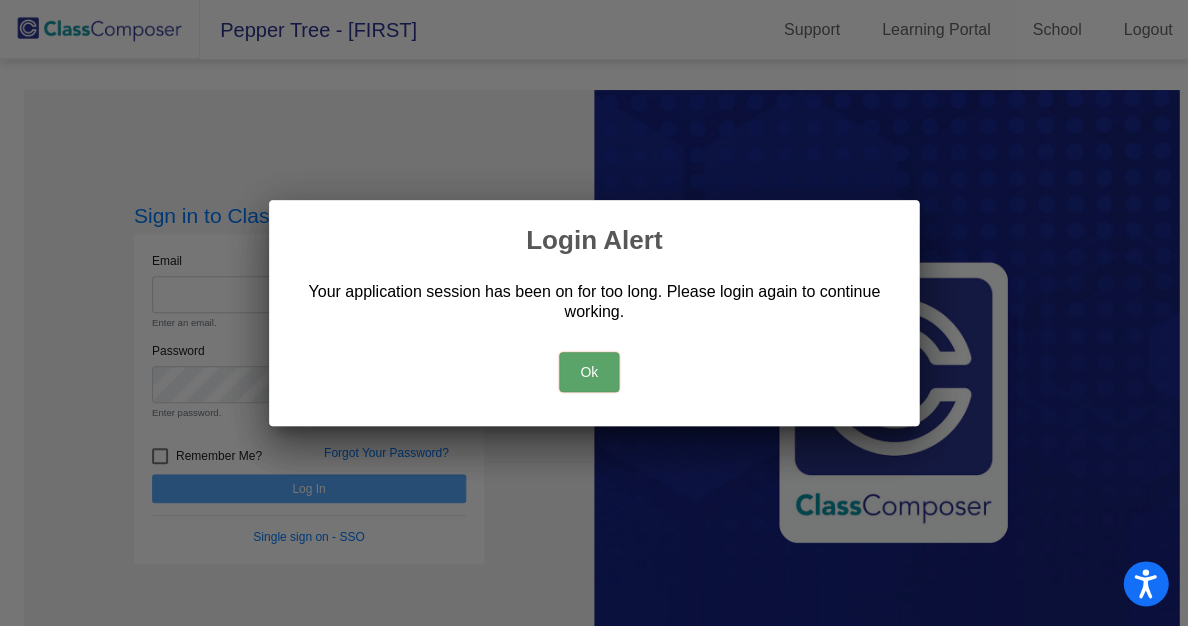 click on "Ok" at bounding box center (589, 372) 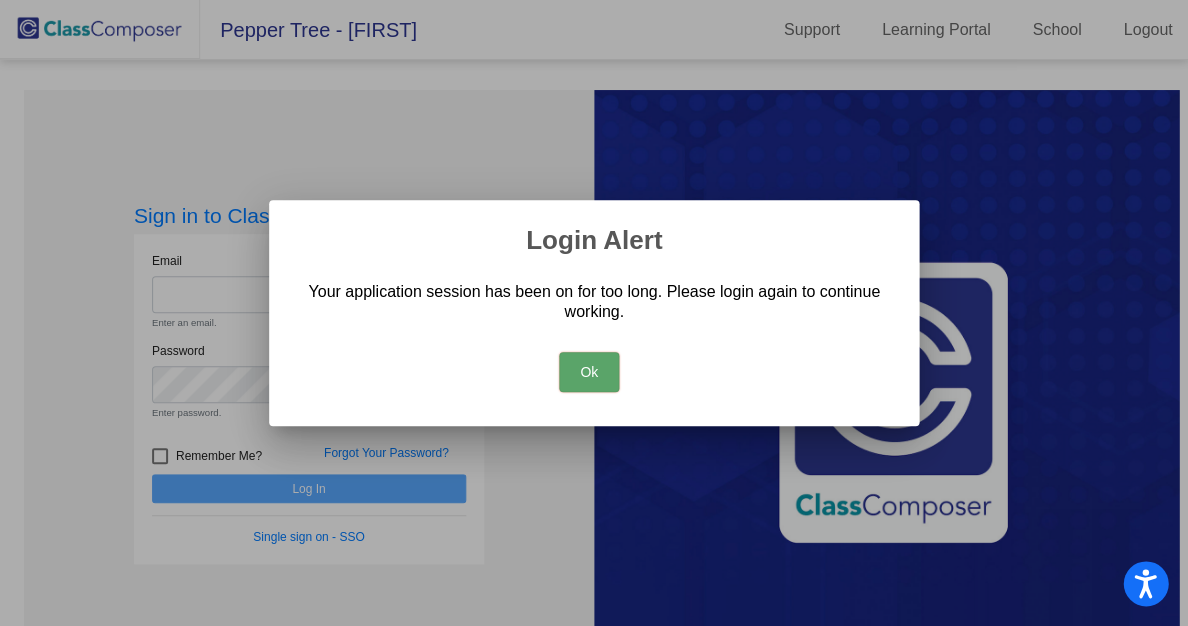 click on "Ok" at bounding box center (589, 372) 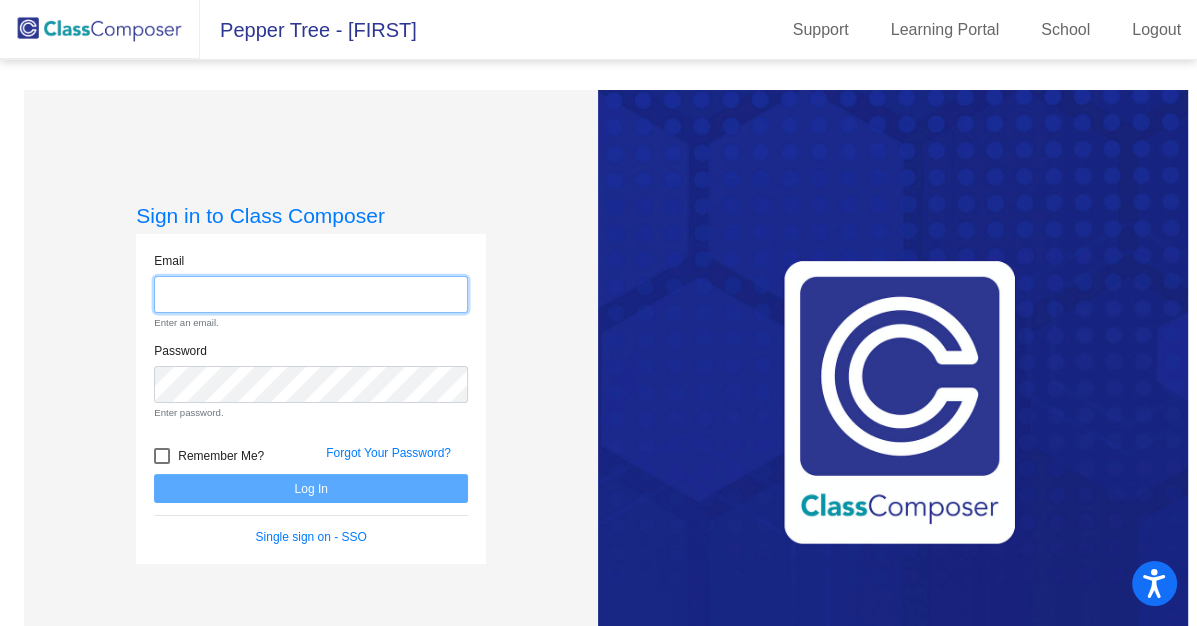 click 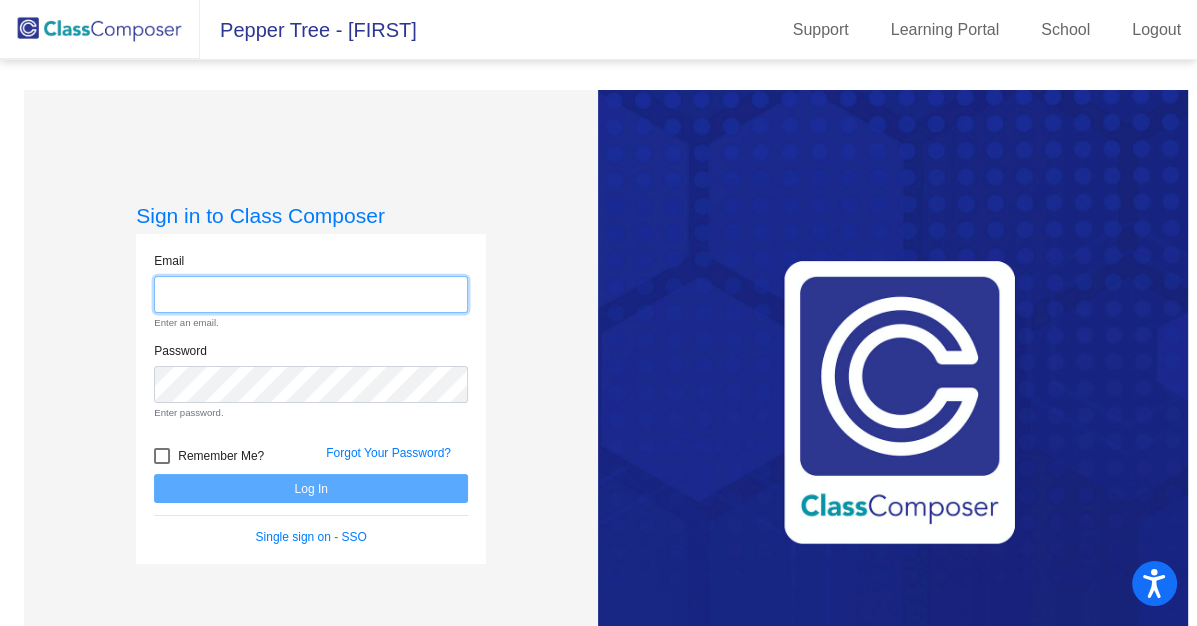 type on "[EMAIL]" 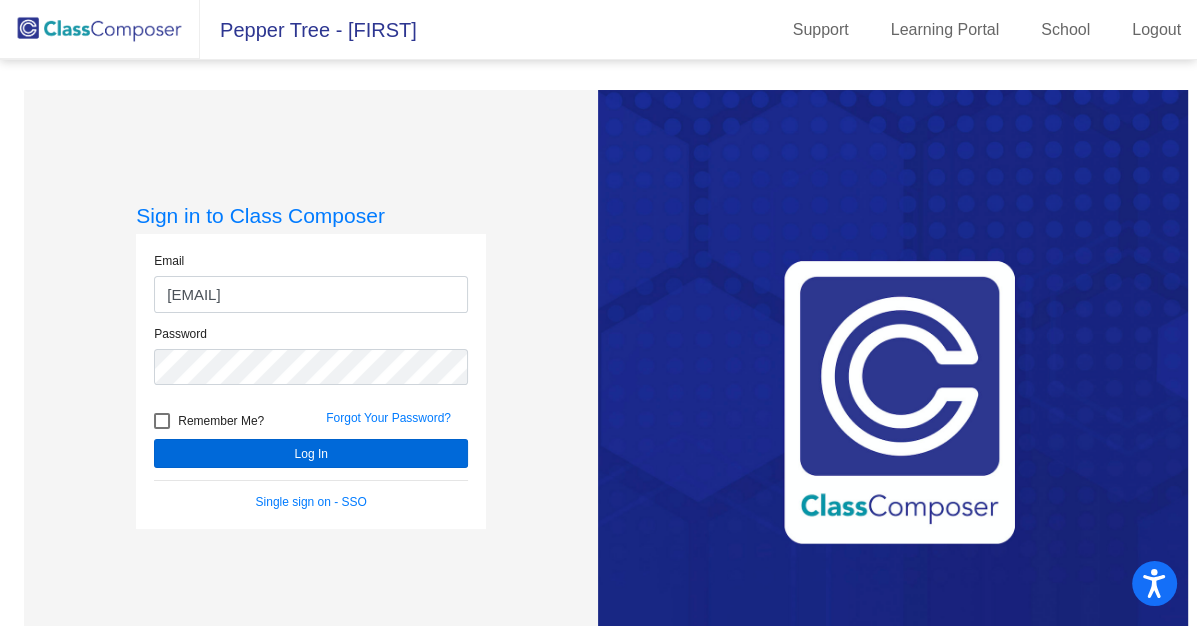click on "Log In" 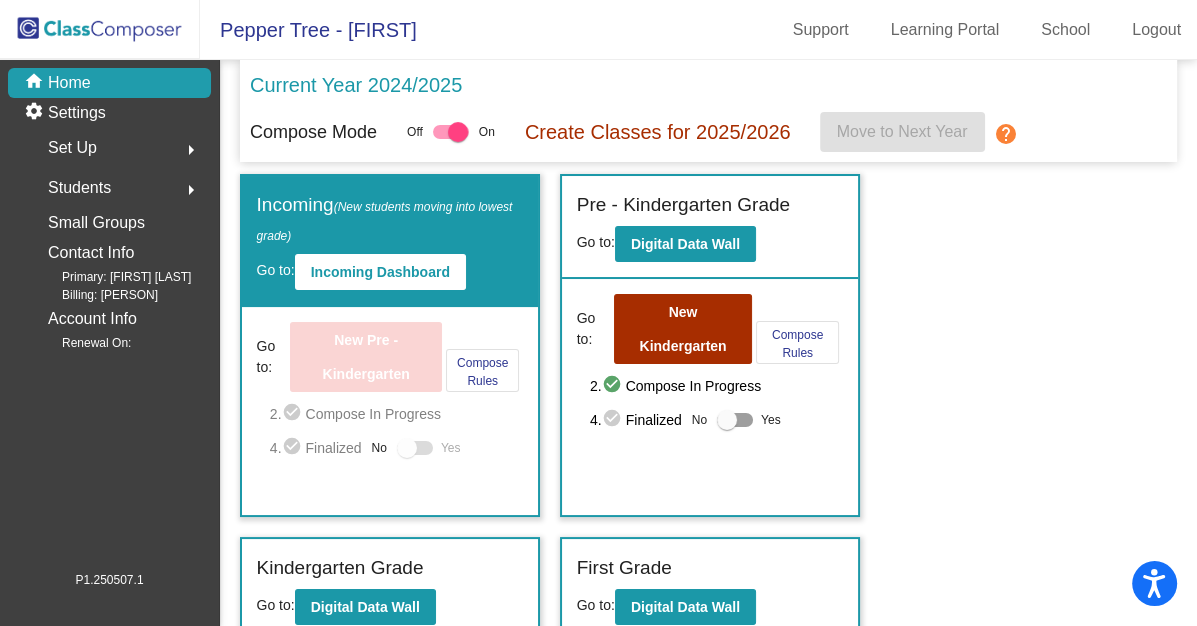 scroll, scrollTop: 0, scrollLeft: 0, axis: both 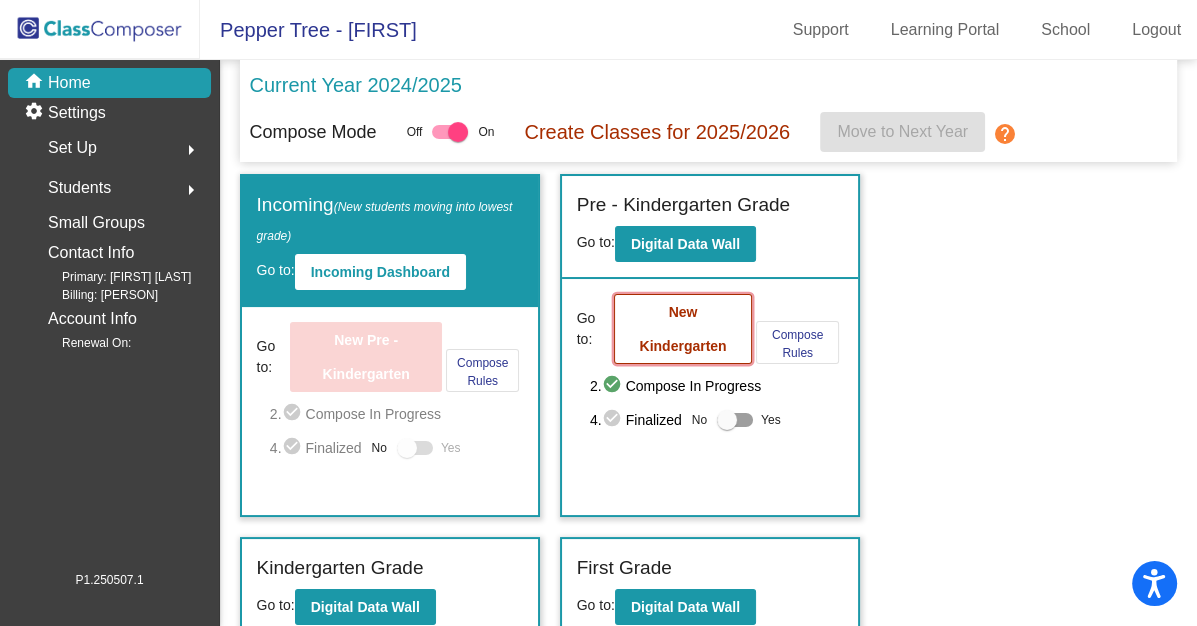 click on "New Kindergarten" 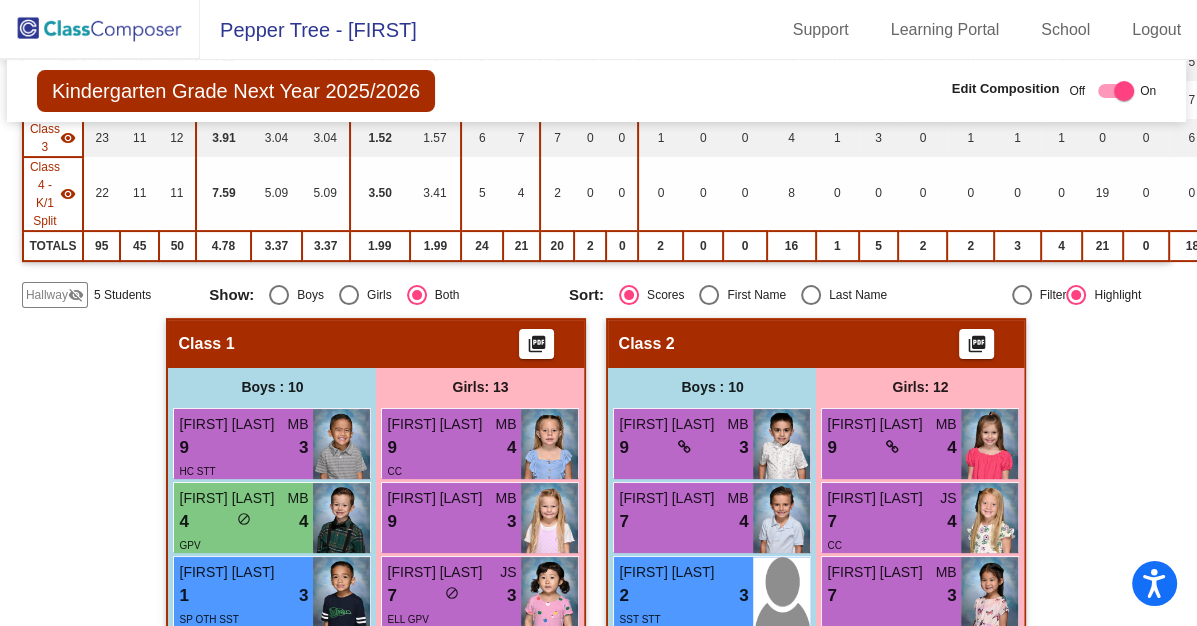 scroll, scrollTop: 347, scrollLeft: 2, axis: both 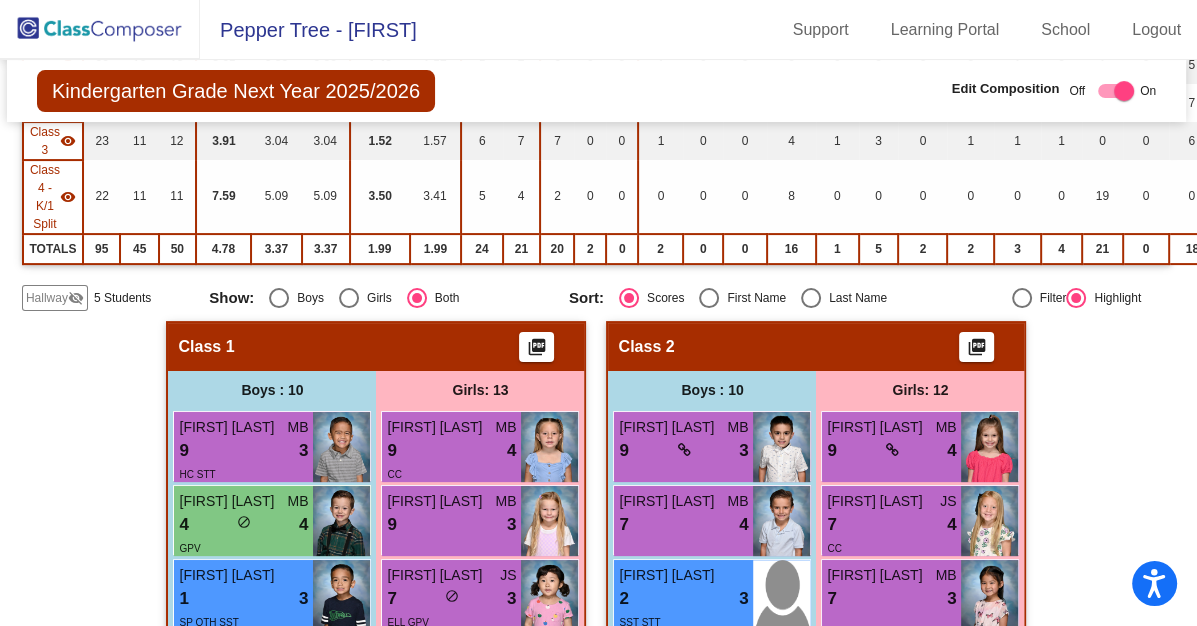 click on "visibility_off" 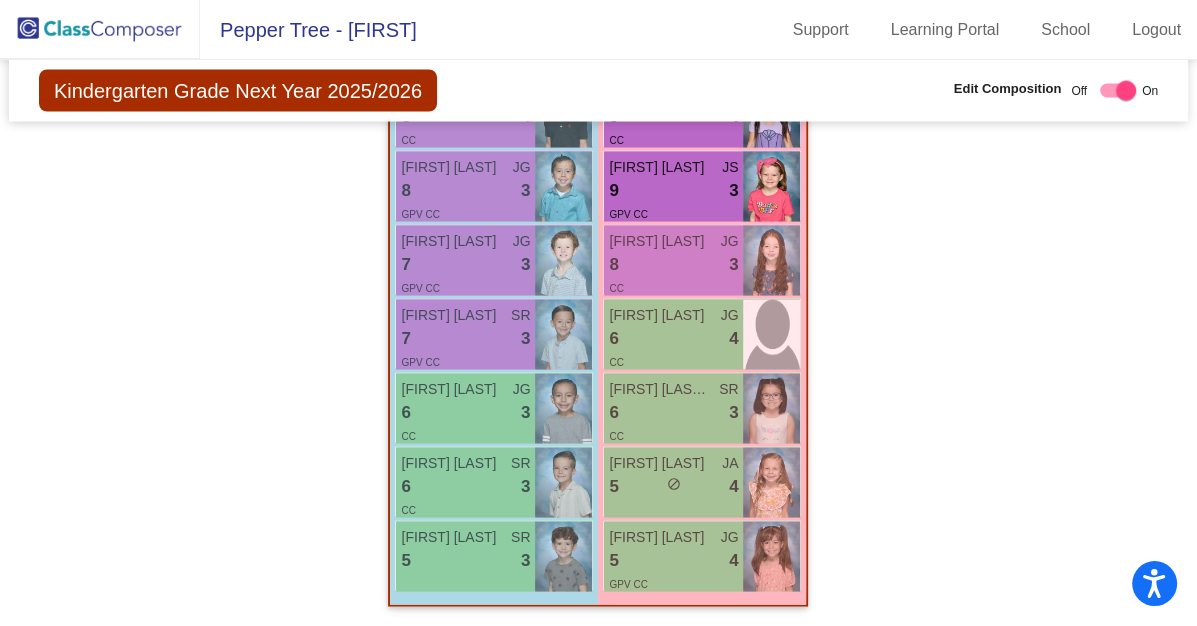 scroll, scrollTop: 3076, scrollLeft: 0, axis: vertical 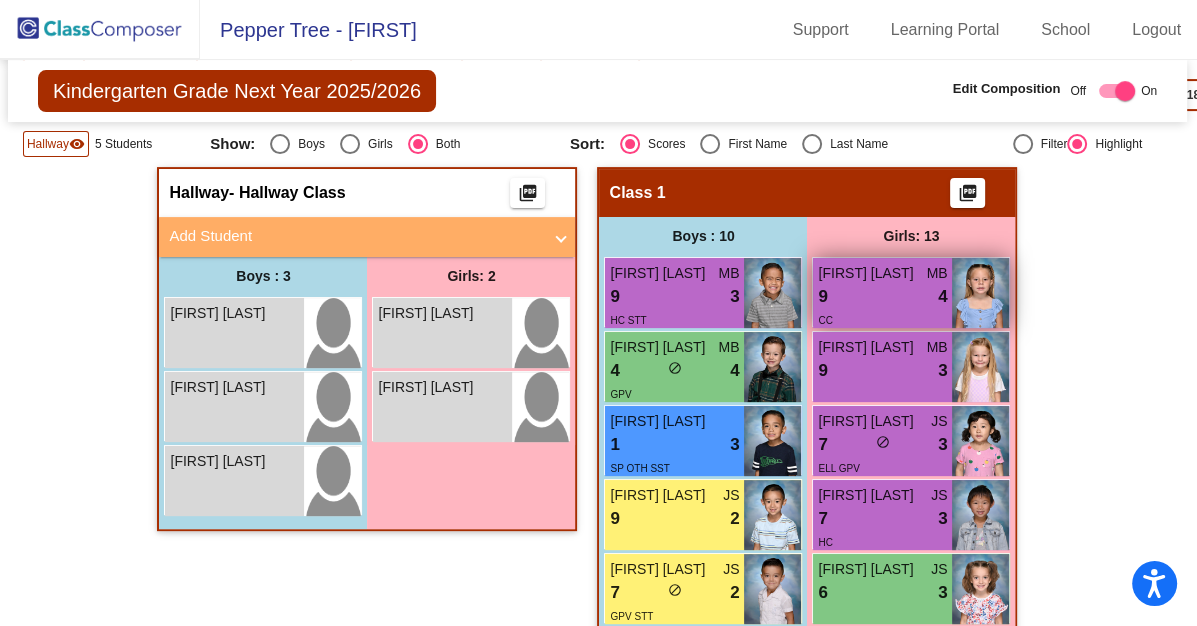 click on "9 lock do_not_disturb_alt 4" at bounding box center (882, 297) 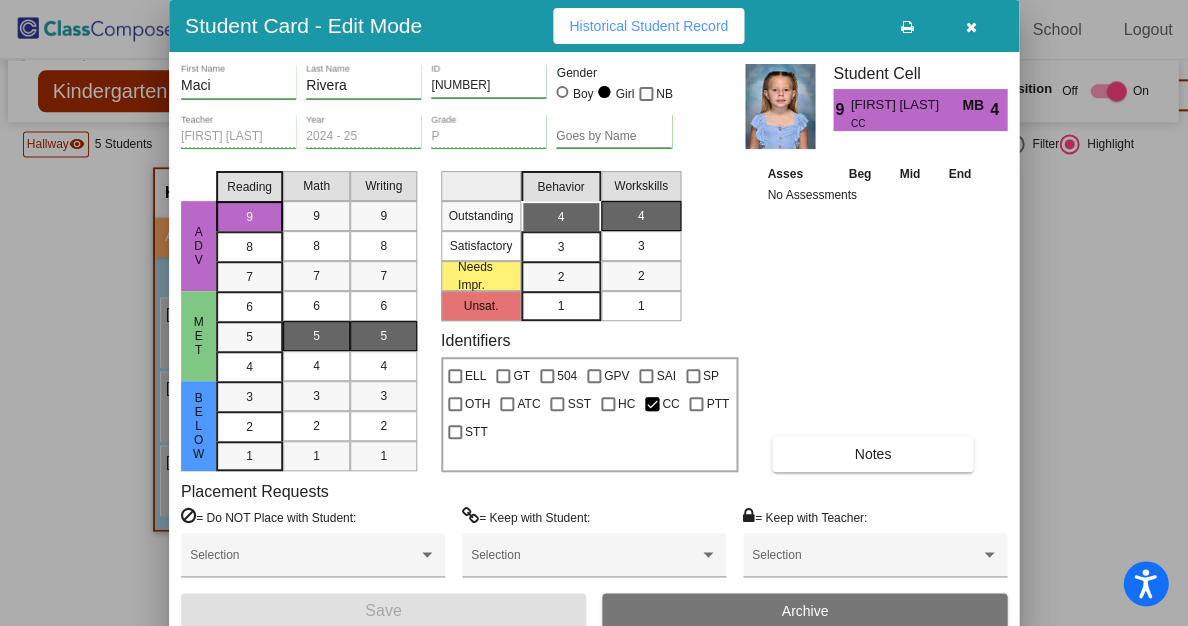 click at bounding box center [971, 27] 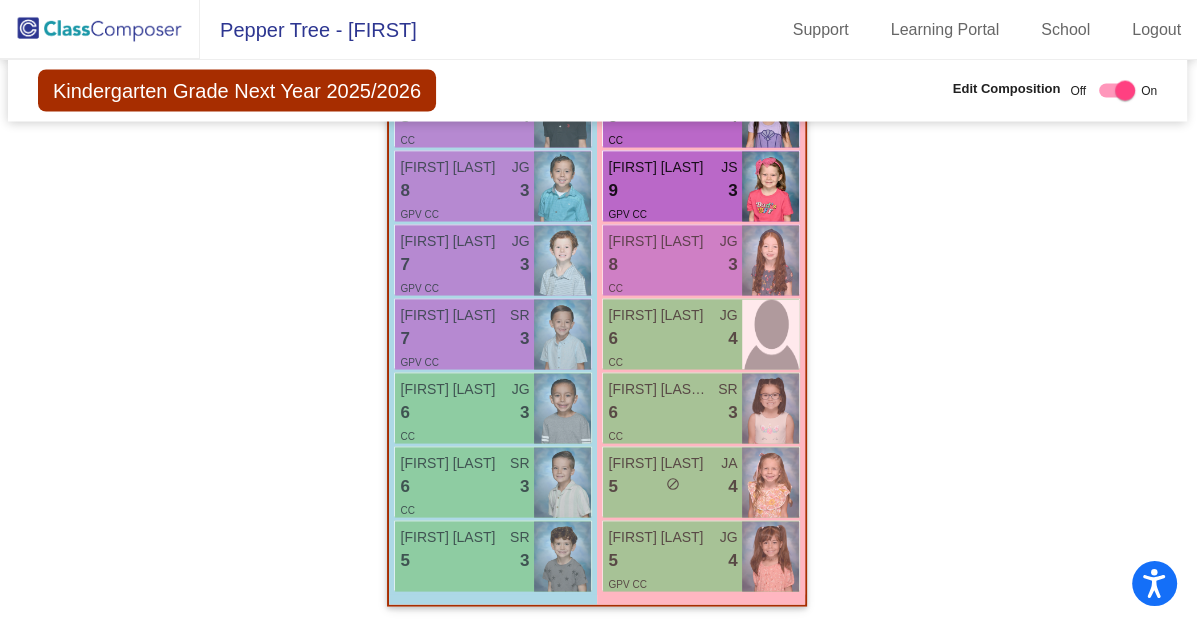 scroll, scrollTop: 3076, scrollLeft: 1, axis: both 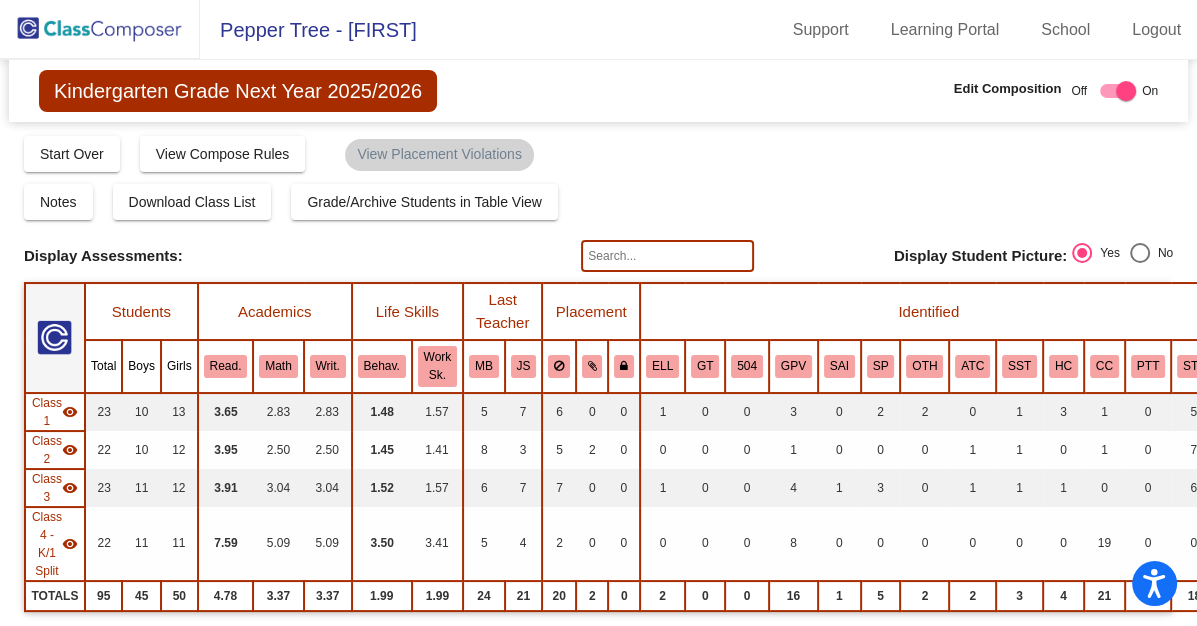 click 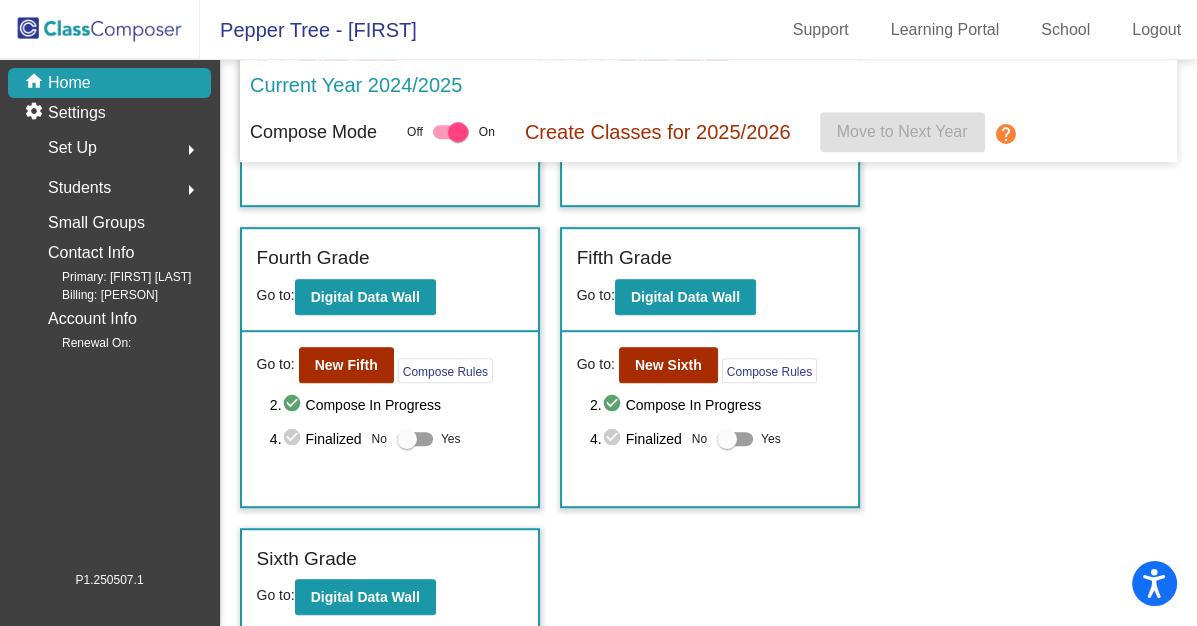 scroll, scrollTop: 910, scrollLeft: 0, axis: vertical 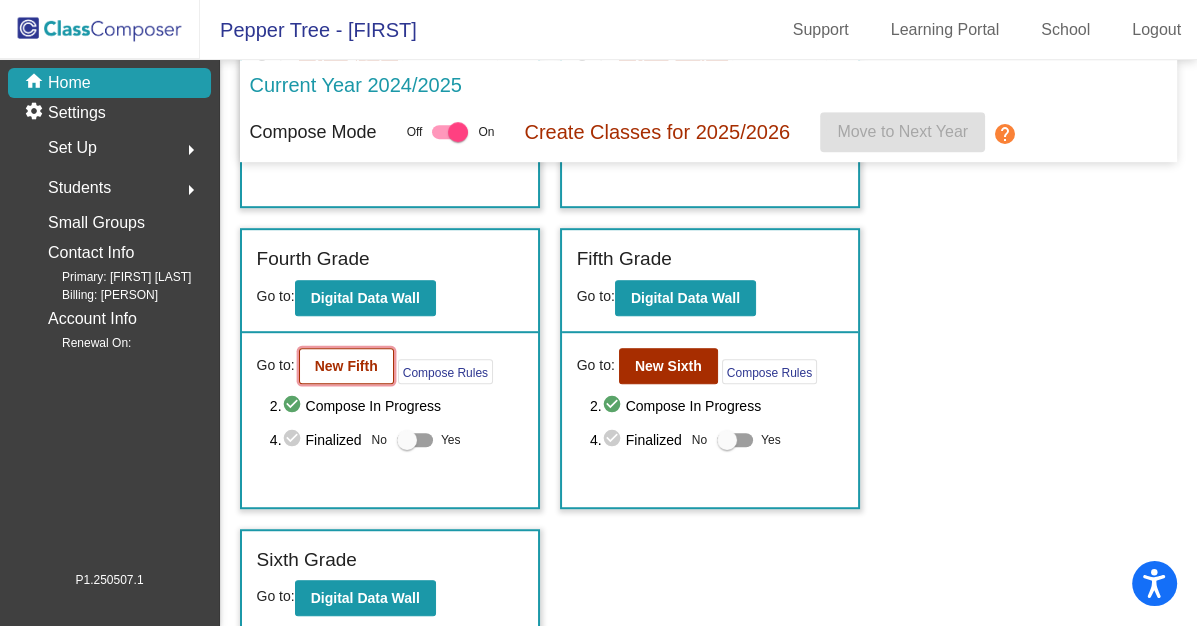 click on "New Fifth" 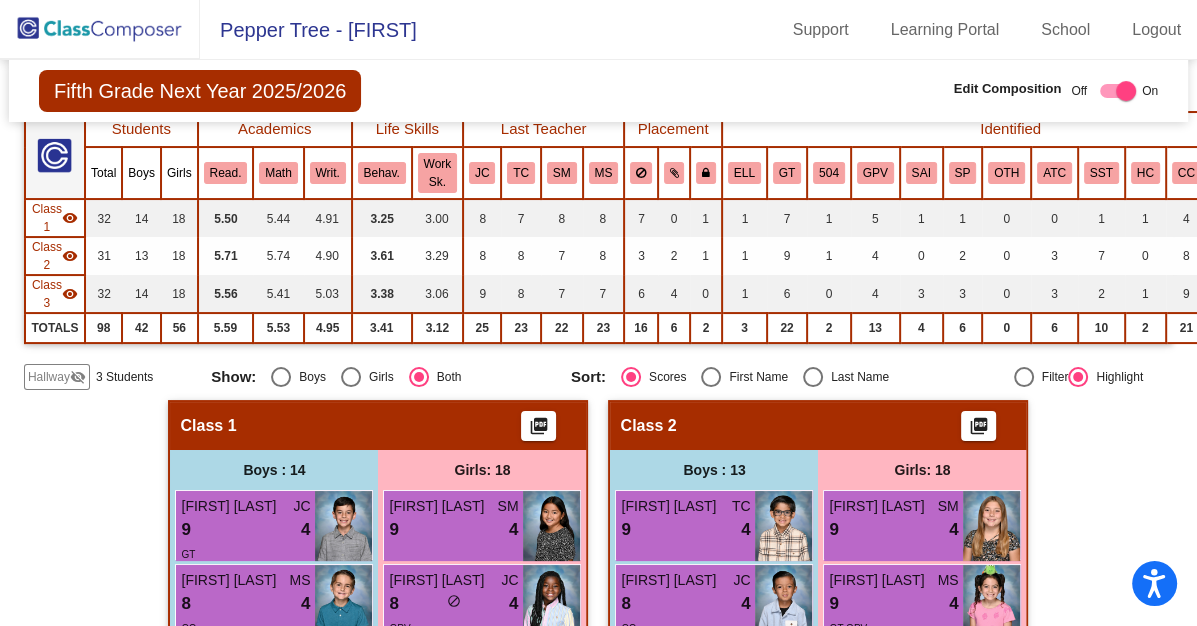 scroll, scrollTop: 142, scrollLeft: 0, axis: vertical 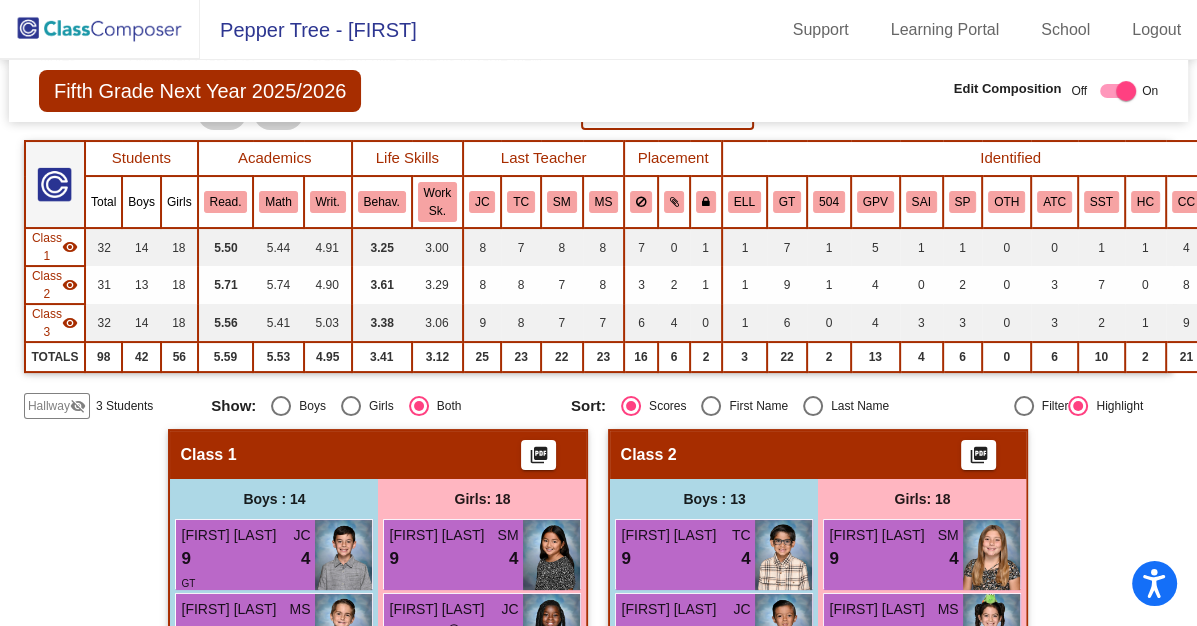 click on "Hallway" 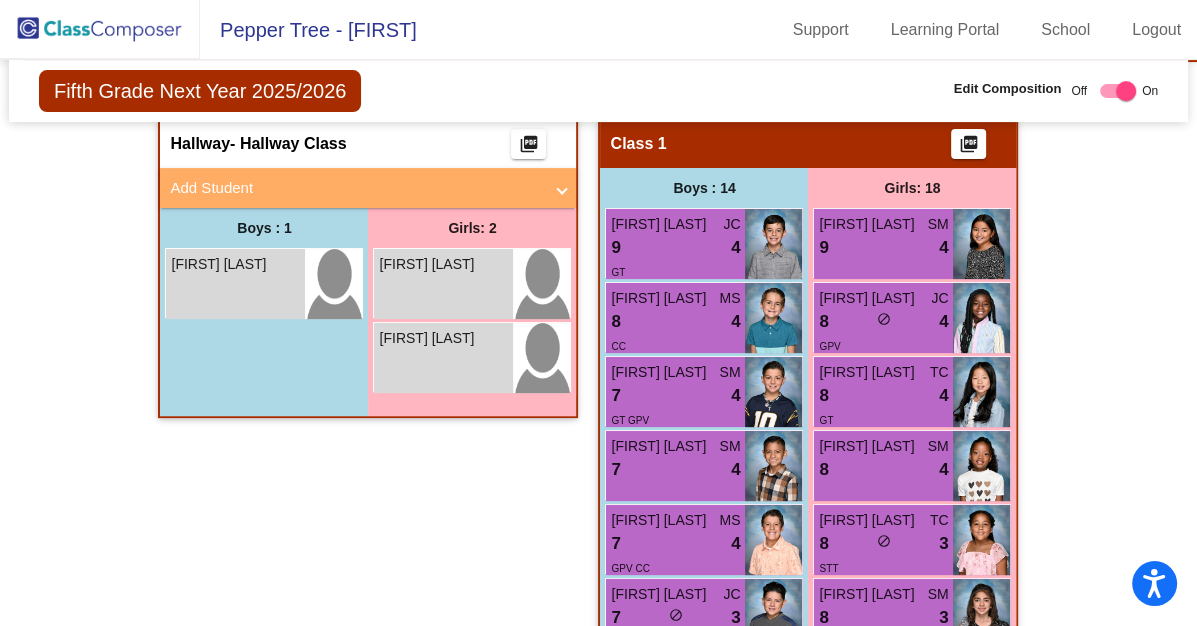 scroll, scrollTop: 453, scrollLeft: 0, axis: vertical 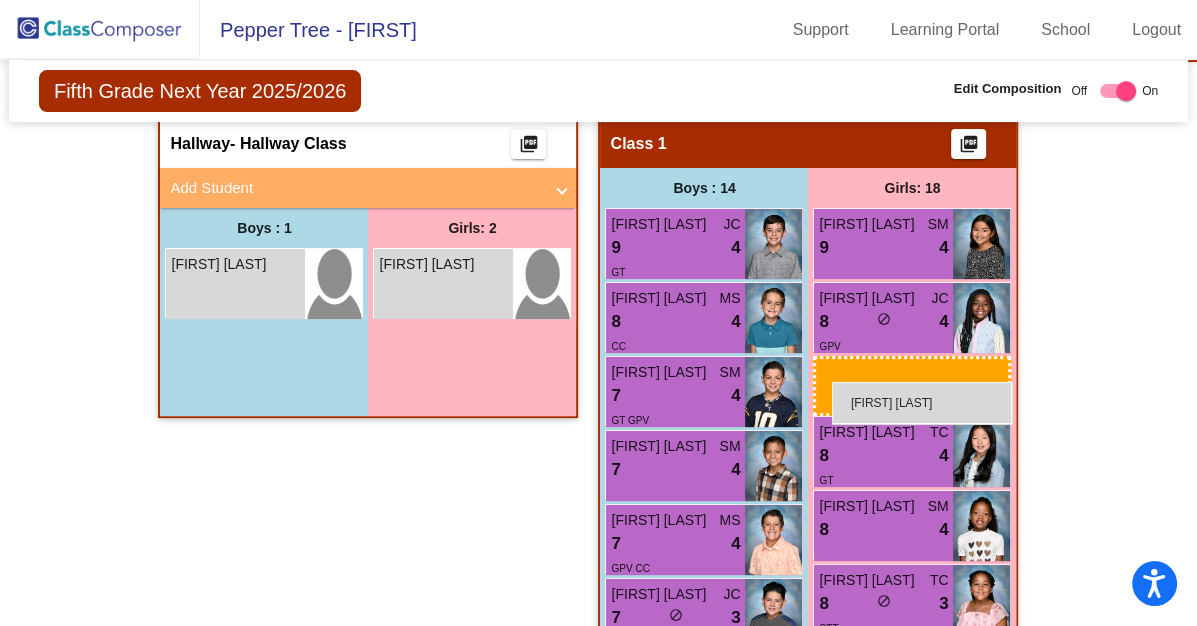 drag, startPoint x: 429, startPoint y: 360, endPoint x: 832, endPoint y: 382, distance: 403.60004 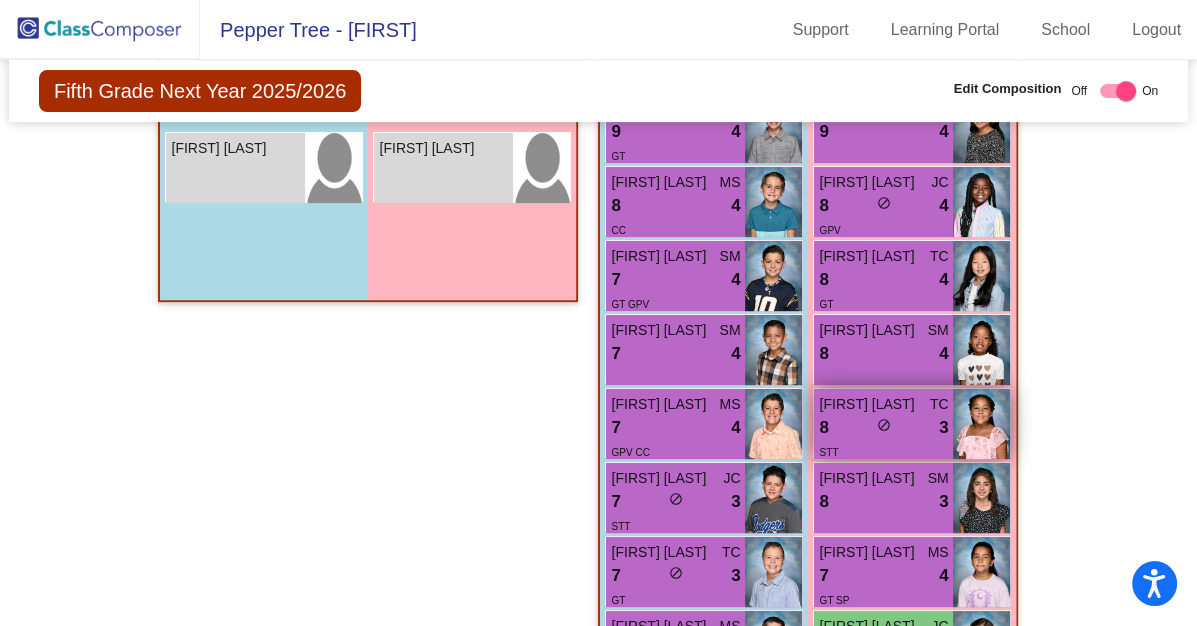 scroll, scrollTop: 564, scrollLeft: 0, axis: vertical 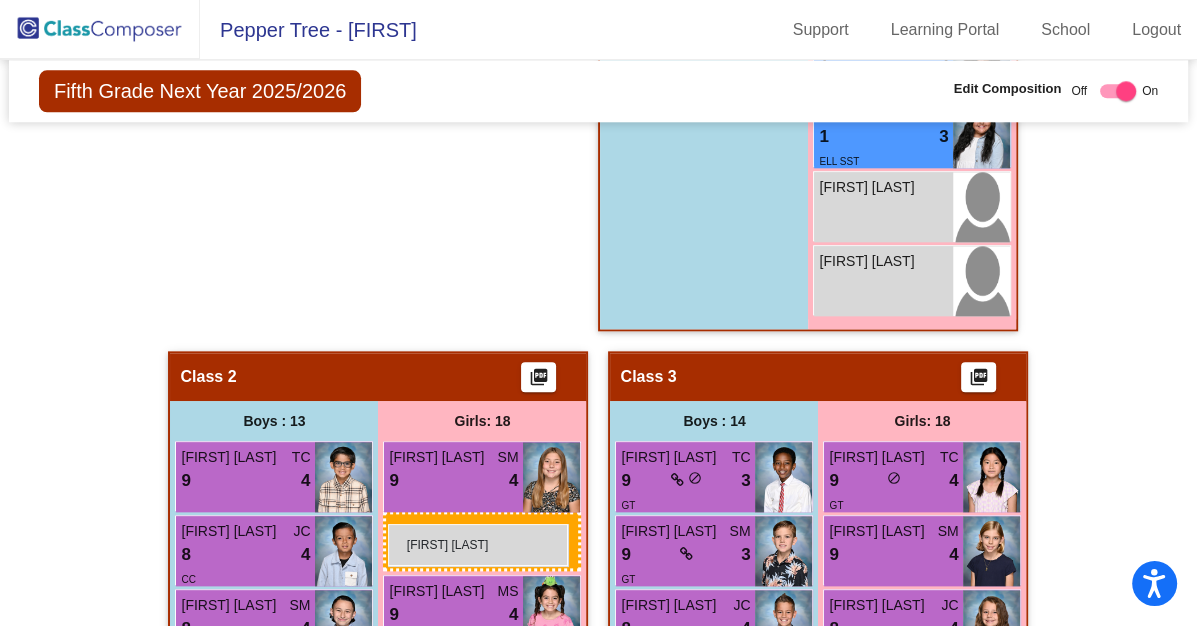 drag, startPoint x: 433, startPoint y: 168, endPoint x: 388, endPoint y: 525, distance: 359.82495 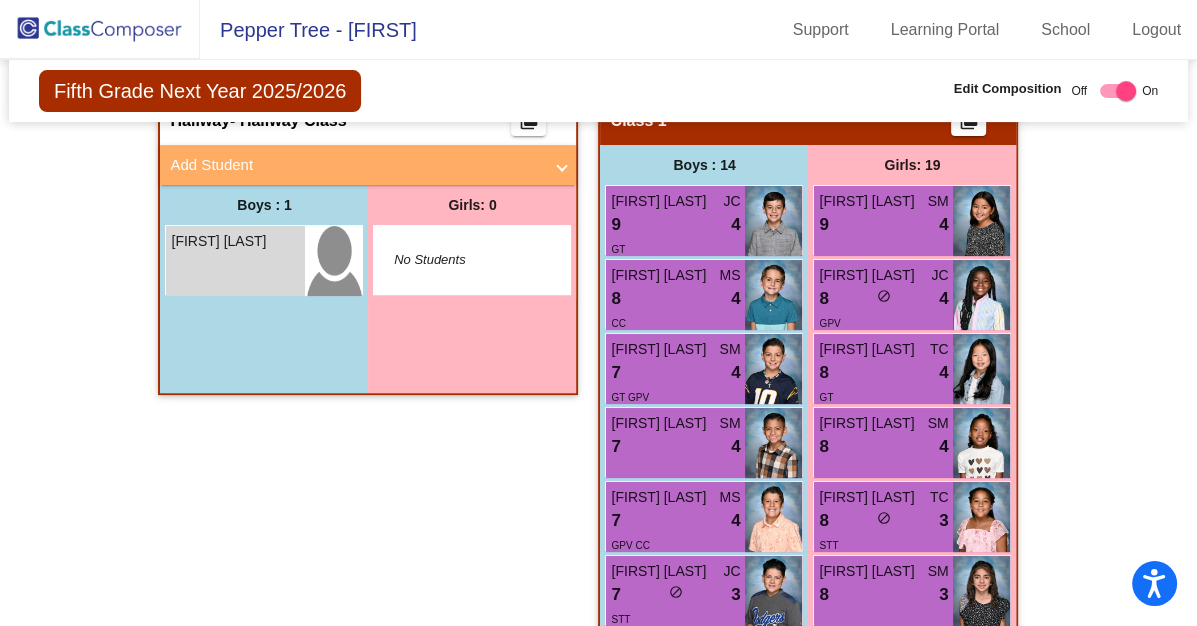 scroll, scrollTop: 472, scrollLeft: 0, axis: vertical 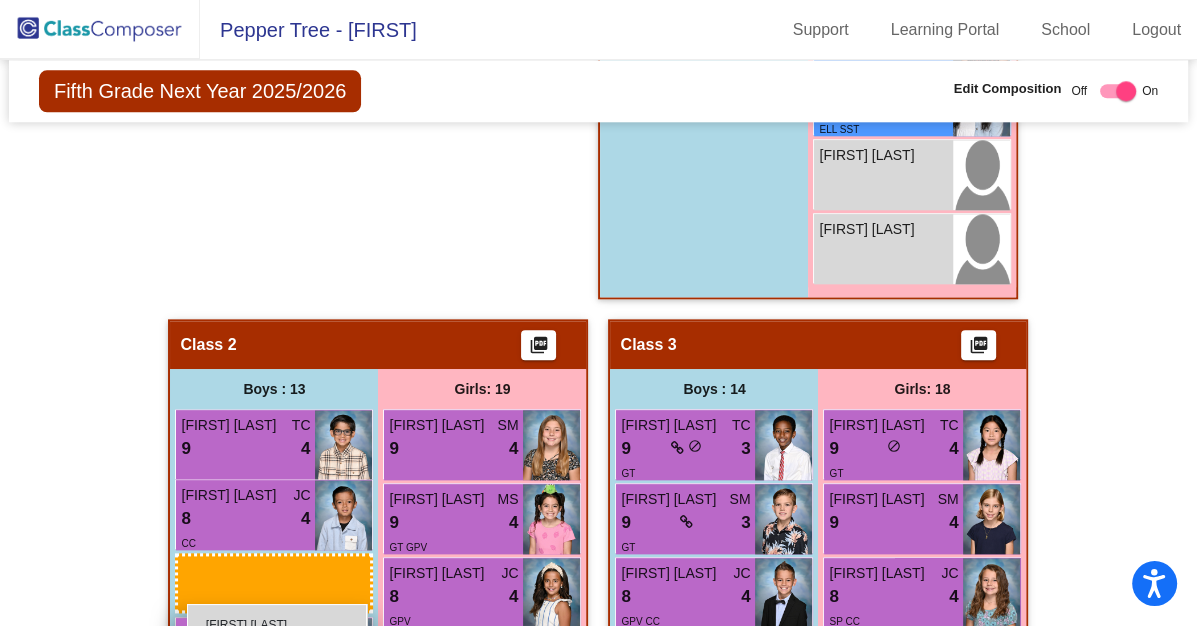 drag, startPoint x: 234, startPoint y: 272, endPoint x: 187, endPoint y: 604, distance: 335.3103 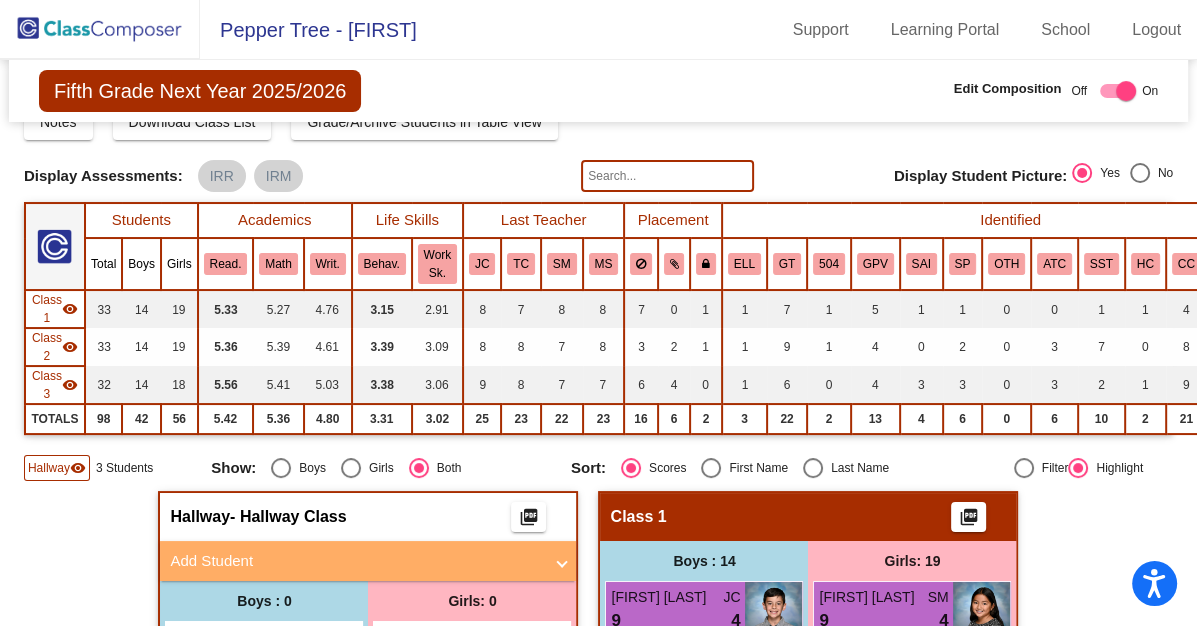 scroll, scrollTop: 76, scrollLeft: 0, axis: vertical 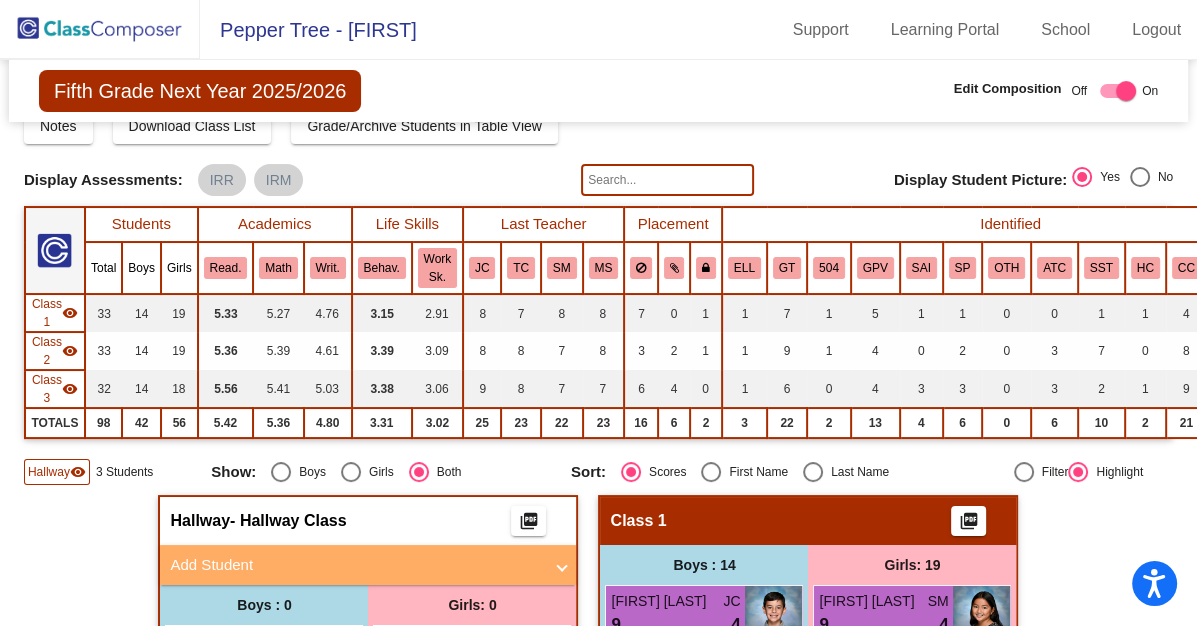 click 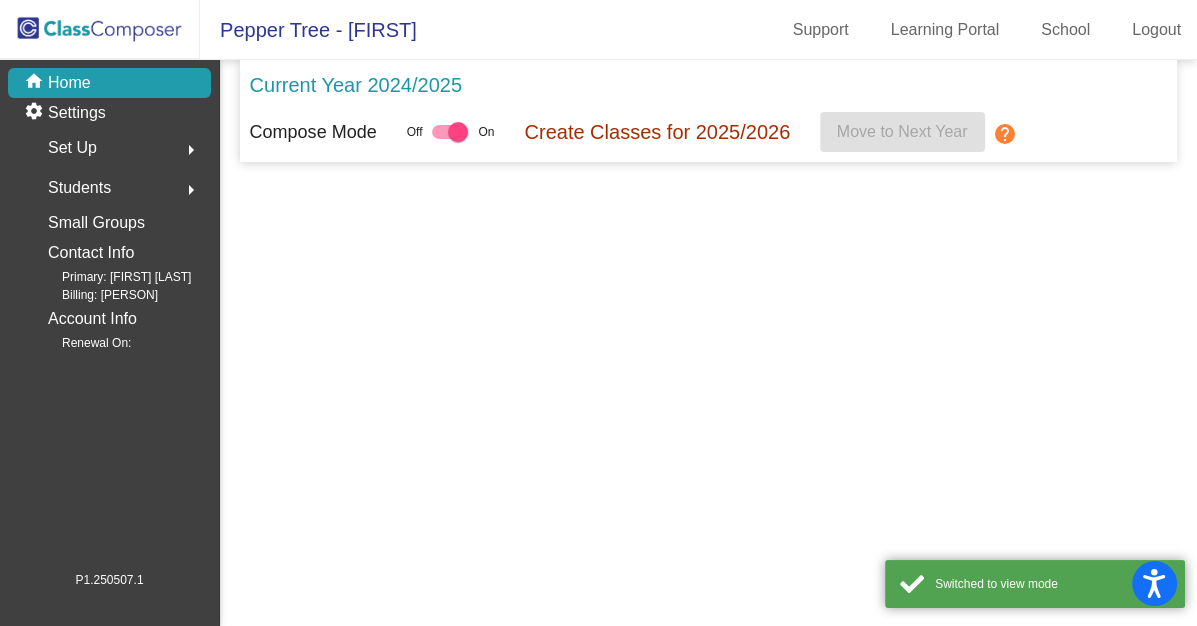 scroll, scrollTop: 0, scrollLeft: 0, axis: both 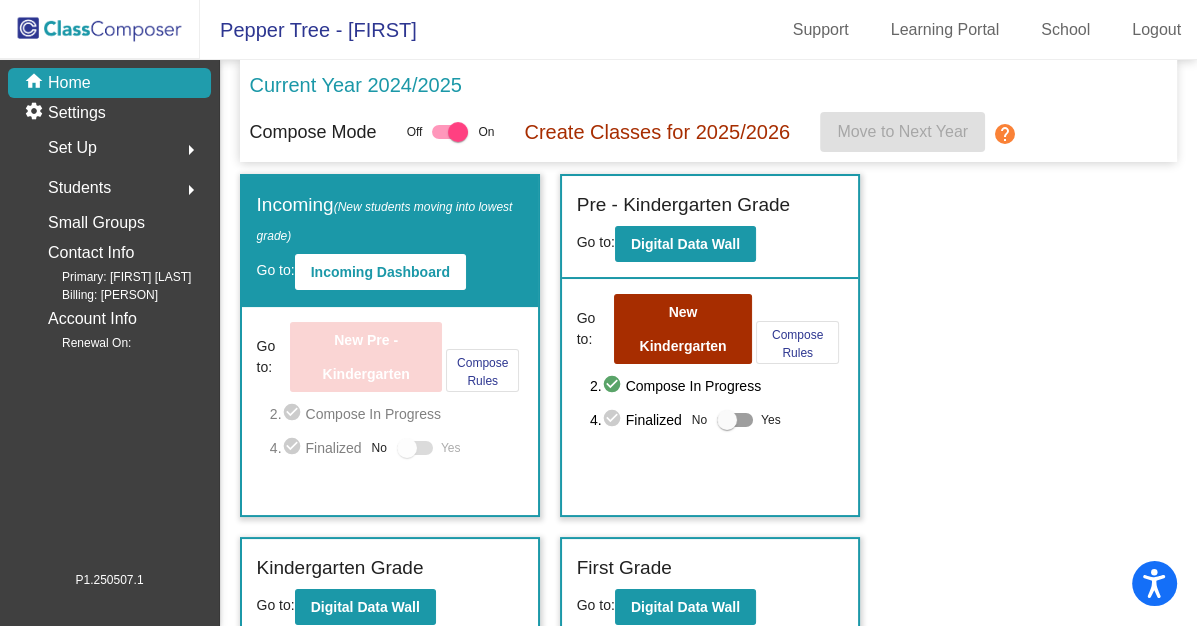 click on "Incoming   (New students moving into lowest grade) Go to:  Incoming Dashboard Go to:  New Pre - Kindergarten  Compose Rules     2.  check_circle  Compose In Progress   4.  check_circle  Finalized  No   Yes Pre - Kindergarten Grade Go to:  Digital Data Wall Go to:  New Kindergarten  Compose Rules     2.  check_circle  Compose In Progress   4.  check_circle  Finalized  No   Yes Kindergarten Grade Go to:  Digital Data Wall Go to:  New First  Compose Rules     2.  check_circle  Compose In Progress   4.  check_circle  Finalized  No   Yes First Grade Go to:  Digital Data Wall Go to:  New Second  Compose Rules     2.  check_circle  Compose In Progress   4.  check_circle  Finalized  No   Yes Second Grade Go to:  Digital Data Wall Go to:  New Third  Compose Rules     2.  check_circle  Compose In Progress   4.  check_circle  Finalized  No   Yes Third Grade Go to:  Digital Data Wall Go to:  New Fourth  Compose Rules     2.  check_circle  Compose In Progress   4.  check_circle  Finalized  No   Yes Go to:" 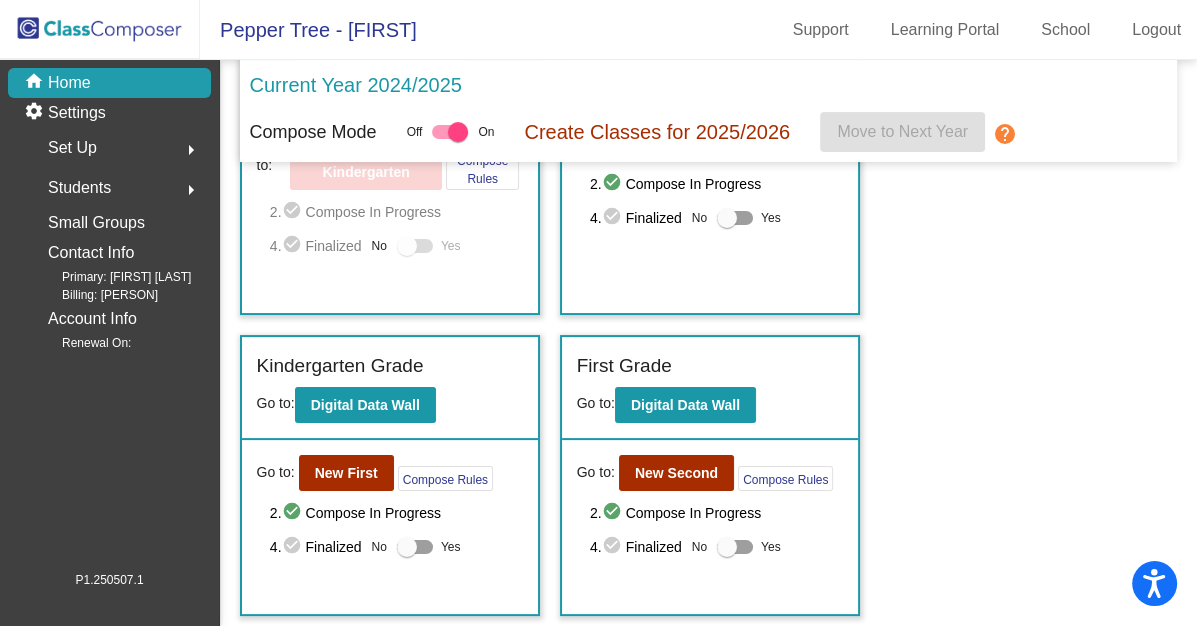scroll, scrollTop: 204, scrollLeft: 0, axis: vertical 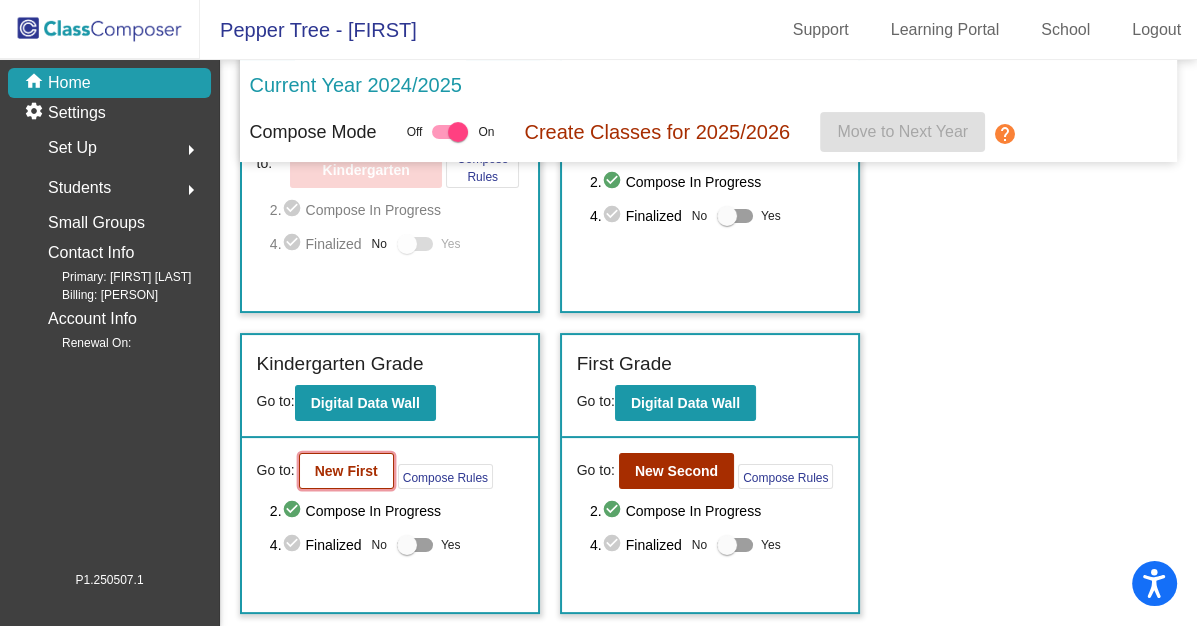 click on "New First" 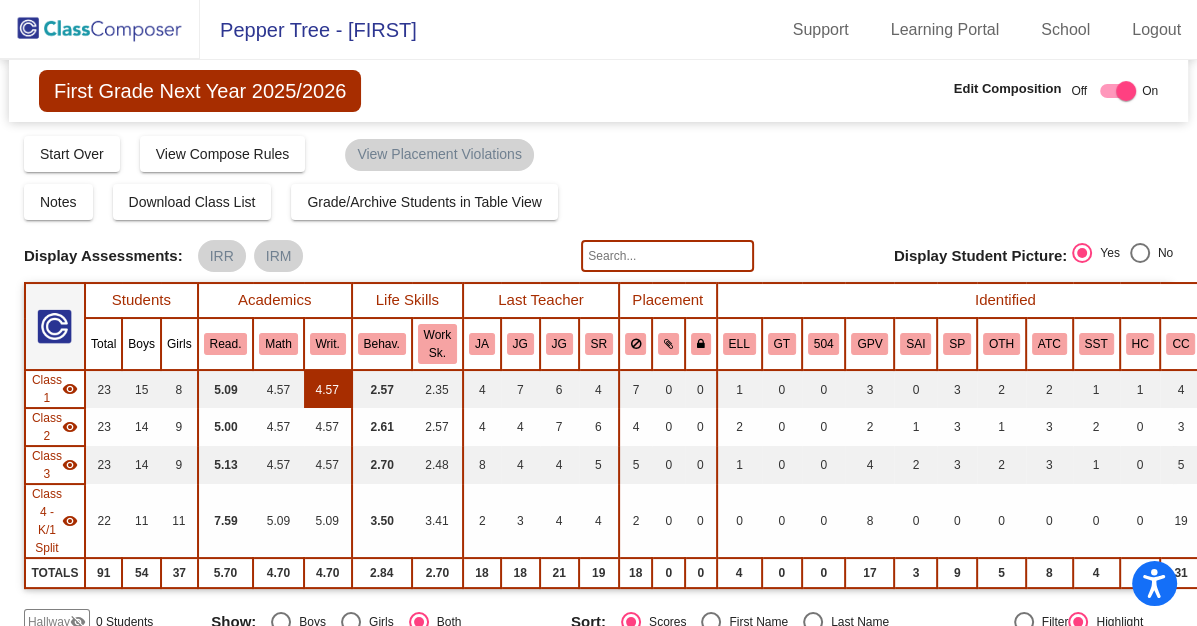 scroll, scrollTop: 0, scrollLeft: 0, axis: both 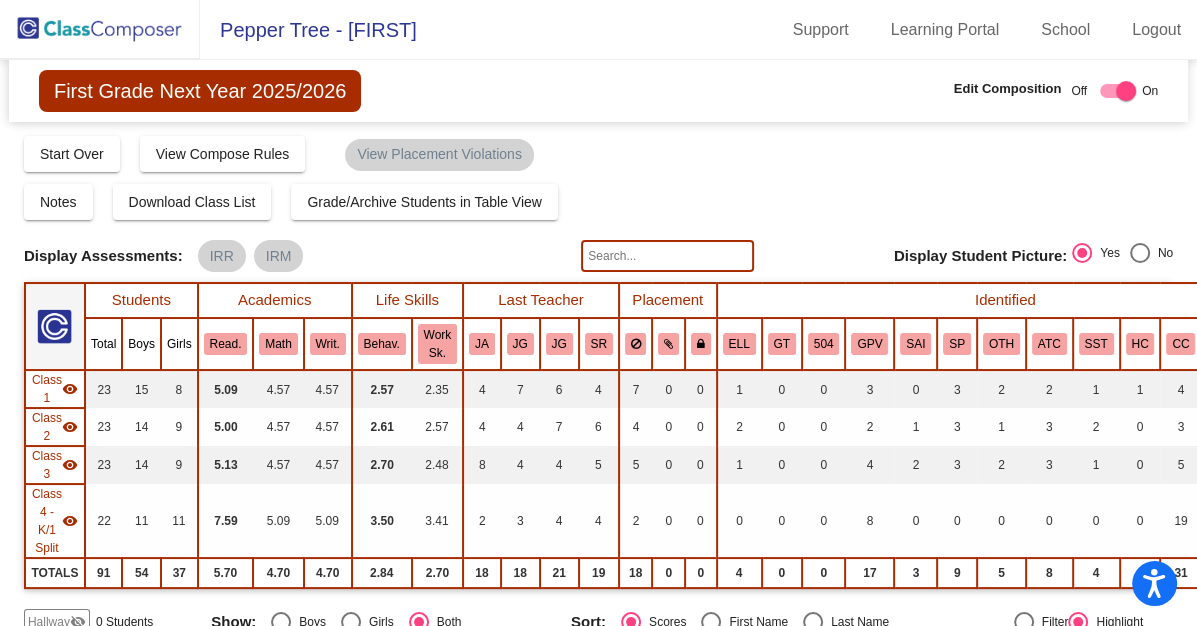 click 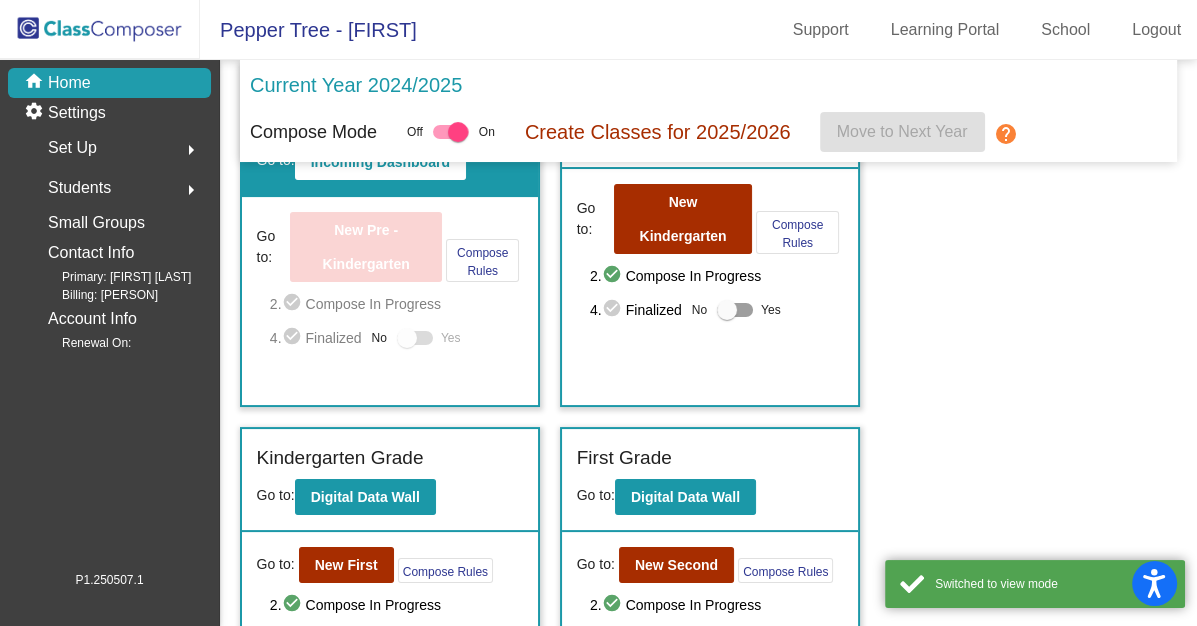scroll, scrollTop: 156, scrollLeft: 0, axis: vertical 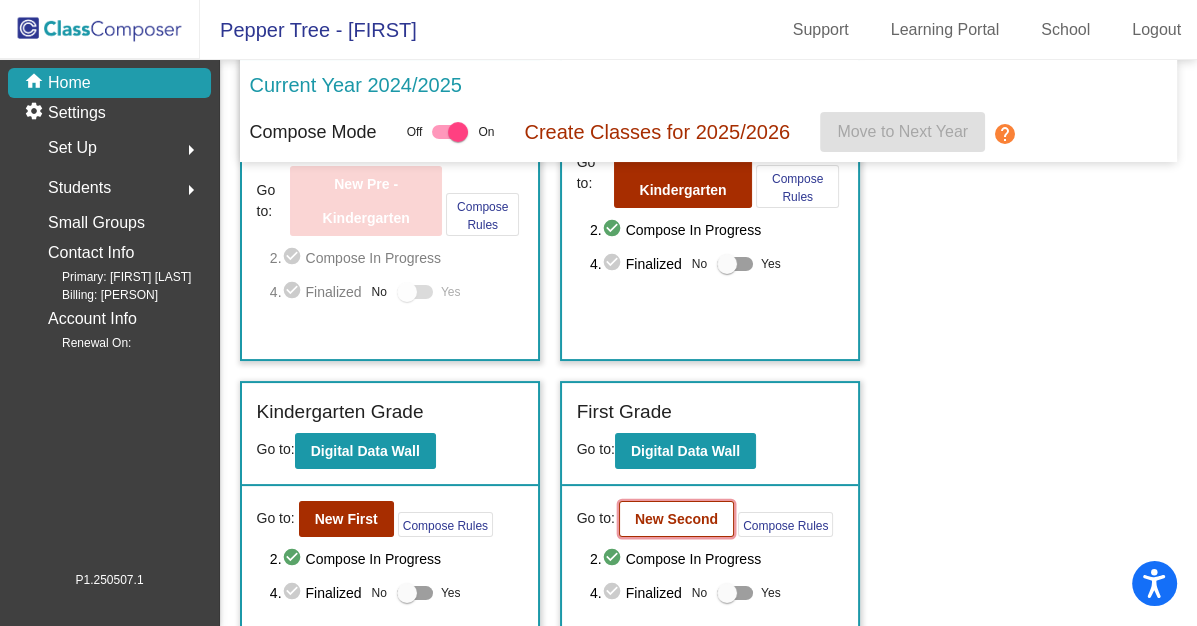 click on "New Second" 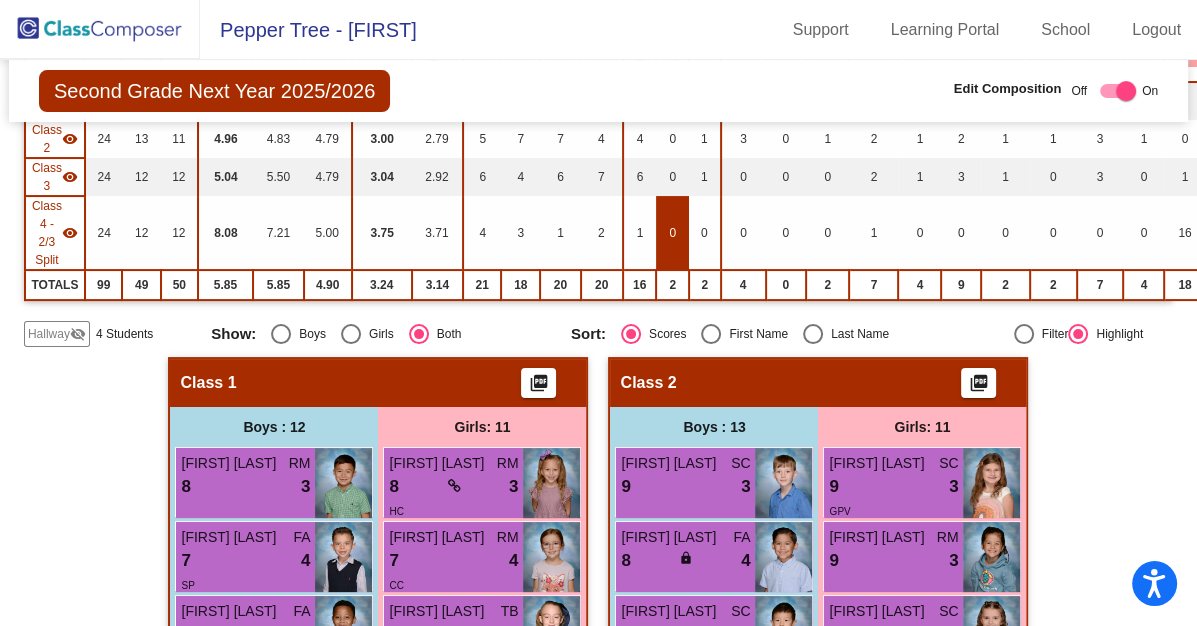 scroll, scrollTop: 324, scrollLeft: 0, axis: vertical 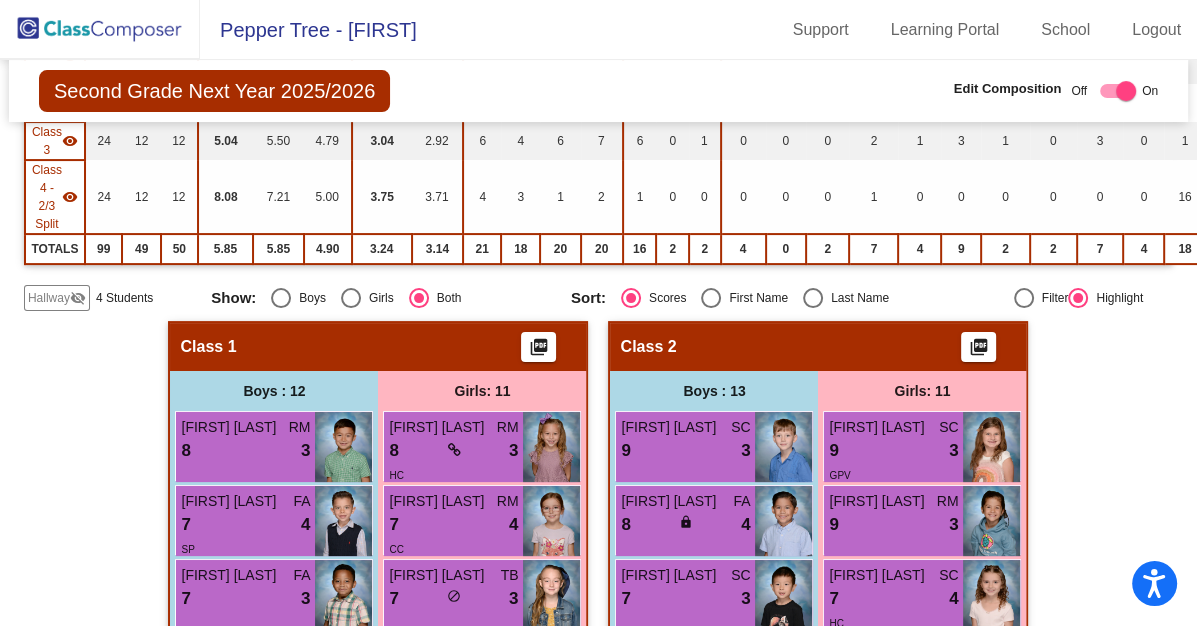click on "Hallway" 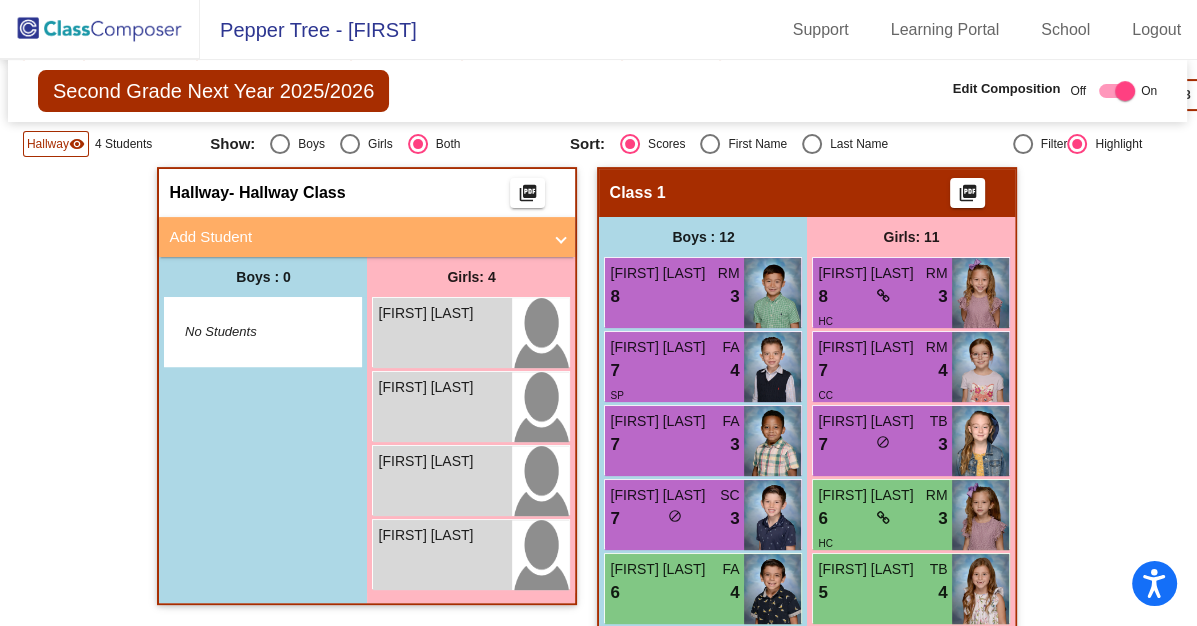 scroll, scrollTop: 483, scrollLeft: 1, axis: both 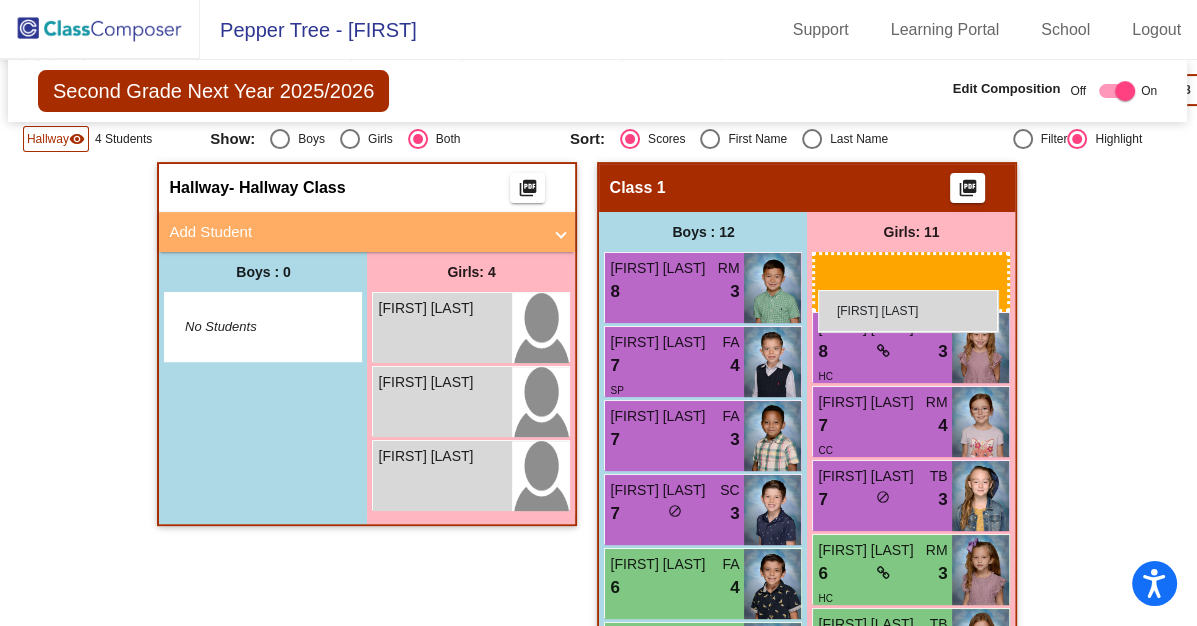 drag, startPoint x: 440, startPoint y: 324, endPoint x: 818, endPoint y: 290, distance: 379.52603 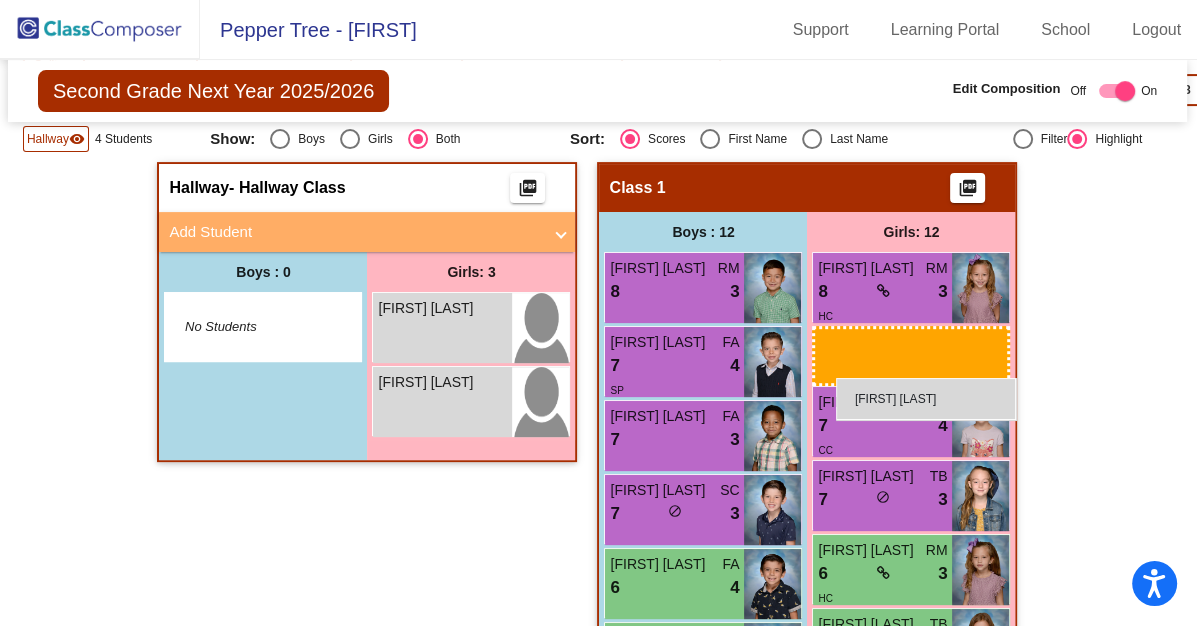 drag, startPoint x: 438, startPoint y: 449, endPoint x: 836, endPoint y: 378, distance: 404.28333 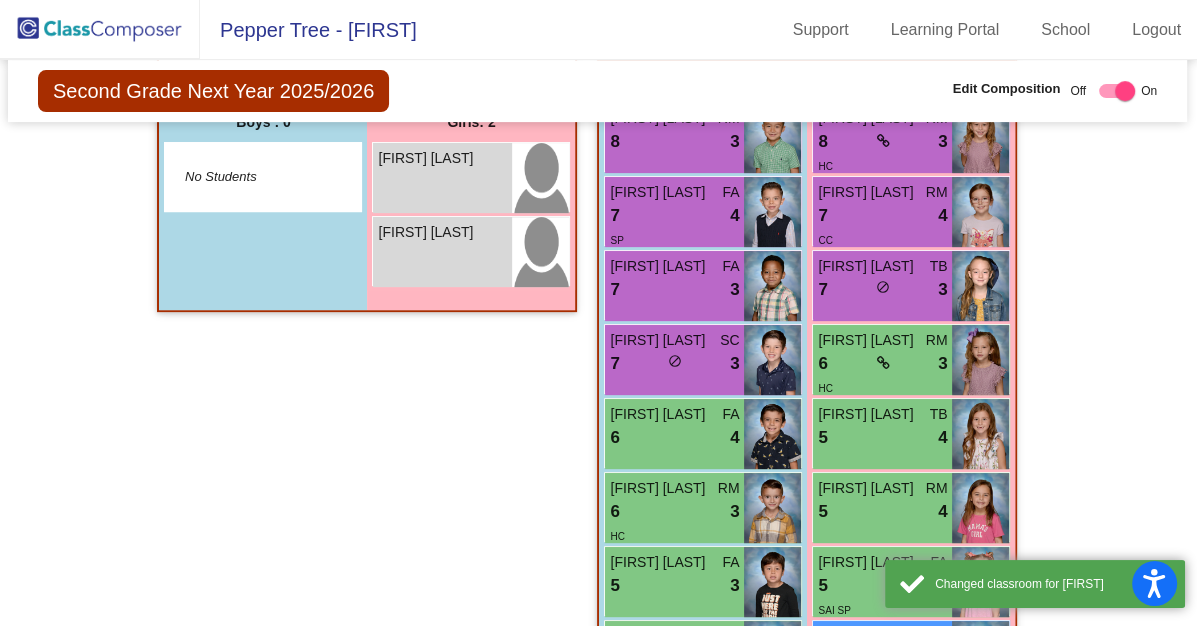 scroll, scrollTop: 624, scrollLeft: 0, axis: vertical 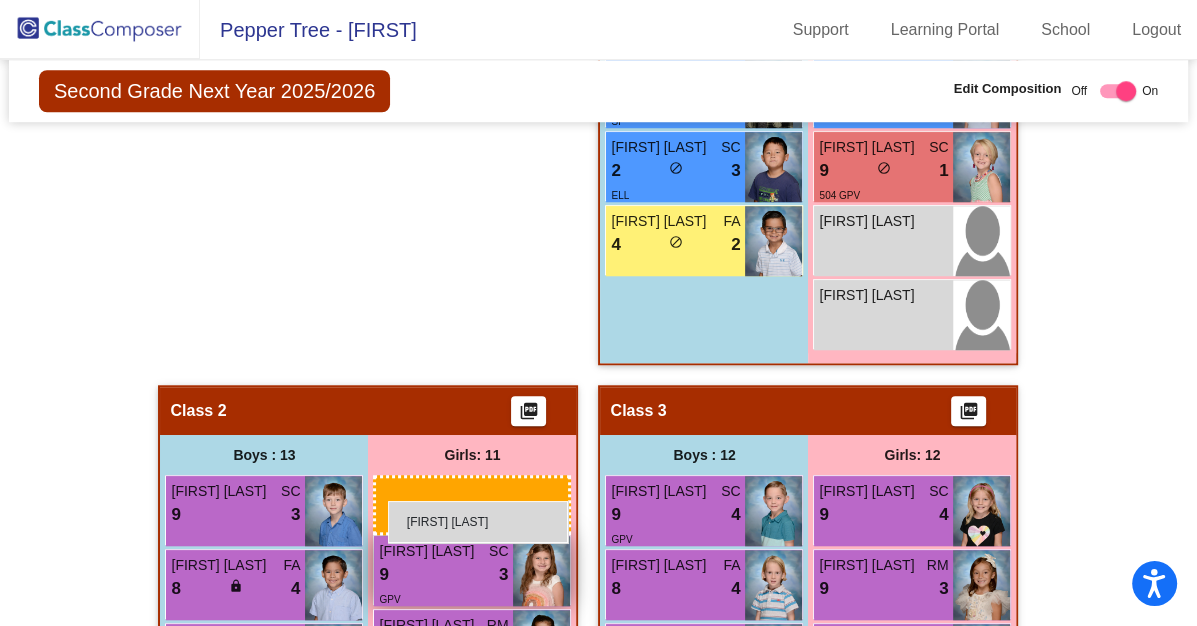 drag, startPoint x: 446, startPoint y: 192, endPoint x: 388, endPoint y: 502, distance: 315.37915 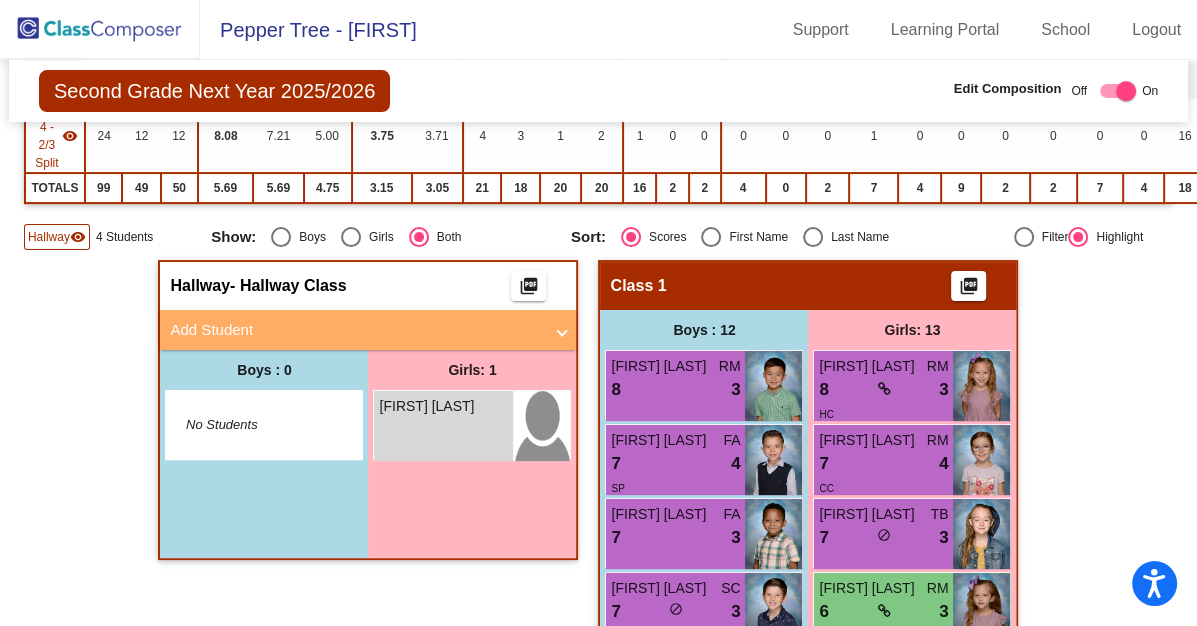 scroll, scrollTop: 365, scrollLeft: 0, axis: vertical 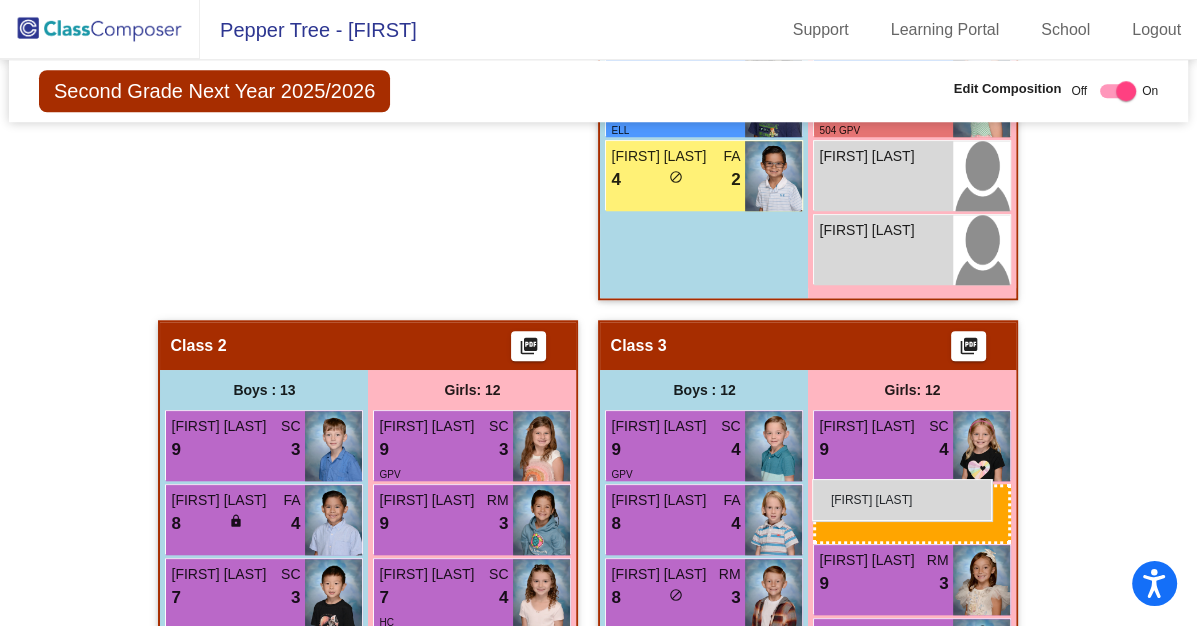 drag, startPoint x: 409, startPoint y: 448, endPoint x: 812, endPoint y: 479, distance: 404.19055 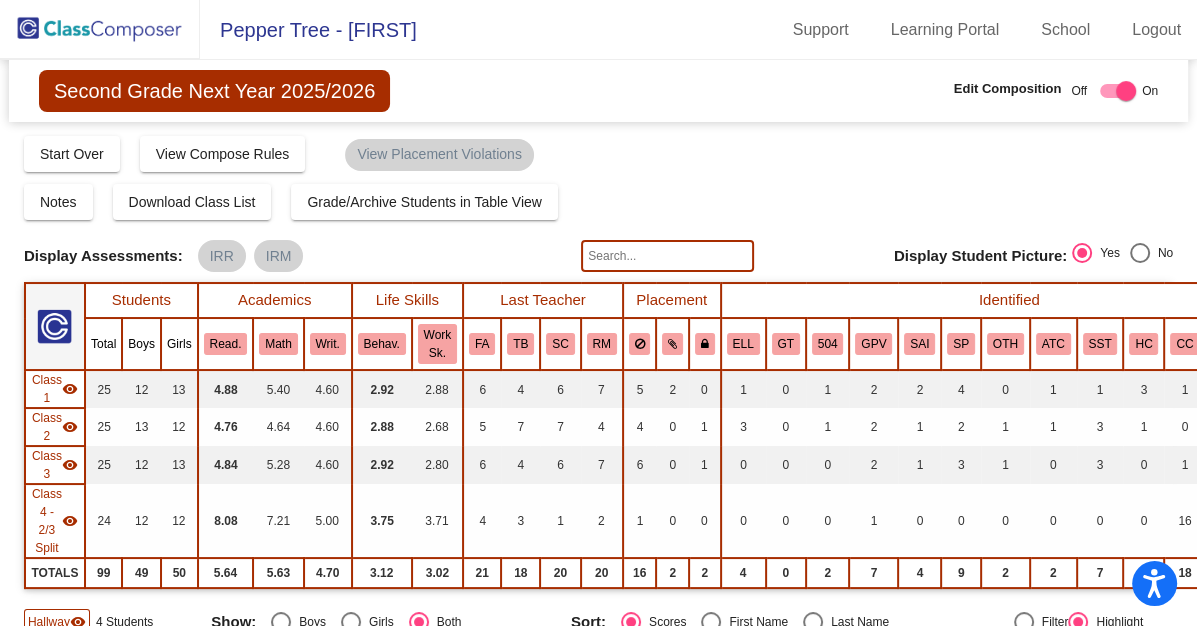 scroll, scrollTop: 0, scrollLeft: 0, axis: both 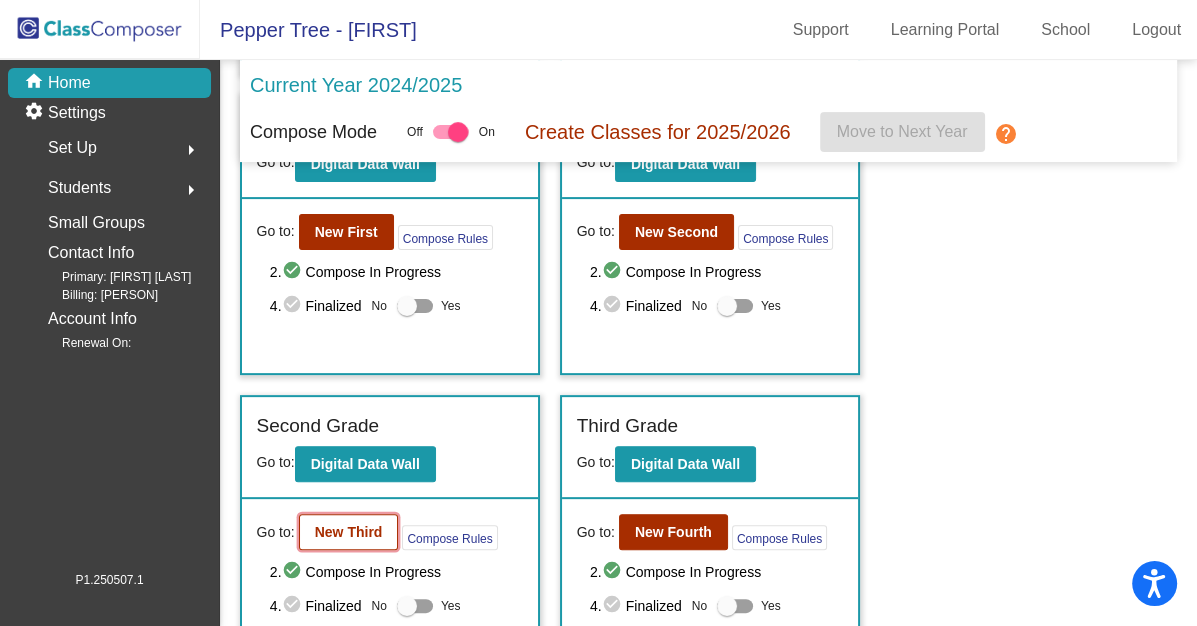 click on "New Third" 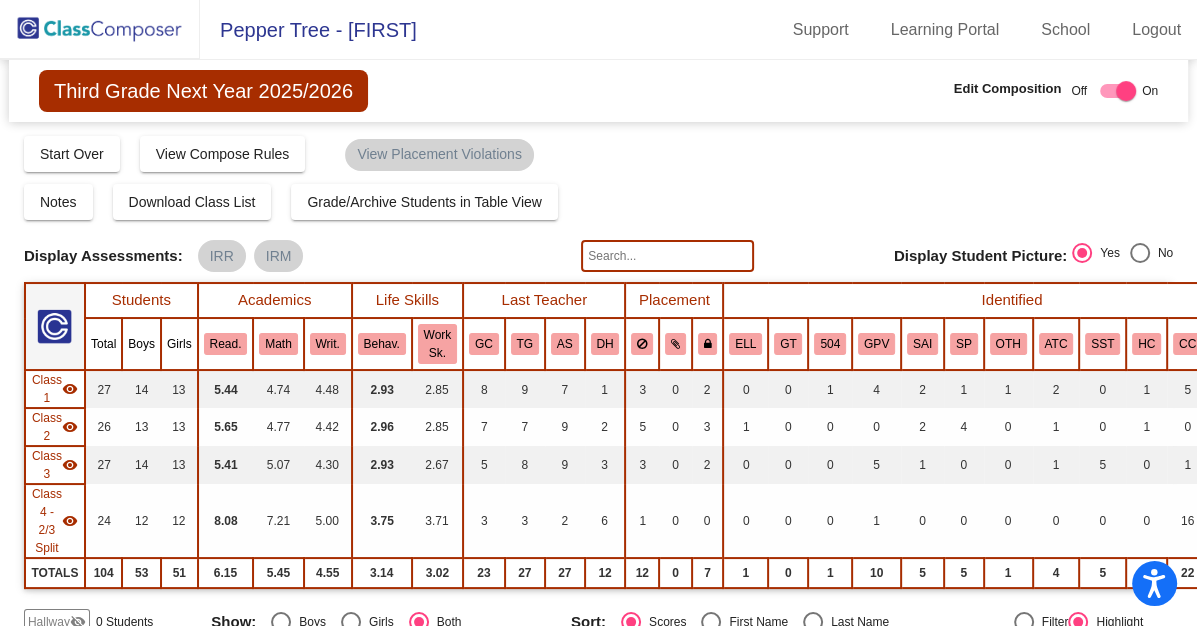 scroll, scrollTop: 0, scrollLeft: 0, axis: both 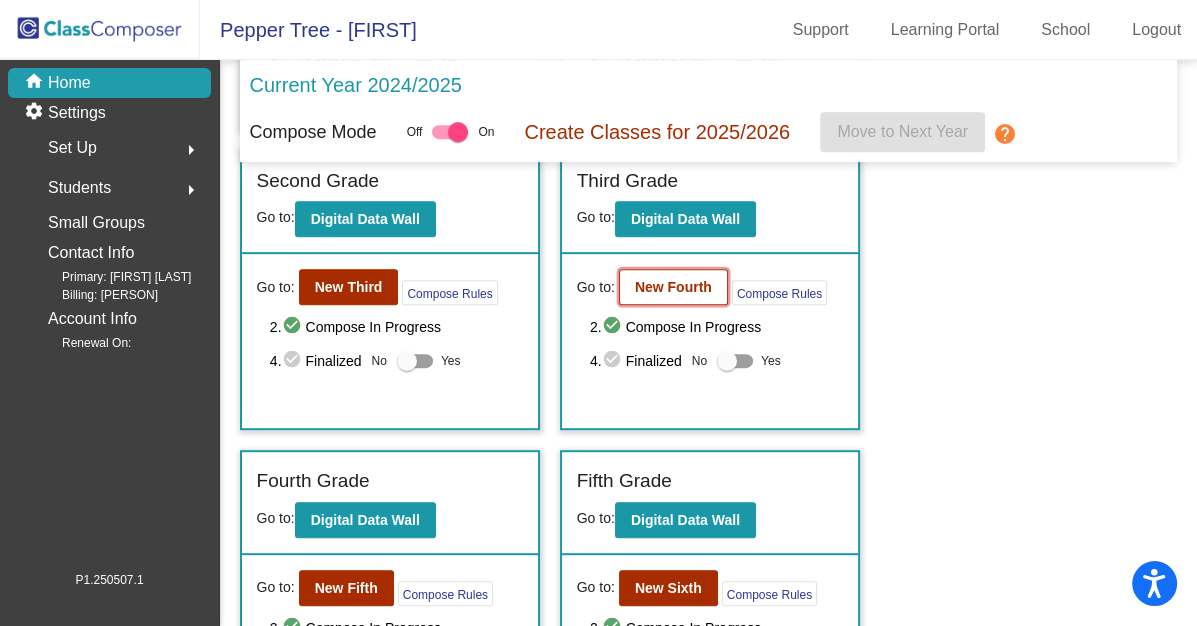click on "New Fourth" 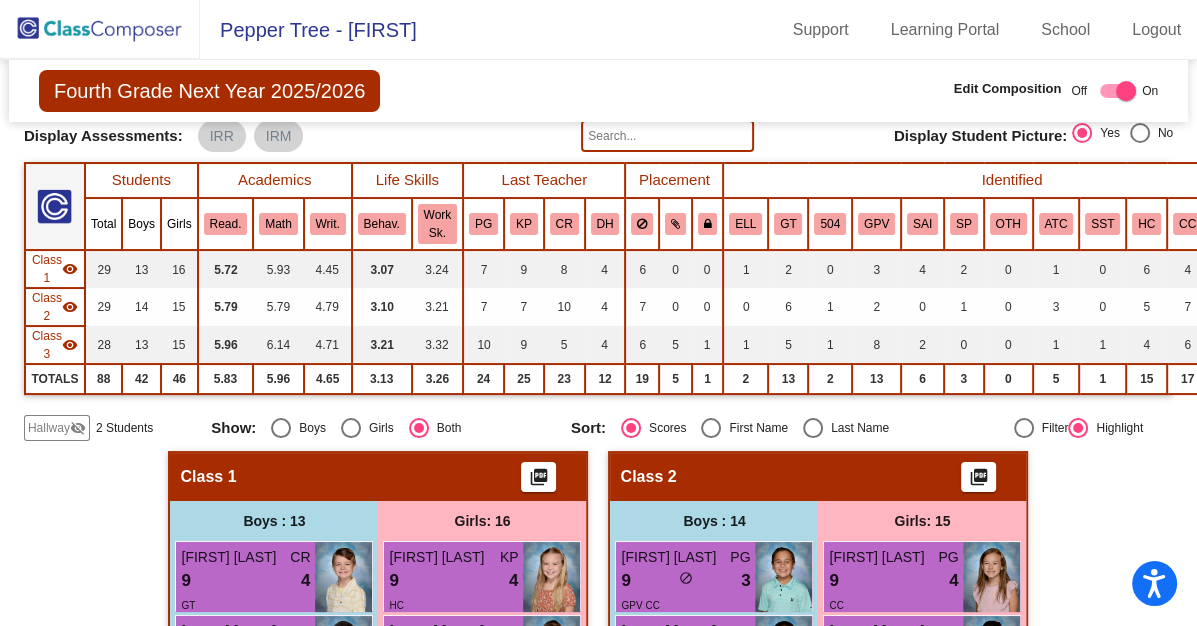 scroll, scrollTop: 164, scrollLeft: 0, axis: vertical 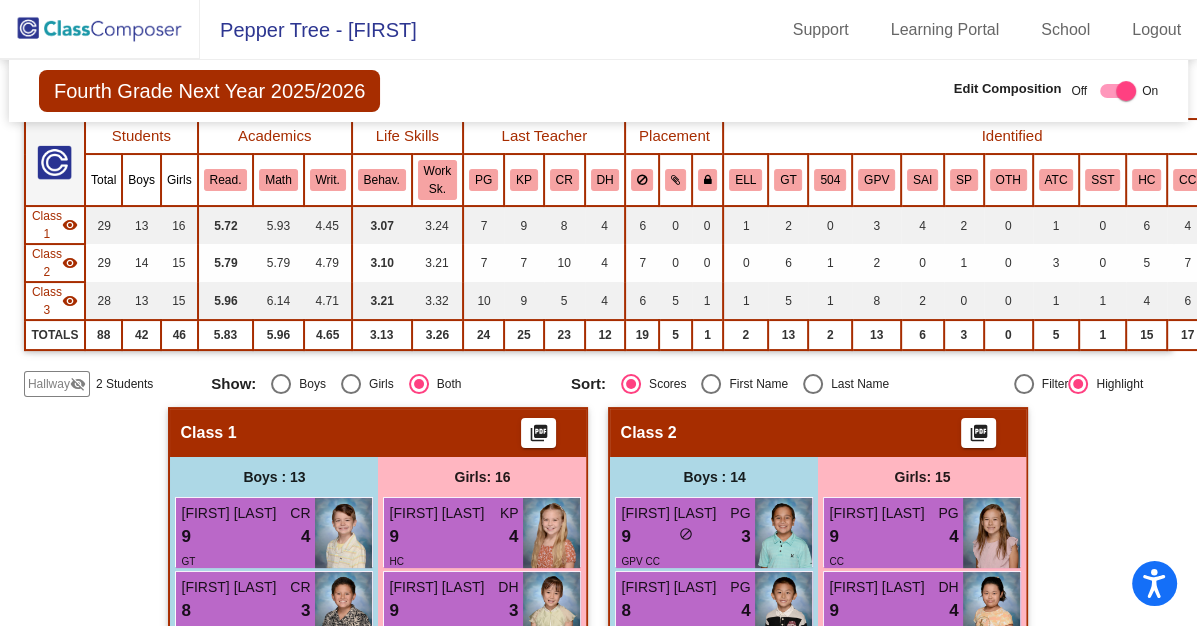 click on "Hallway" 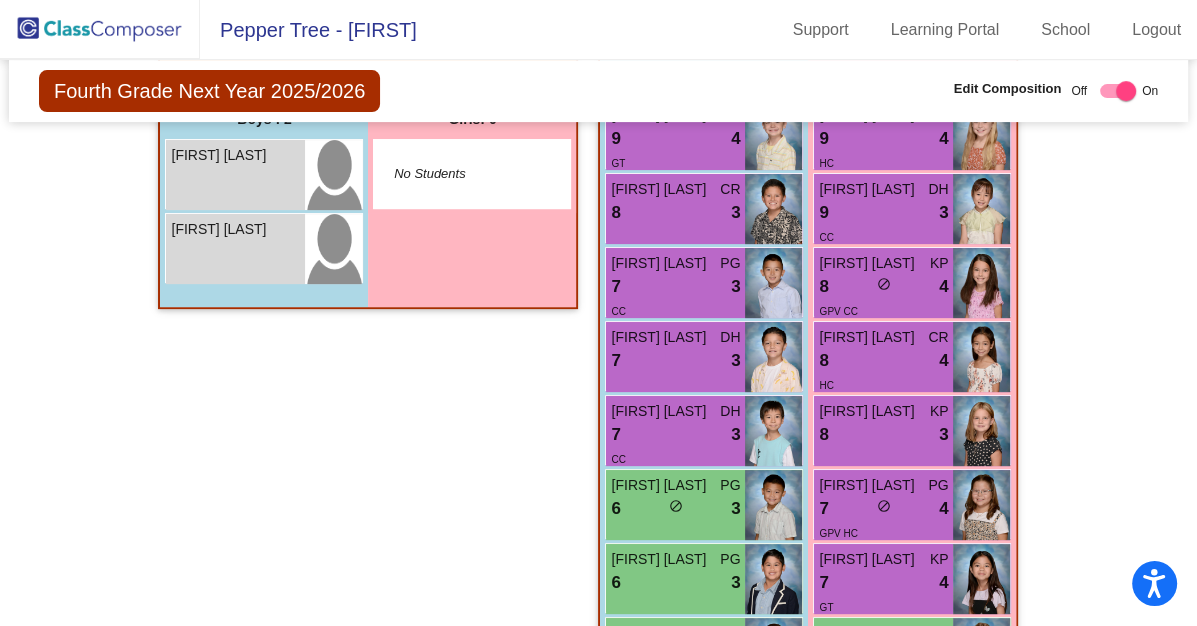 scroll, scrollTop: 564, scrollLeft: 0, axis: vertical 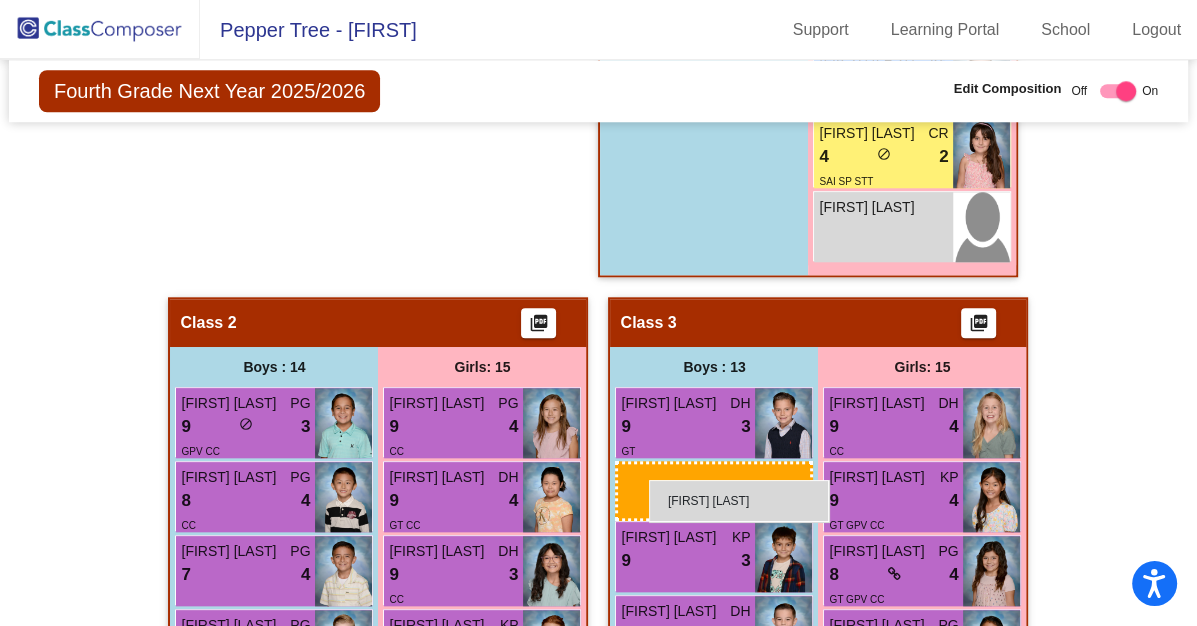 drag, startPoint x: 234, startPoint y: 256, endPoint x: 649, endPoint y: 480, distance: 471.59412 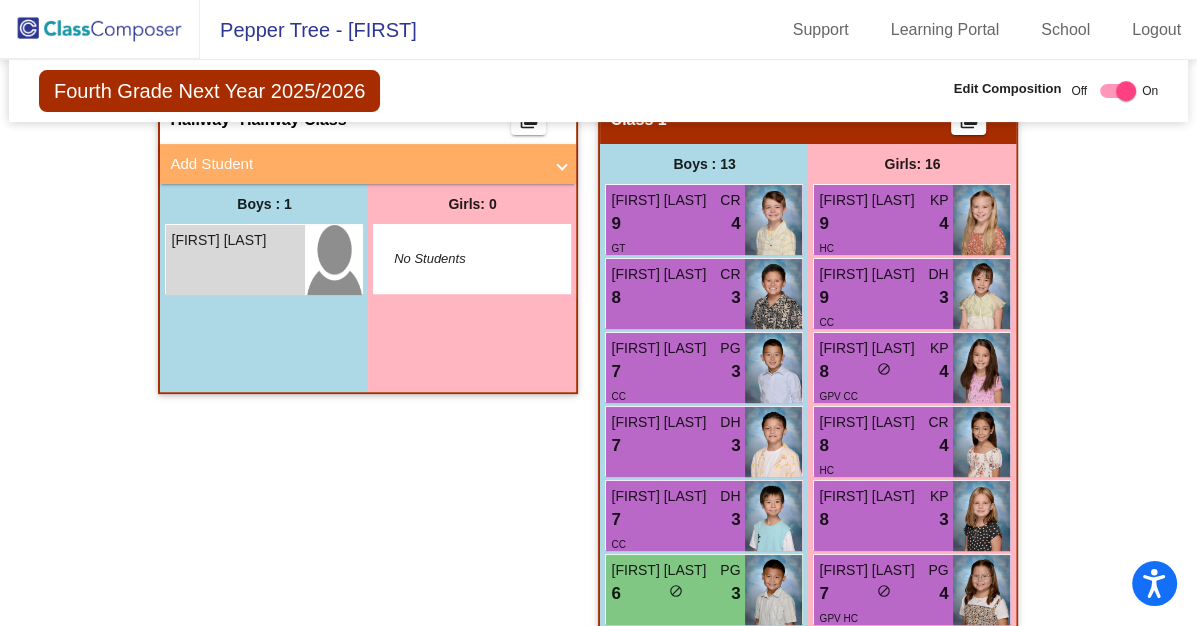 scroll, scrollTop: 456, scrollLeft: 2, axis: both 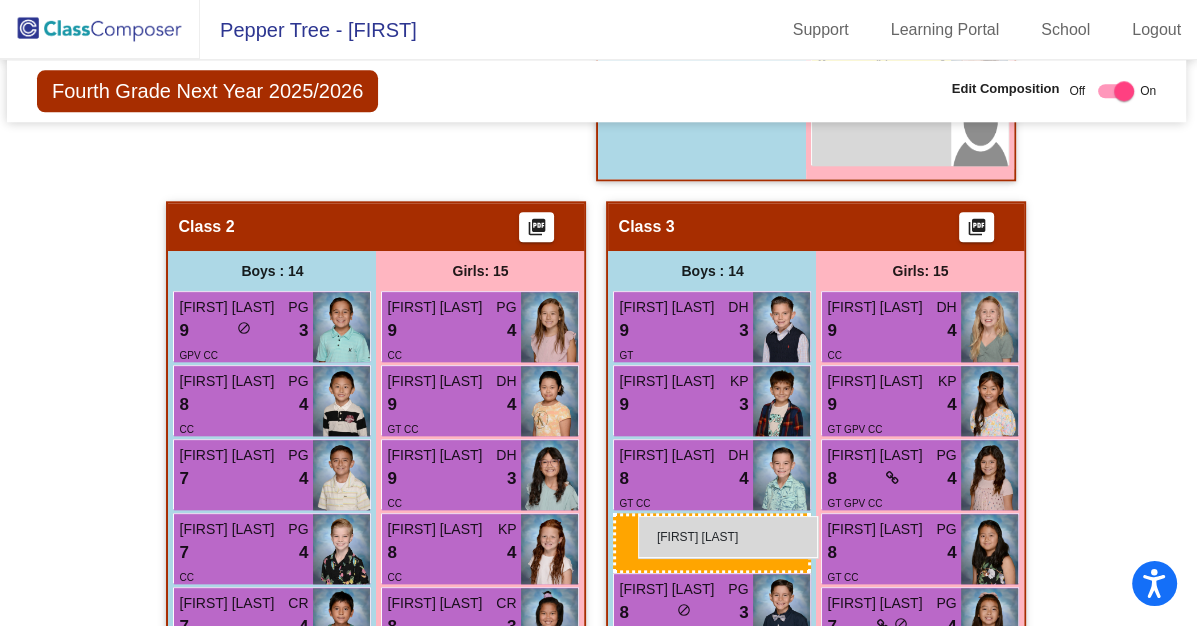 drag, startPoint x: 259, startPoint y: 283, endPoint x: 638, endPoint y: 516, distance: 444.89325 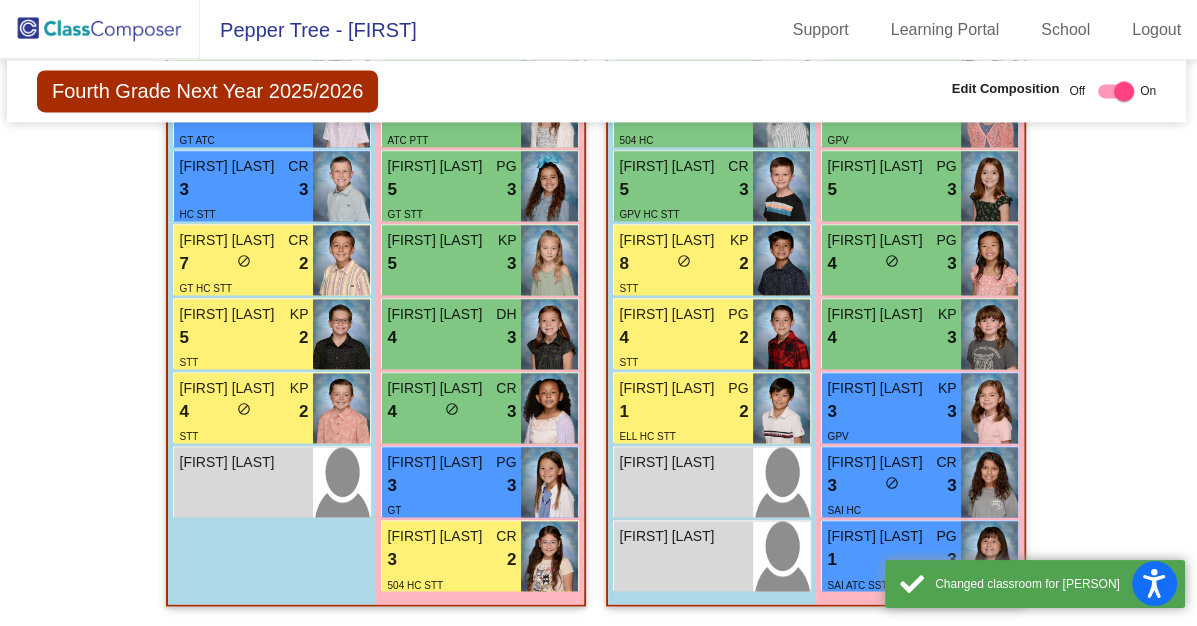 scroll, scrollTop: 2492, scrollLeft: 2, axis: both 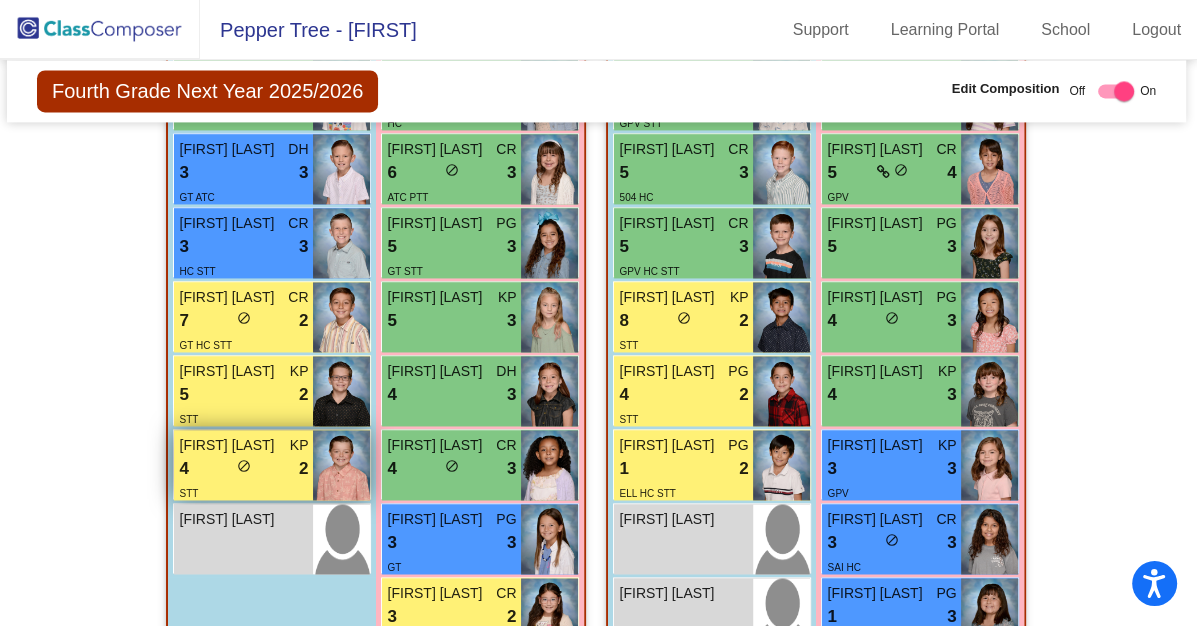 click on "4 lock do_not_disturb_alt 2" at bounding box center (243, 469) 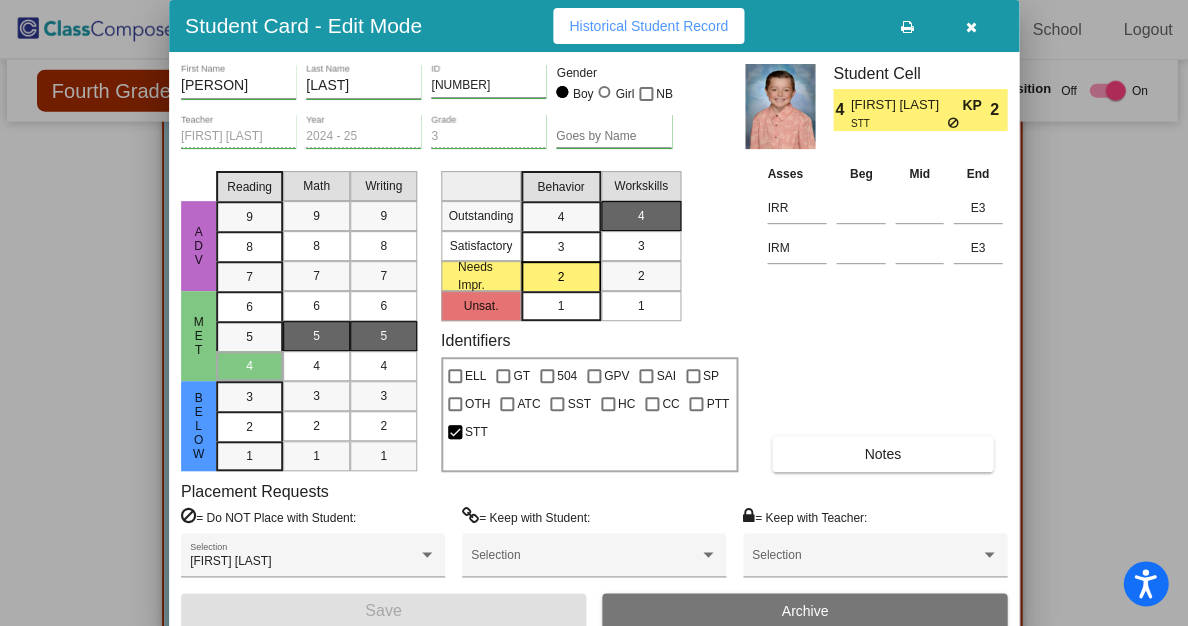 click at bounding box center (971, 27) 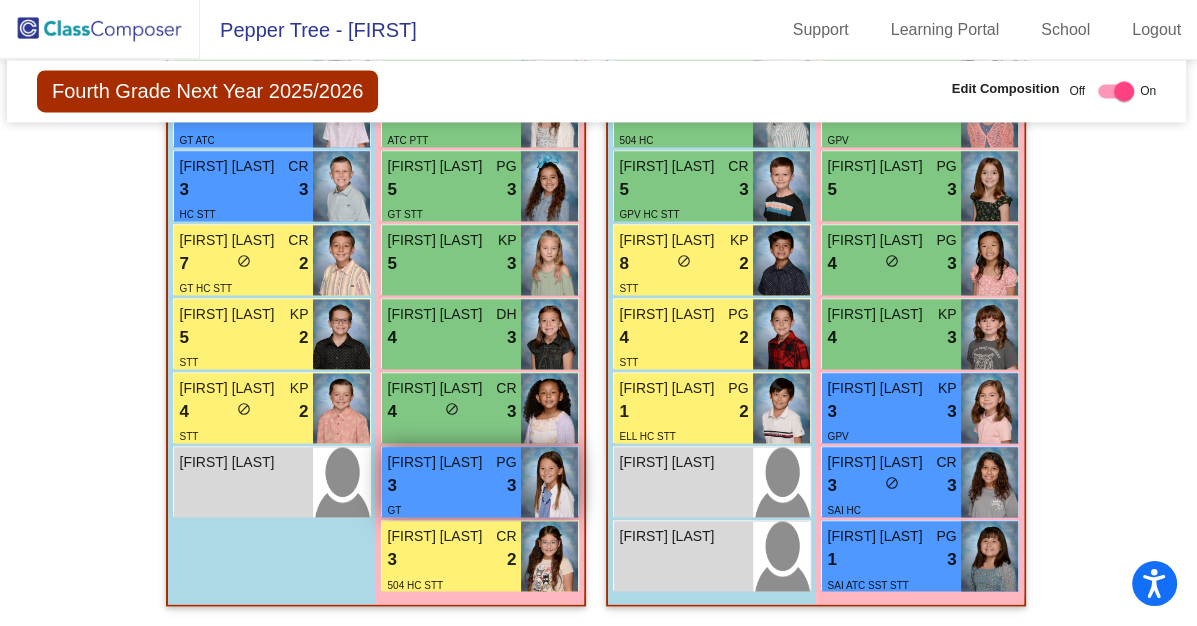 click on "3 lock do_not_disturb_alt 3" at bounding box center (451, 486) 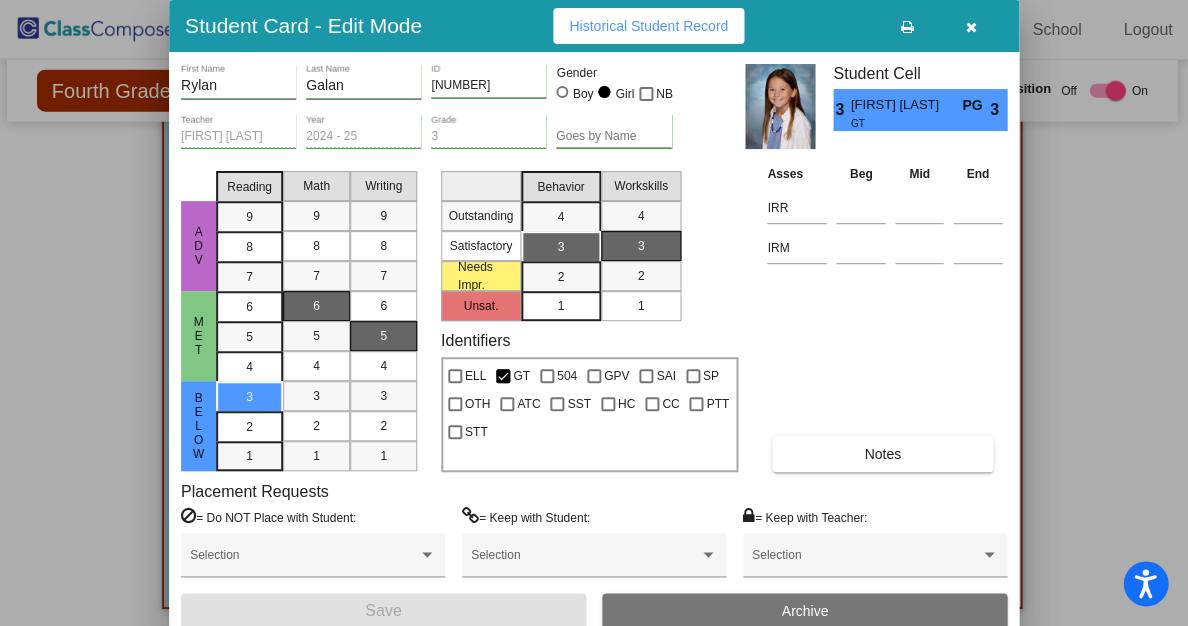 click at bounding box center (971, 27) 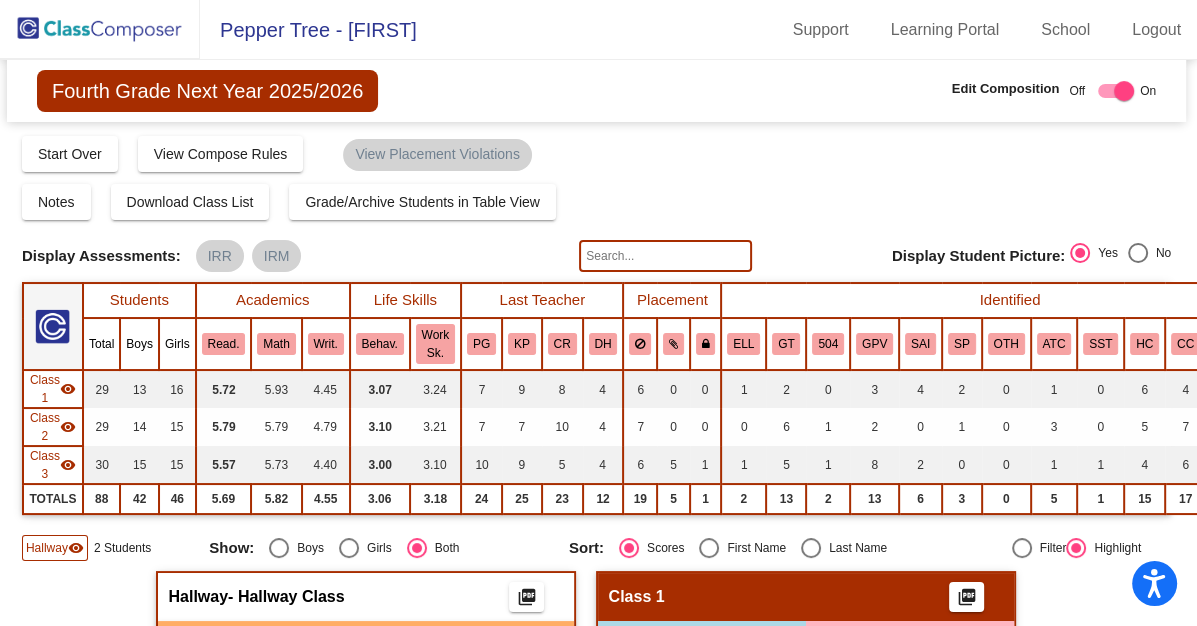 scroll, scrollTop: 0, scrollLeft: 2, axis: horizontal 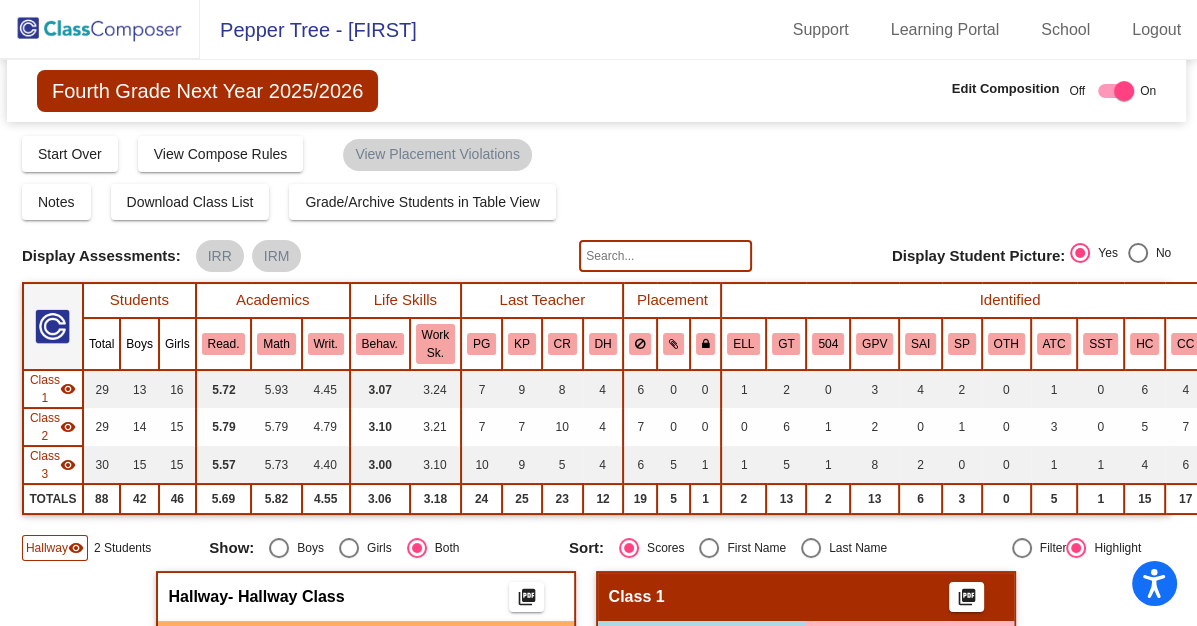 click 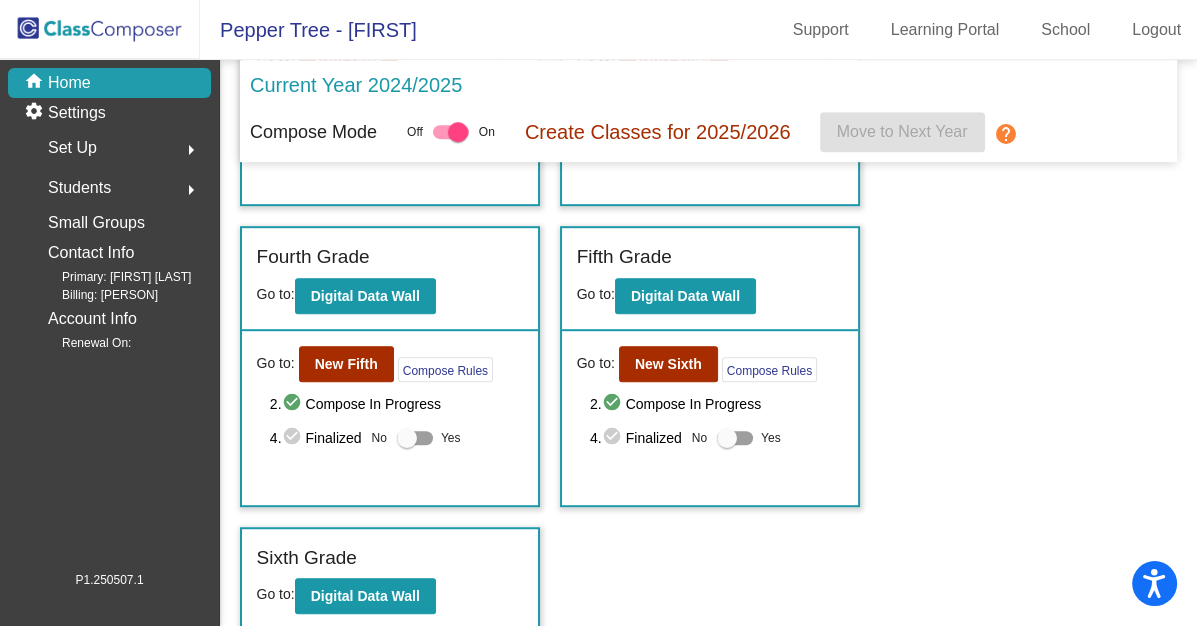 scroll, scrollTop: 910, scrollLeft: 0, axis: vertical 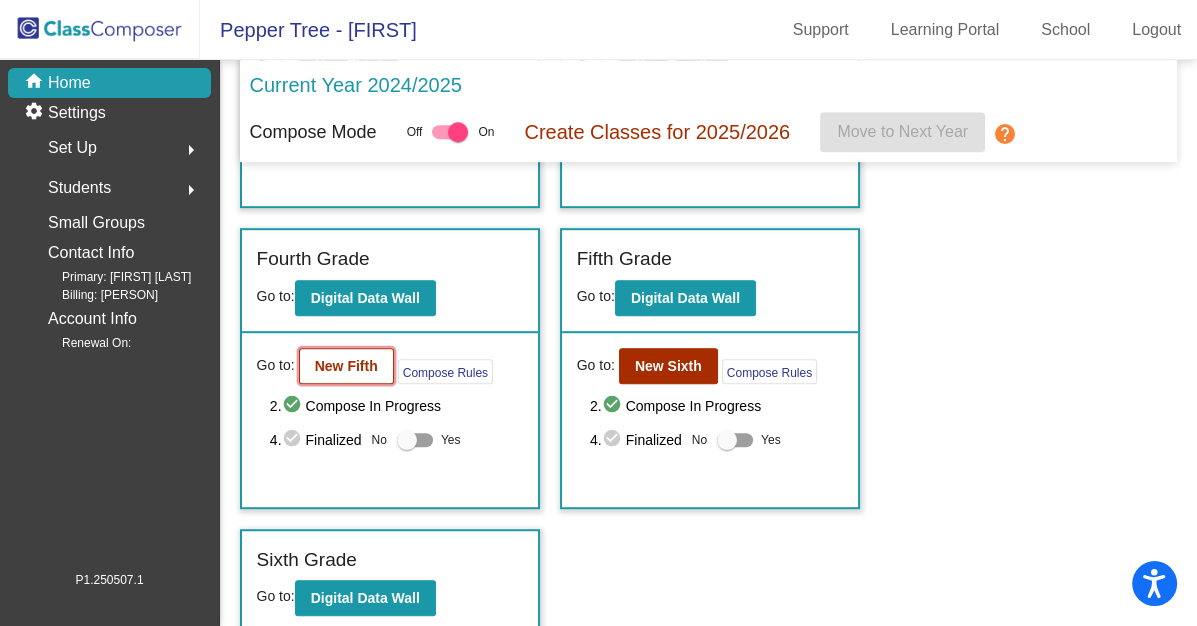 click on "New Fifth" 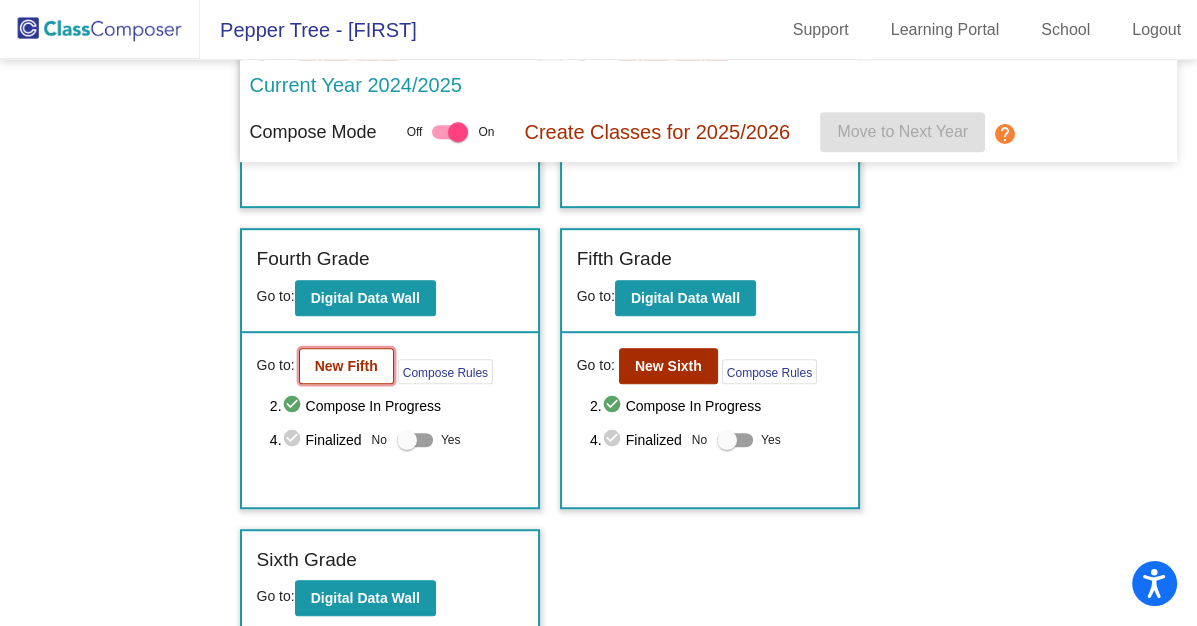 scroll, scrollTop: 0, scrollLeft: 0, axis: both 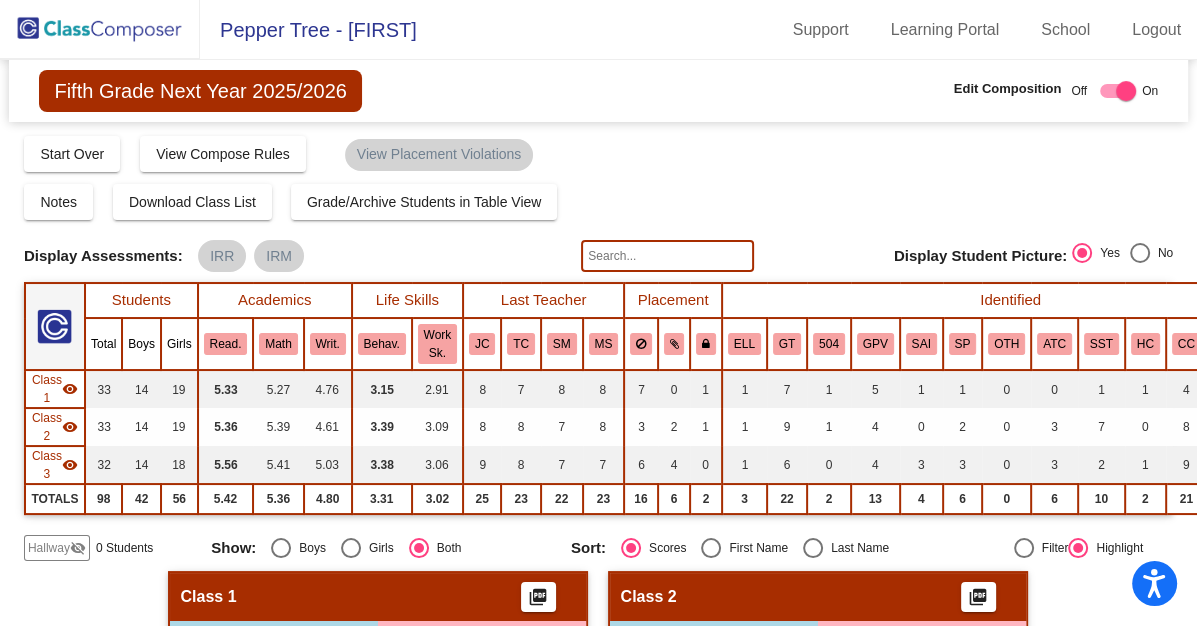 click 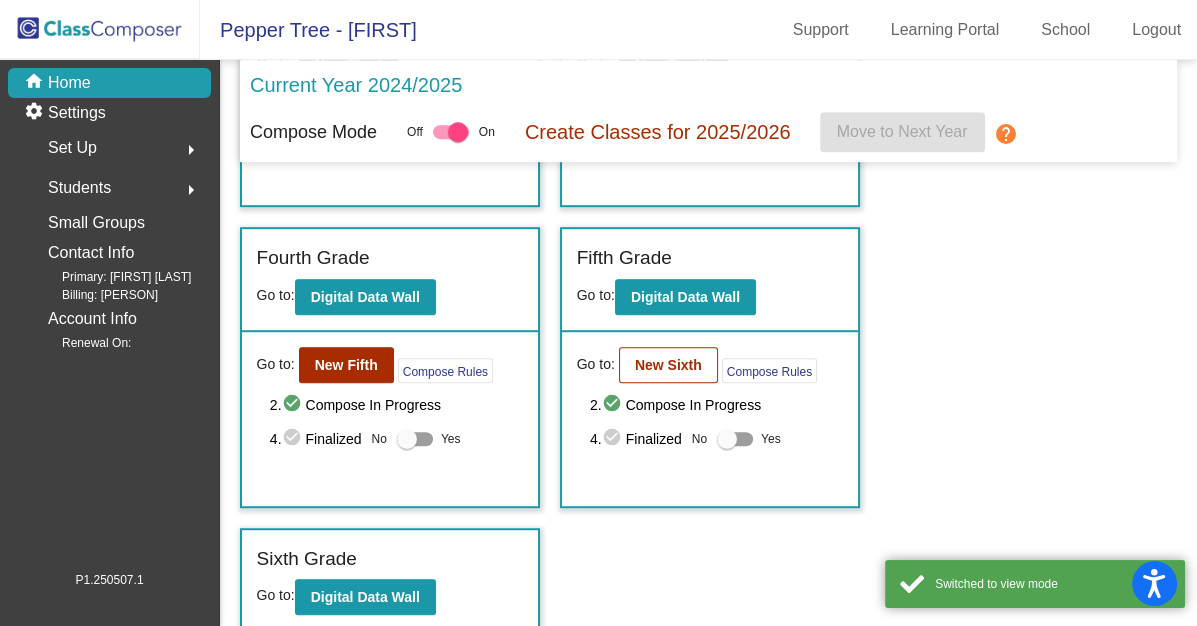 scroll, scrollTop: 910, scrollLeft: 0, axis: vertical 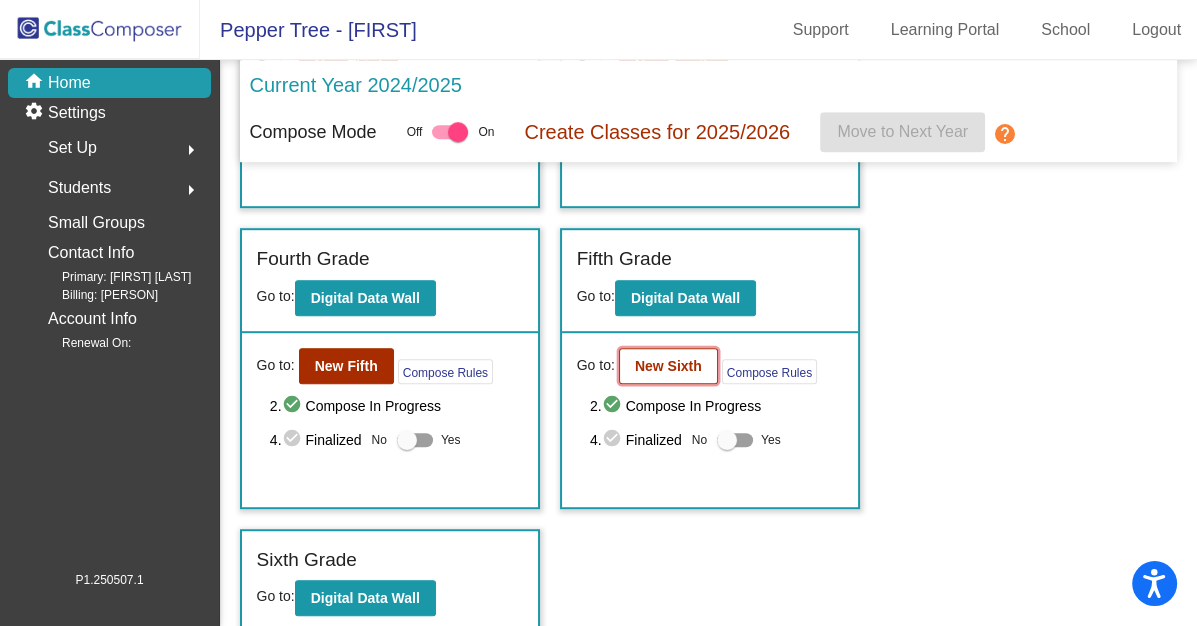 click on "New Sixth" 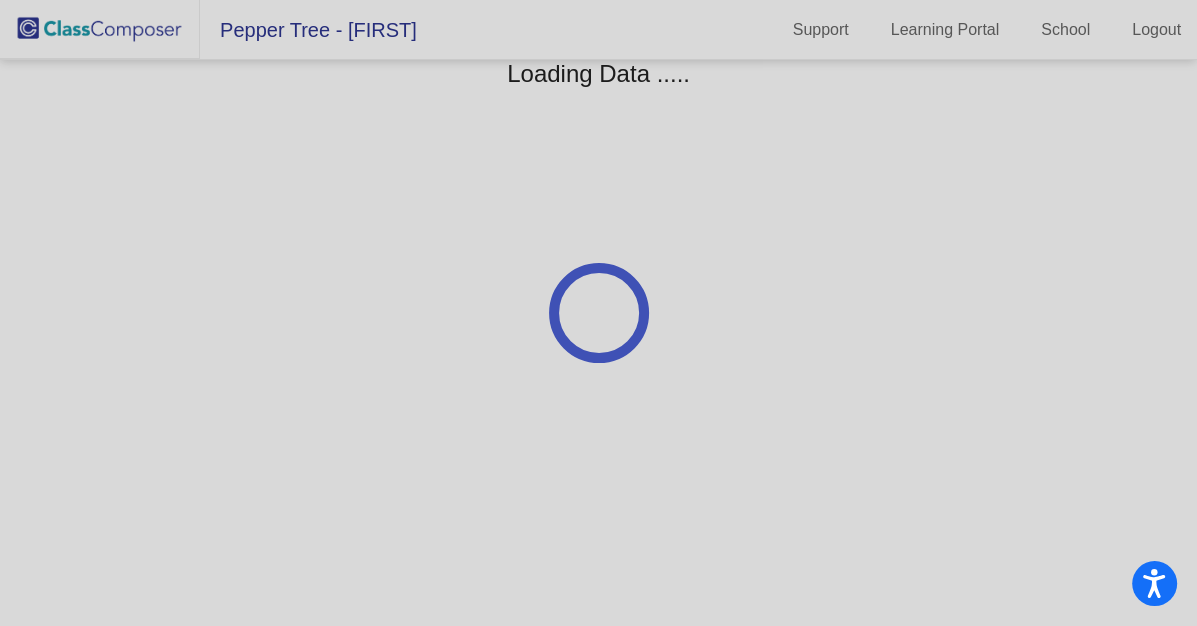 scroll, scrollTop: 0, scrollLeft: 0, axis: both 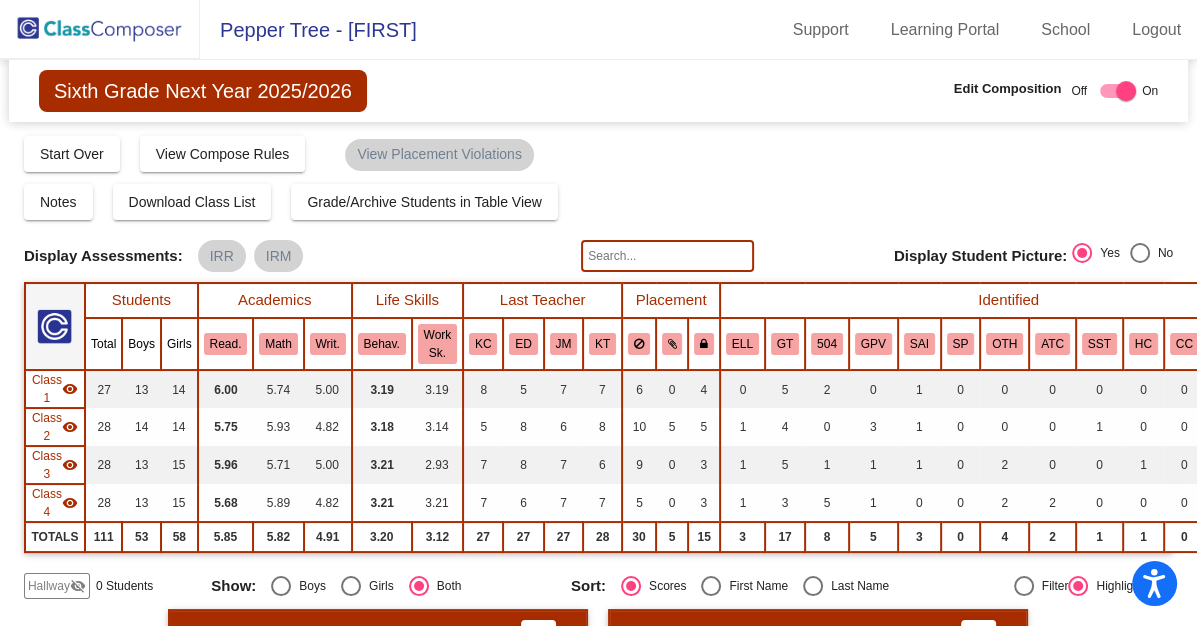 click 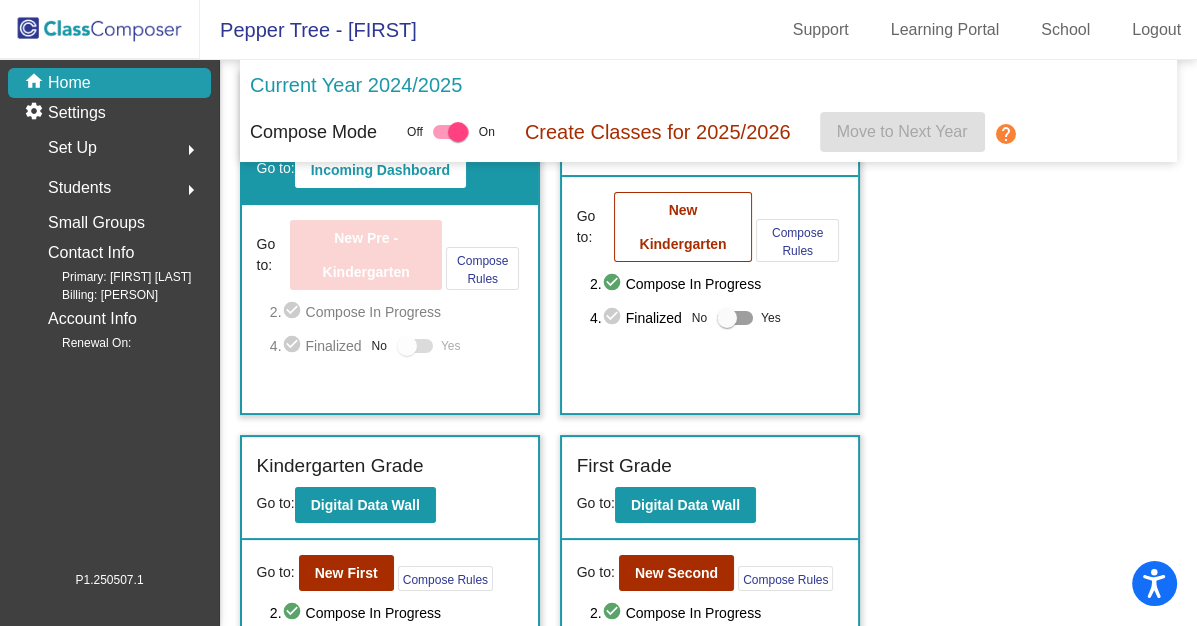 scroll, scrollTop: 85, scrollLeft: 0, axis: vertical 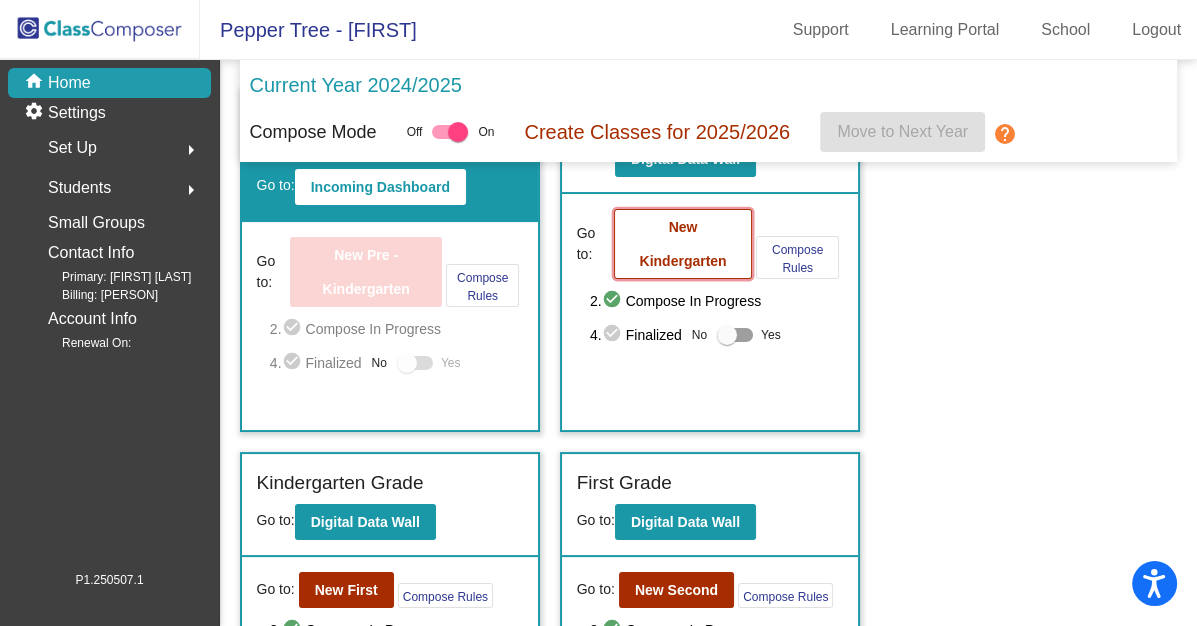 click on "New Kindergarten" 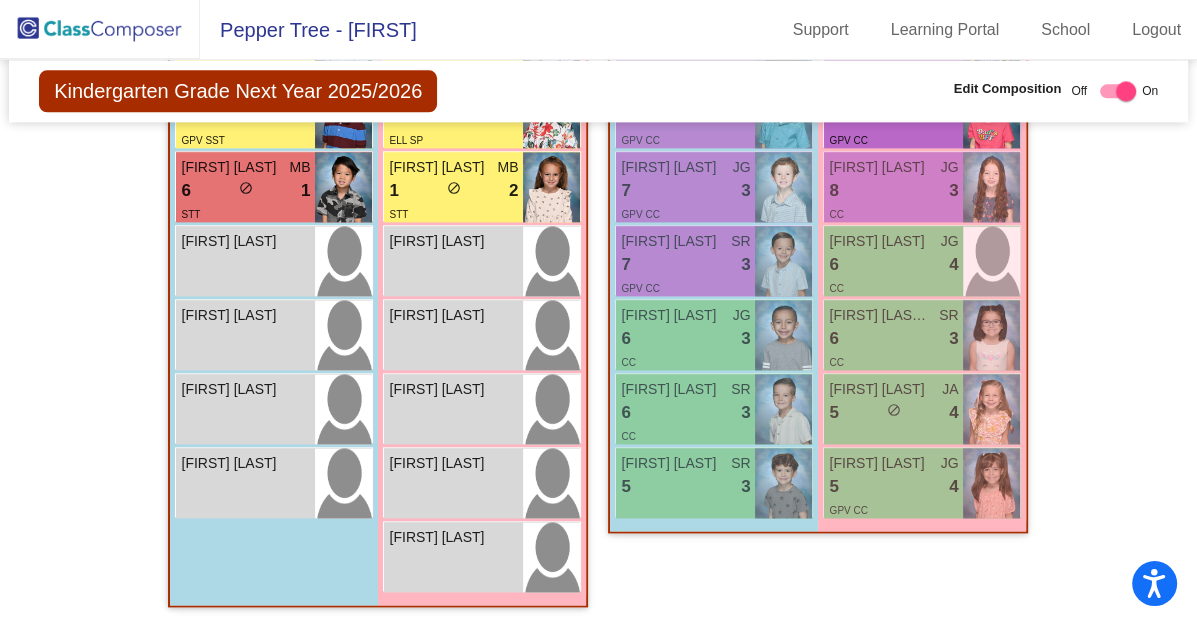 scroll, scrollTop: 2140, scrollLeft: 0, axis: vertical 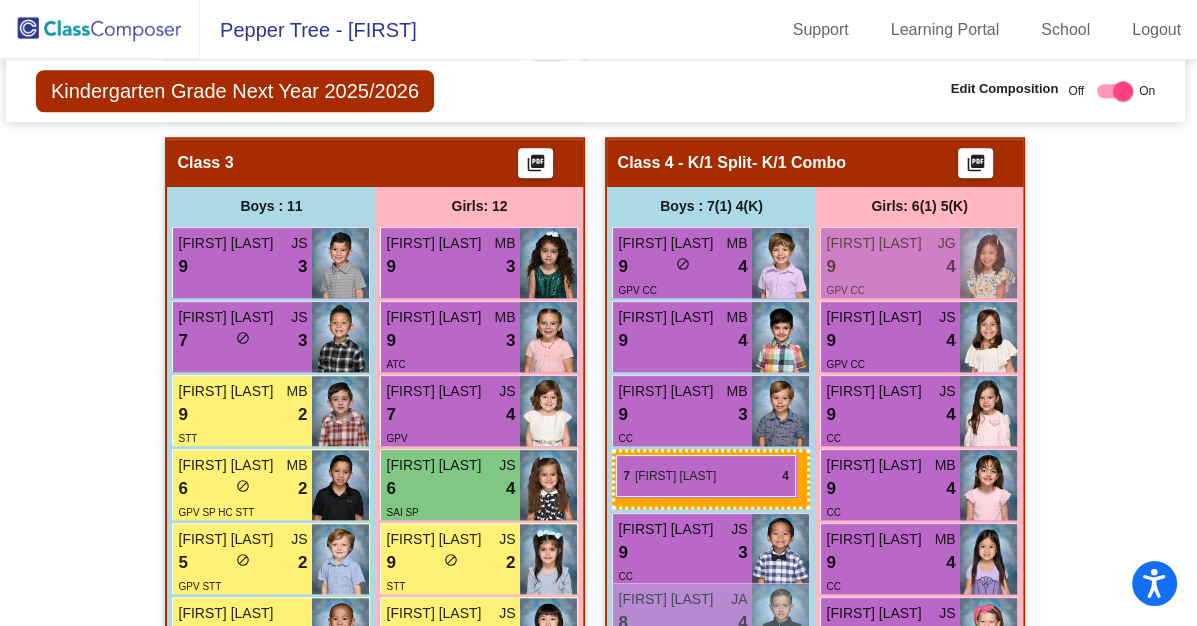 drag, startPoint x: 684, startPoint y: 267, endPoint x: 616, endPoint y: 455, distance: 199.91998 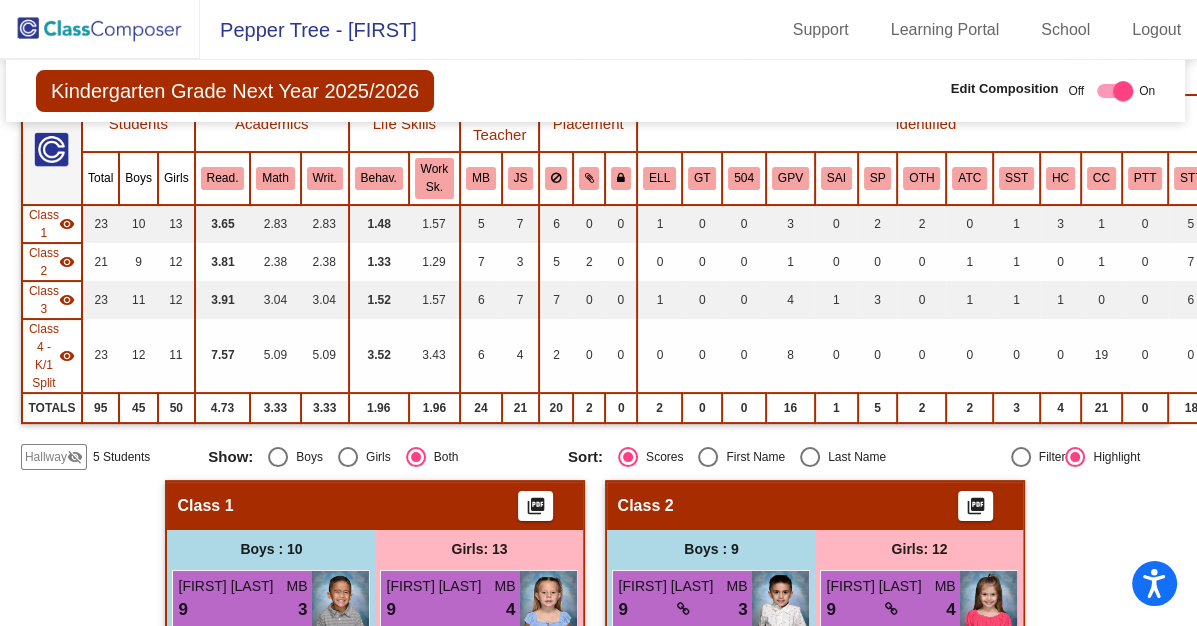 scroll, scrollTop: 187, scrollLeft: 3, axis: both 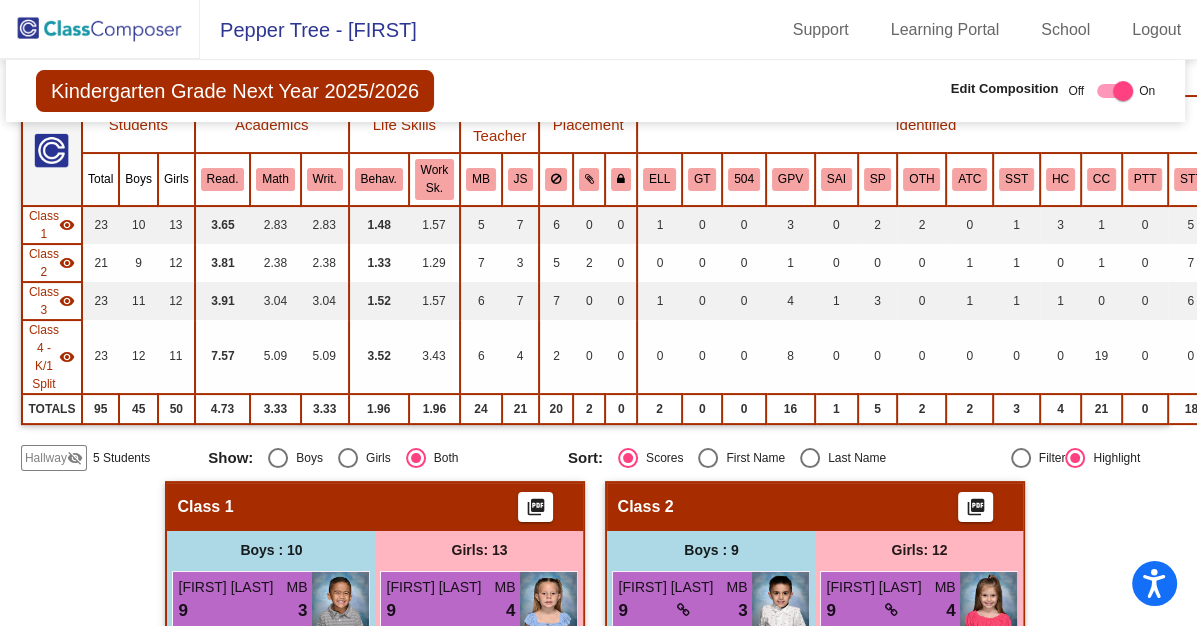 click on "Hallway" 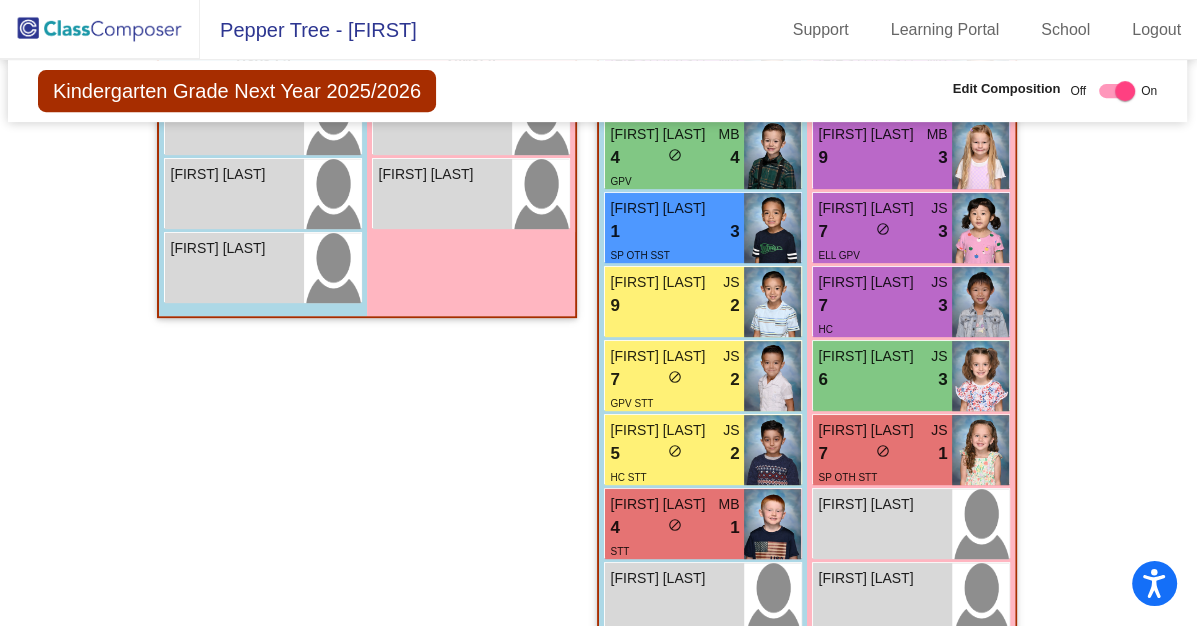 scroll, scrollTop: 732, scrollLeft: 1, axis: both 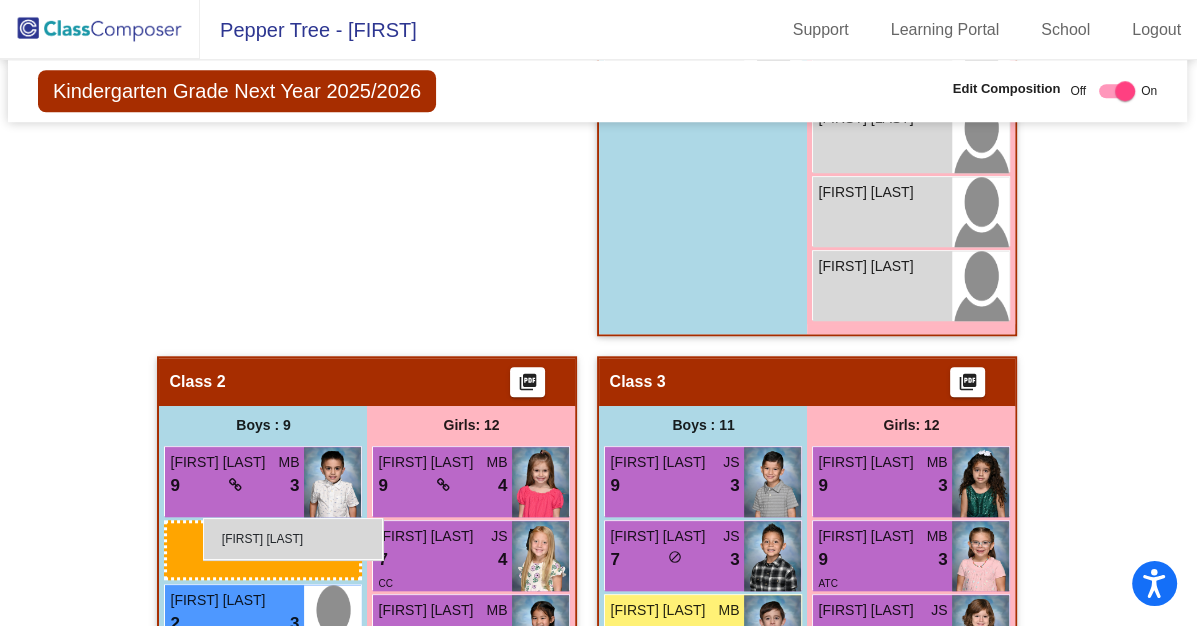drag, startPoint x: 222, startPoint y: 252, endPoint x: 203, endPoint y: 518, distance: 266.6777 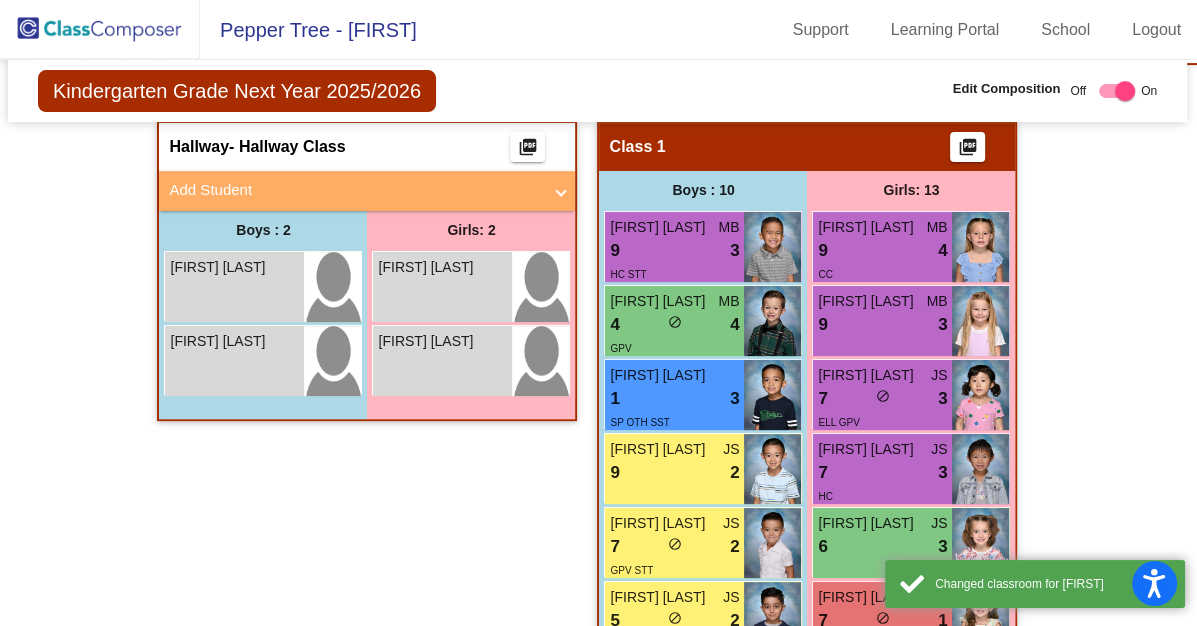 scroll, scrollTop: 508, scrollLeft: 1, axis: both 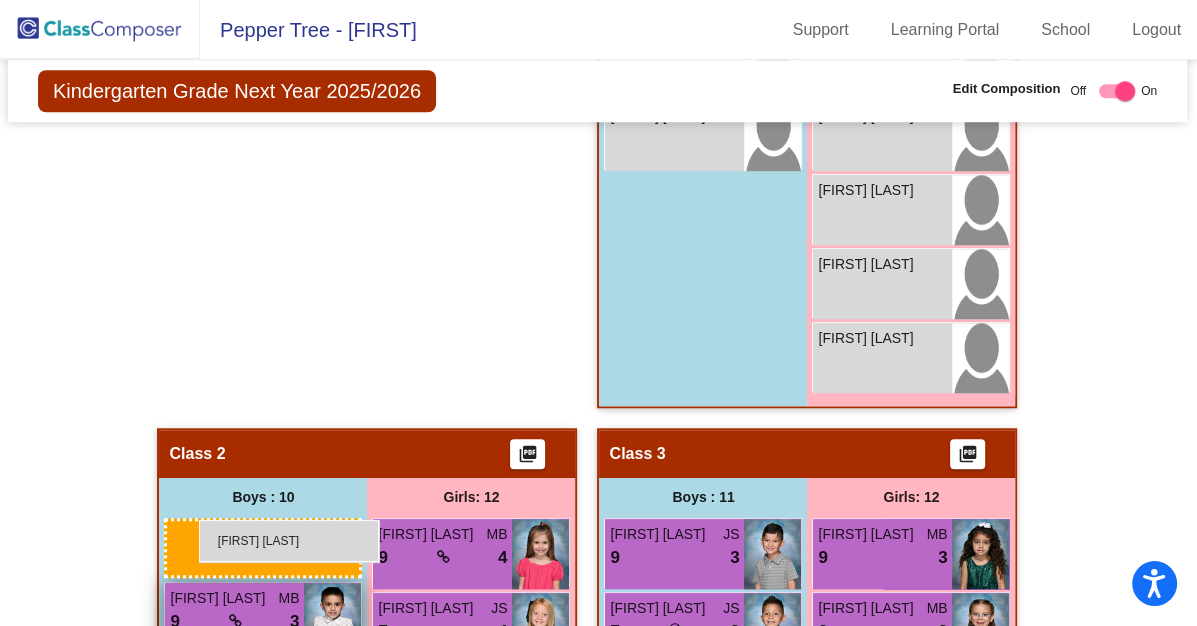 drag, startPoint x: 201, startPoint y: 400, endPoint x: 197, endPoint y: 520, distance: 120.06665 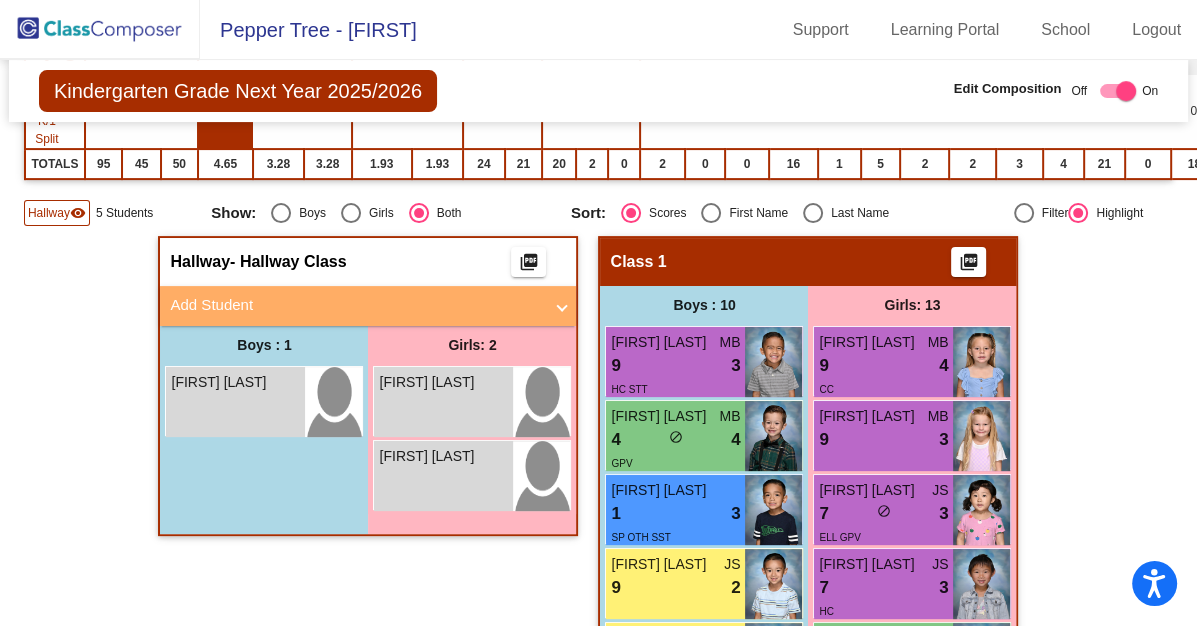 scroll, scrollTop: 446, scrollLeft: 0, axis: vertical 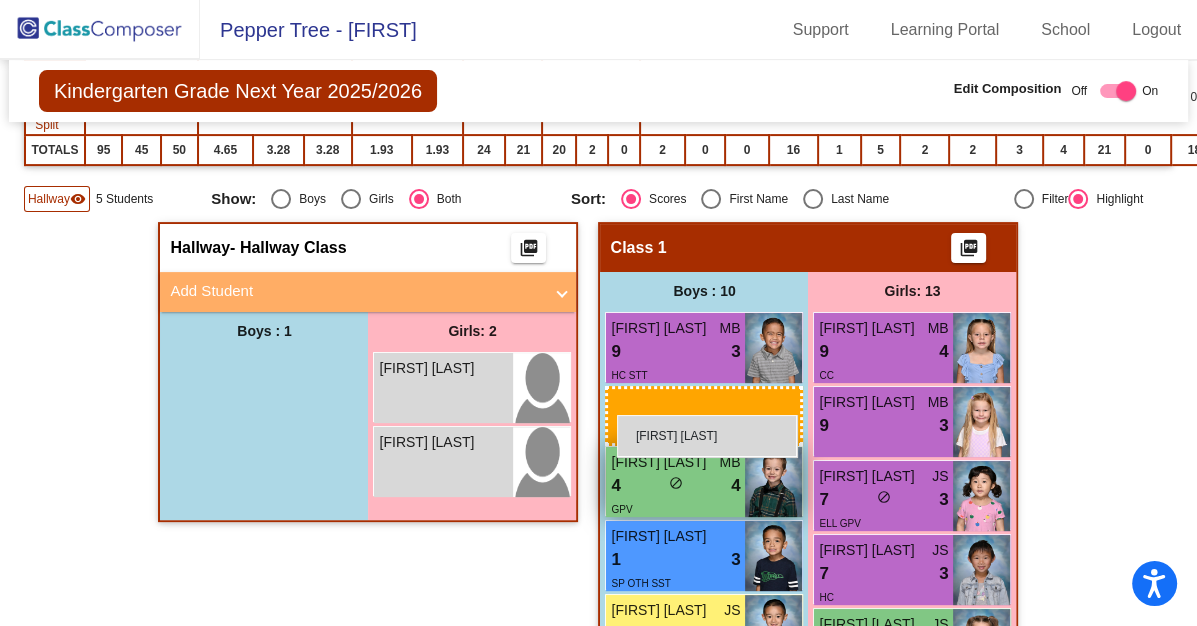 drag, startPoint x: 220, startPoint y: 369, endPoint x: 617, endPoint y: 416, distance: 399.77243 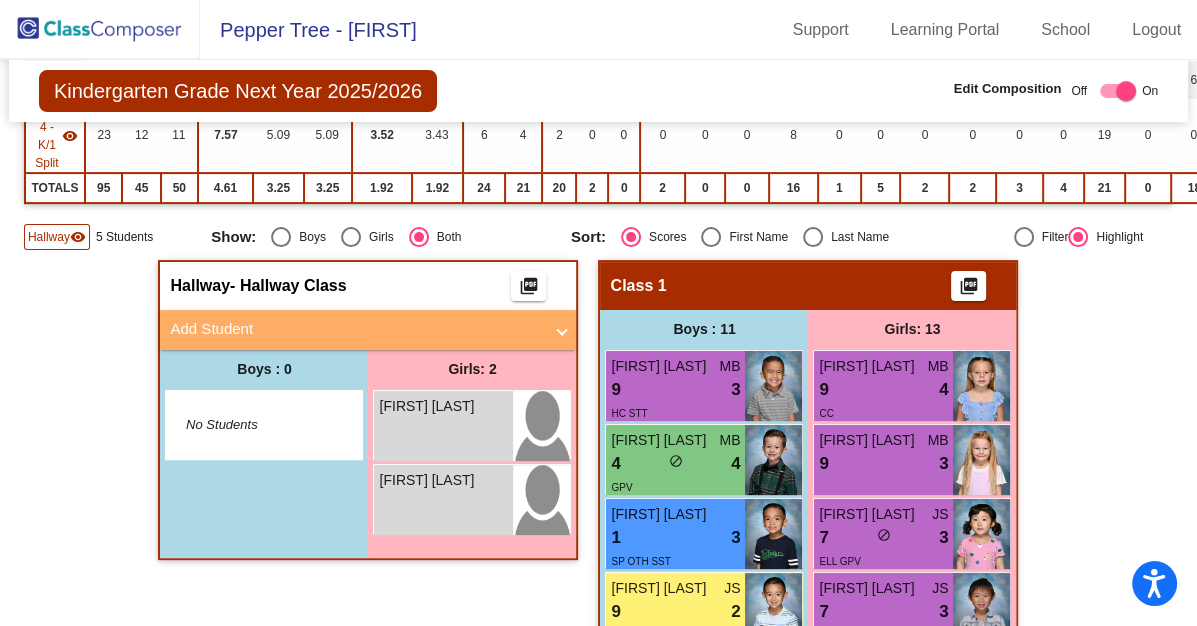 scroll, scrollTop: 412, scrollLeft: 0, axis: vertical 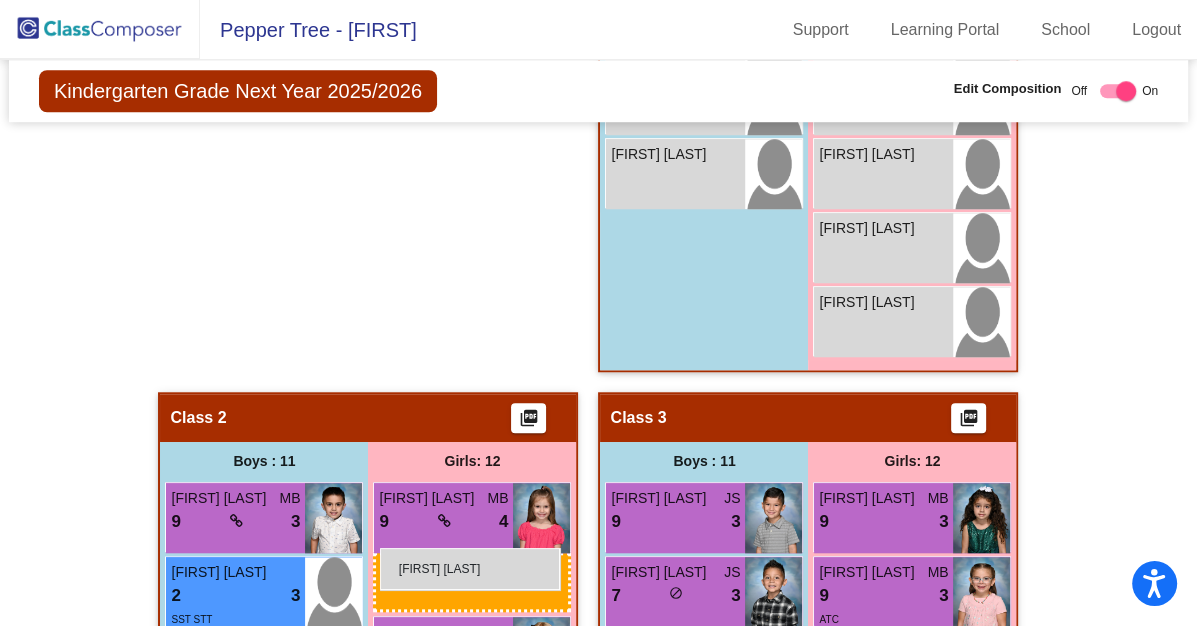 drag, startPoint x: 437, startPoint y: 492, endPoint x: 380, endPoint y: 548, distance: 79.9062 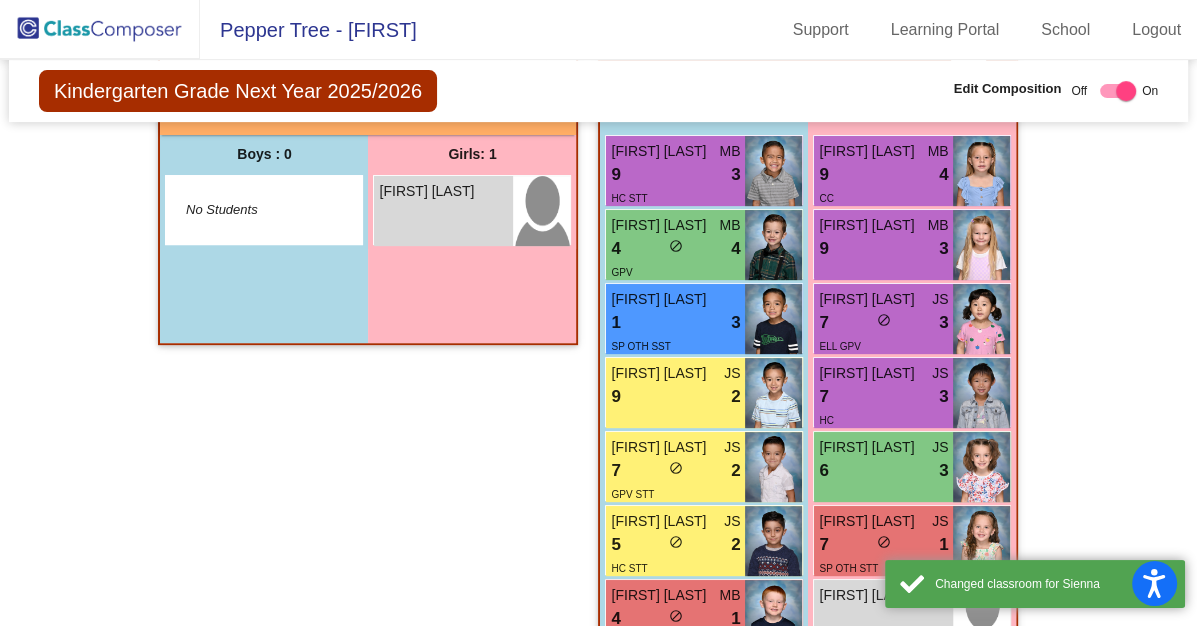 scroll, scrollTop: 556, scrollLeft: 0, axis: vertical 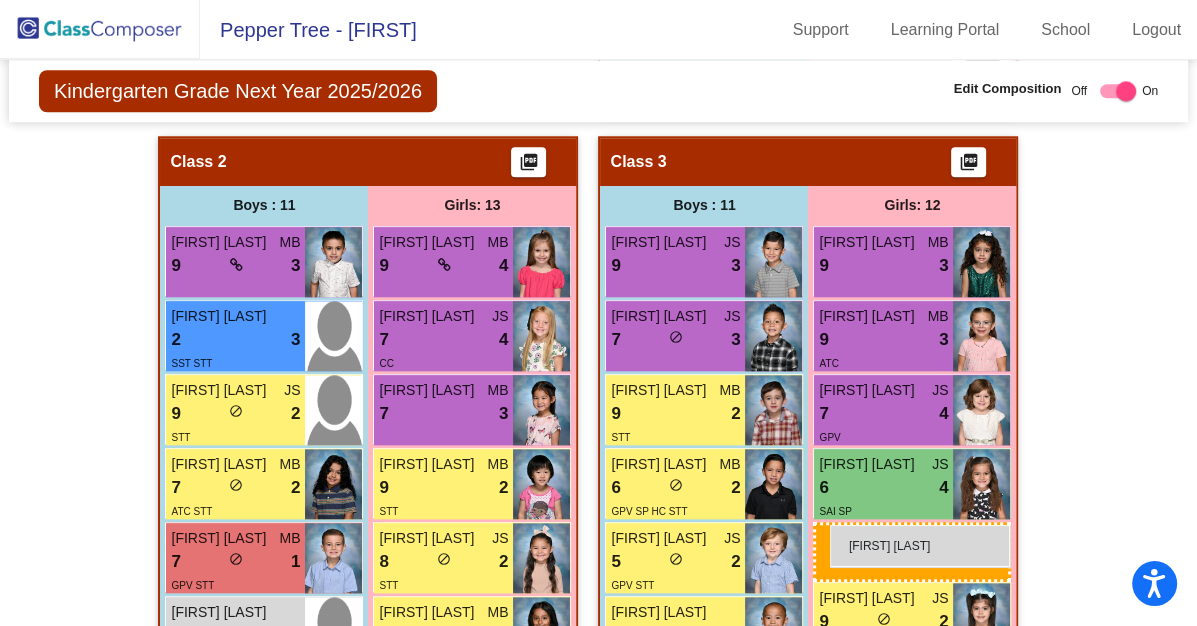 drag, startPoint x: 413, startPoint y: 280, endPoint x: 830, endPoint y: 525, distance: 483.64658 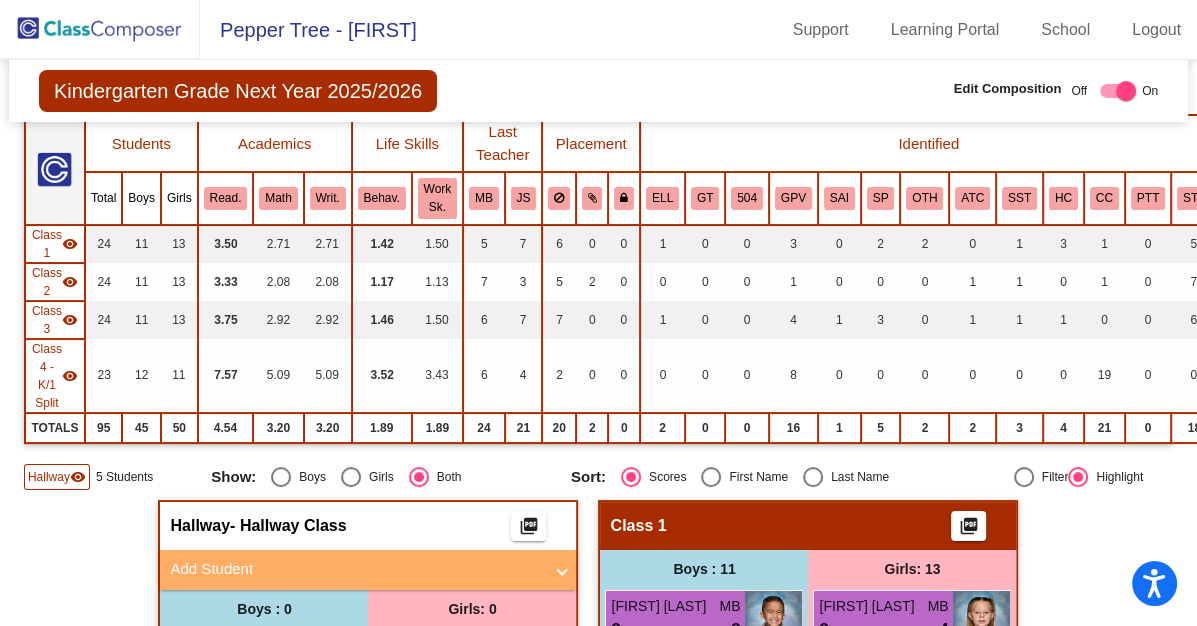 scroll, scrollTop: 172, scrollLeft: 0, axis: vertical 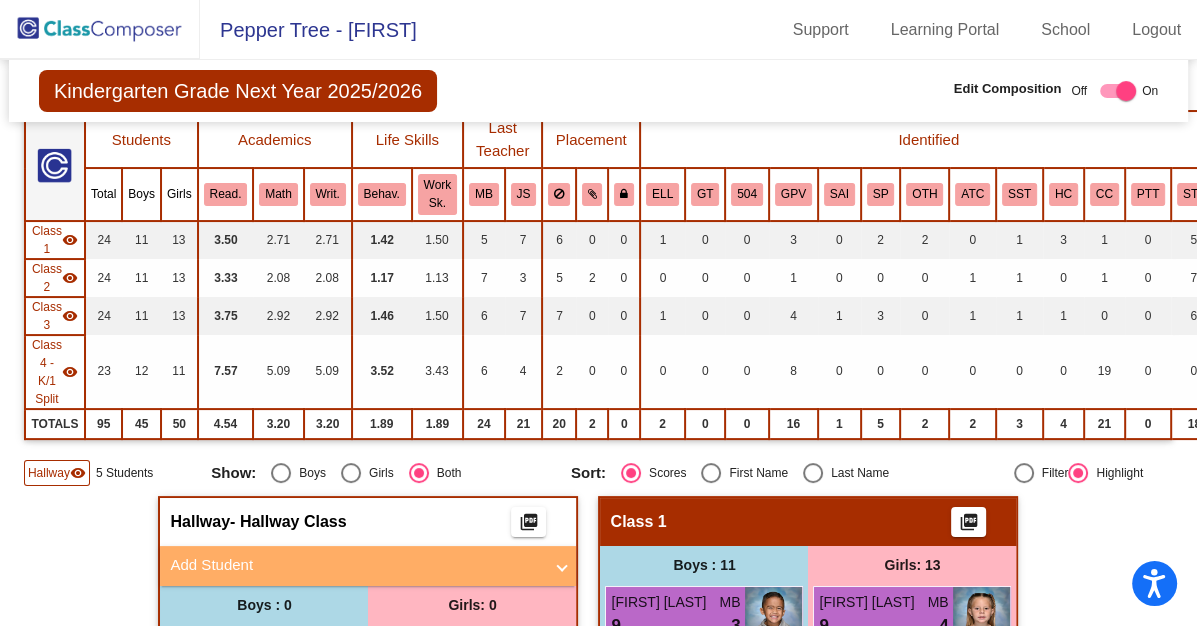 click on "Hallway" 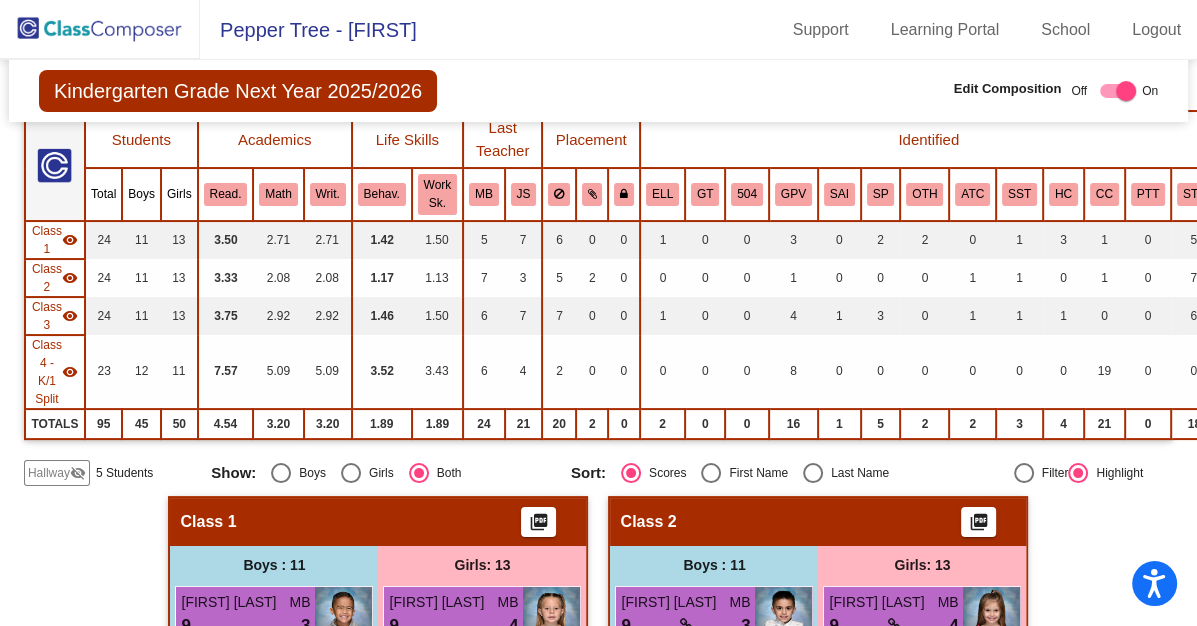 click on "Hallway" 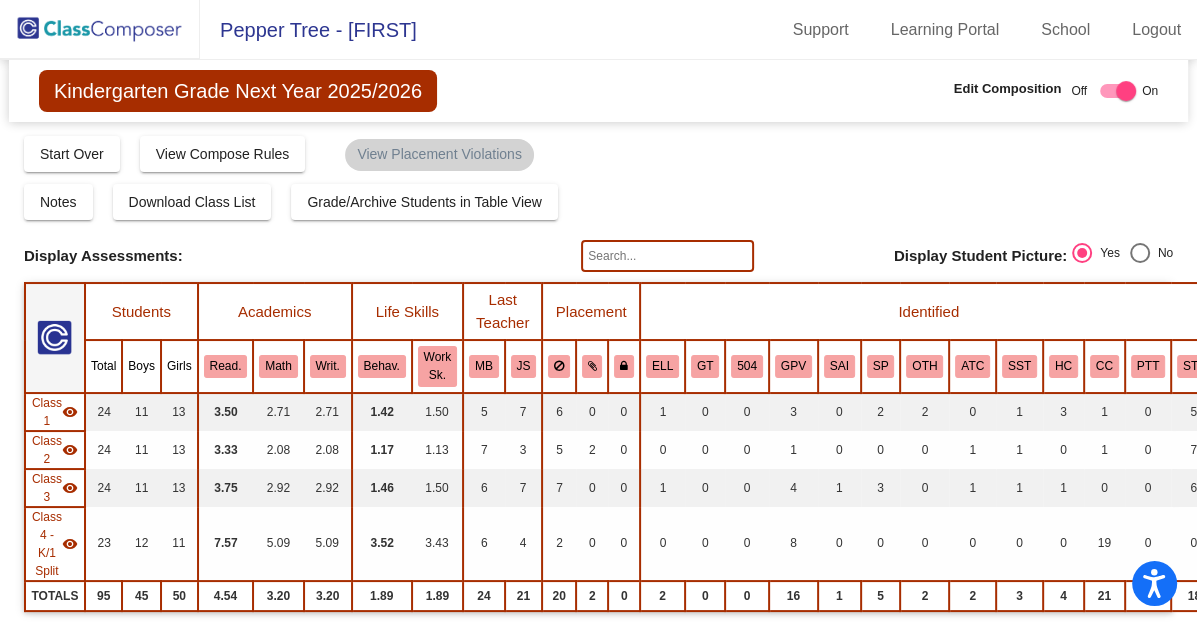 scroll, scrollTop: 0, scrollLeft: 0, axis: both 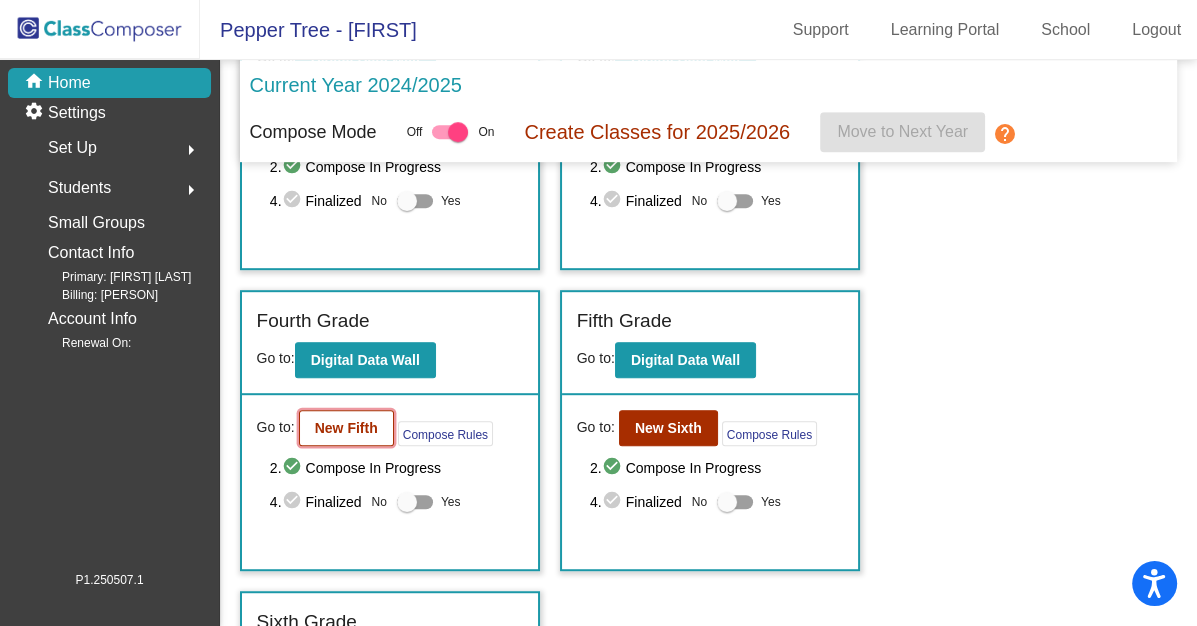 click on "New Fifth" 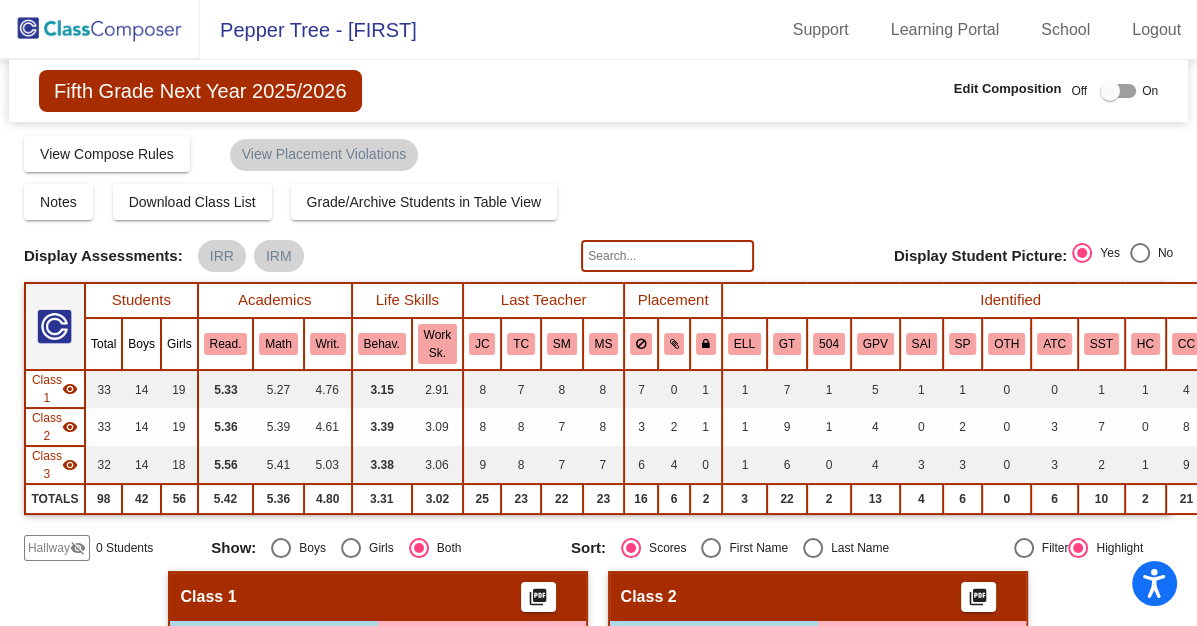 scroll, scrollTop: 0, scrollLeft: 0, axis: both 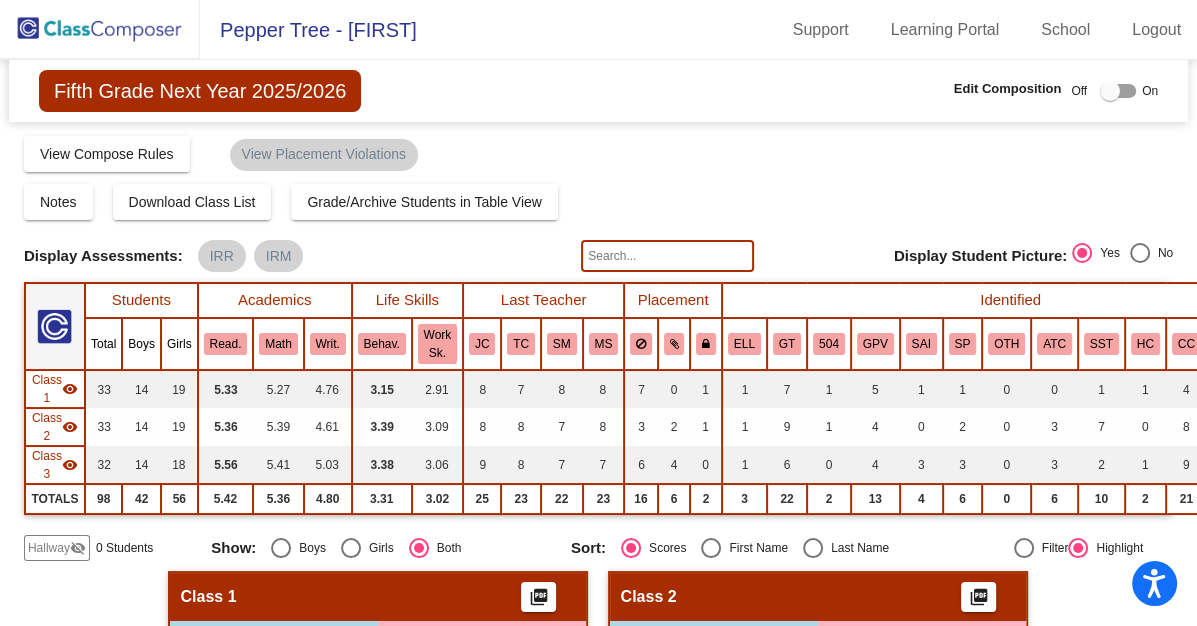 click 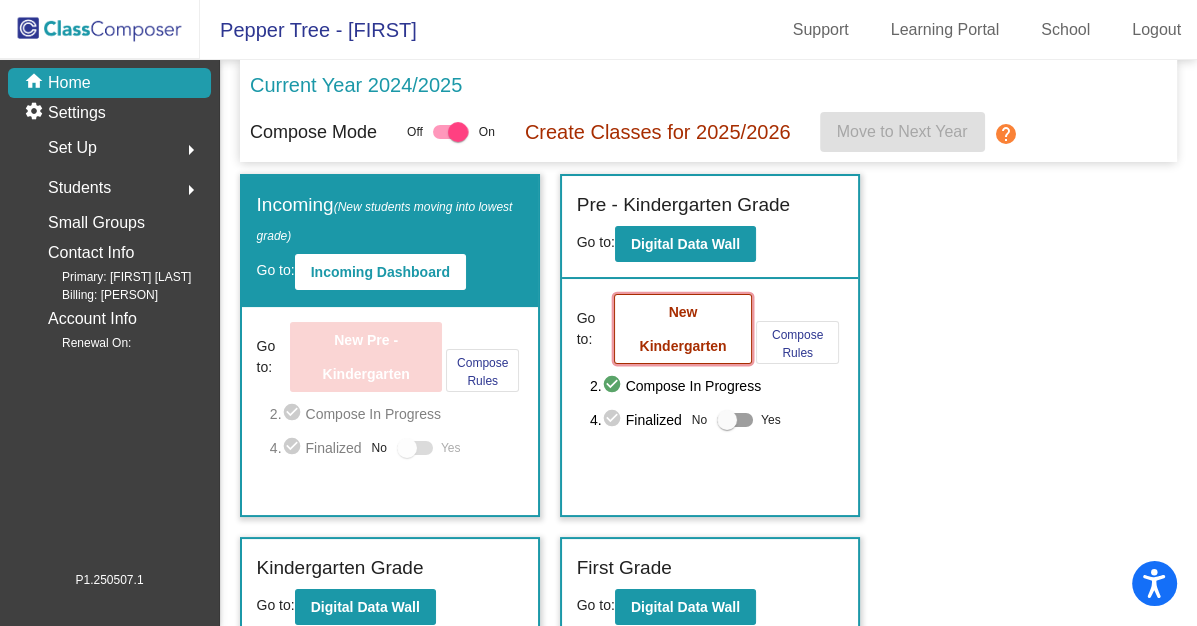 click on "New Kindergarten" 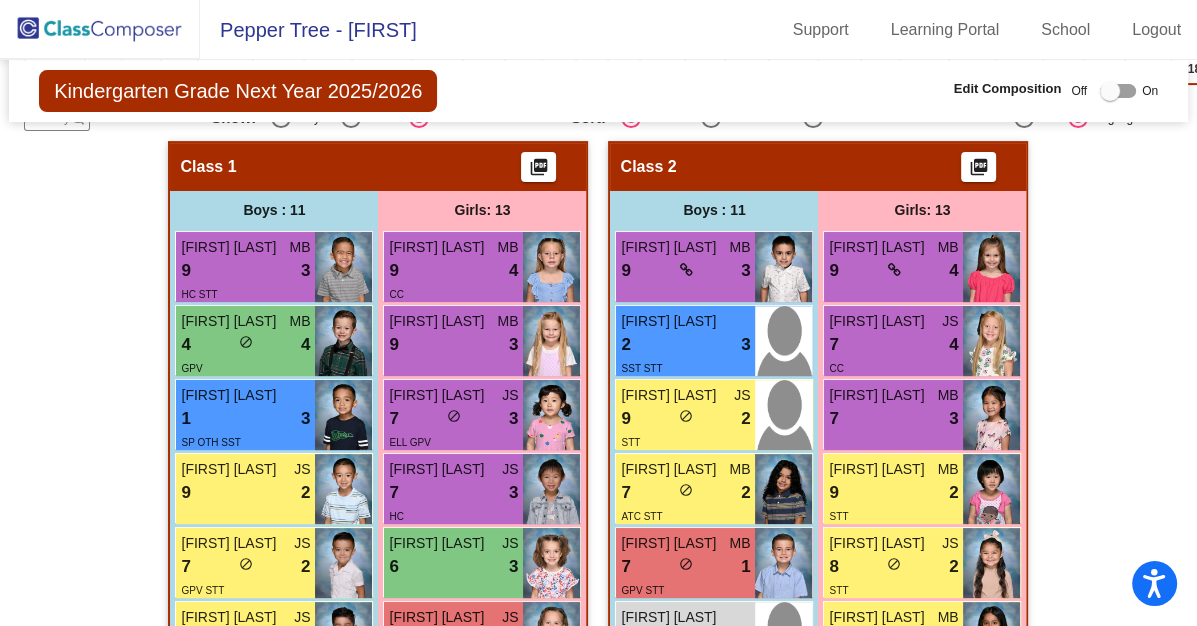 scroll, scrollTop: 544, scrollLeft: 0, axis: vertical 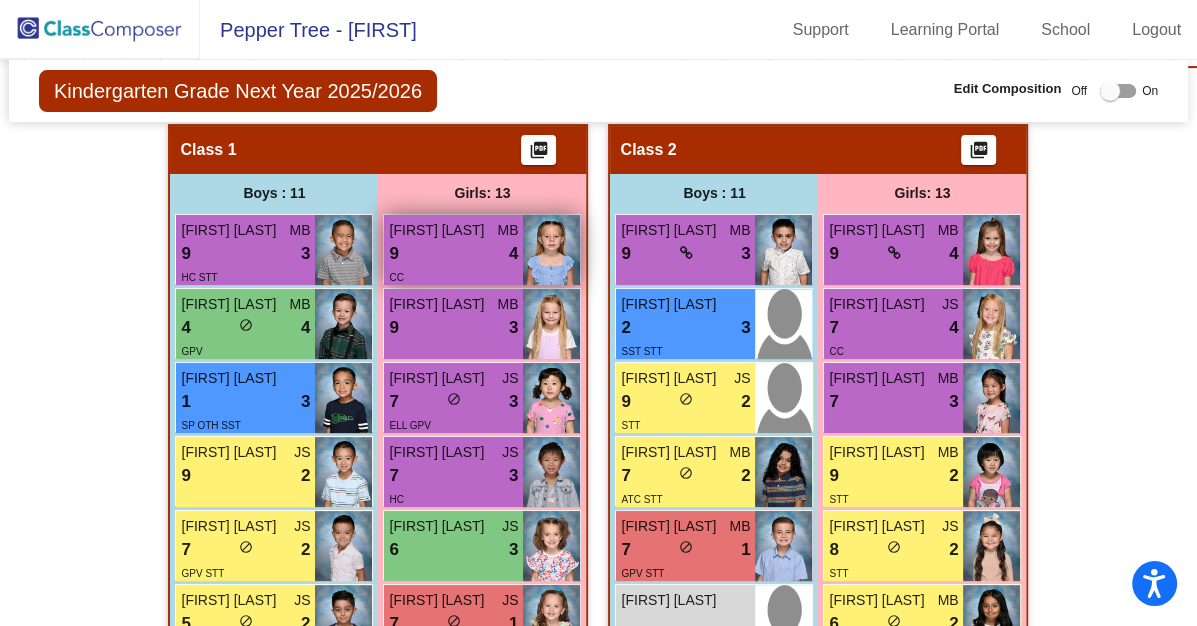 drag, startPoint x: 463, startPoint y: 240, endPoint x: 451, endPoint y: 245, distance: 13 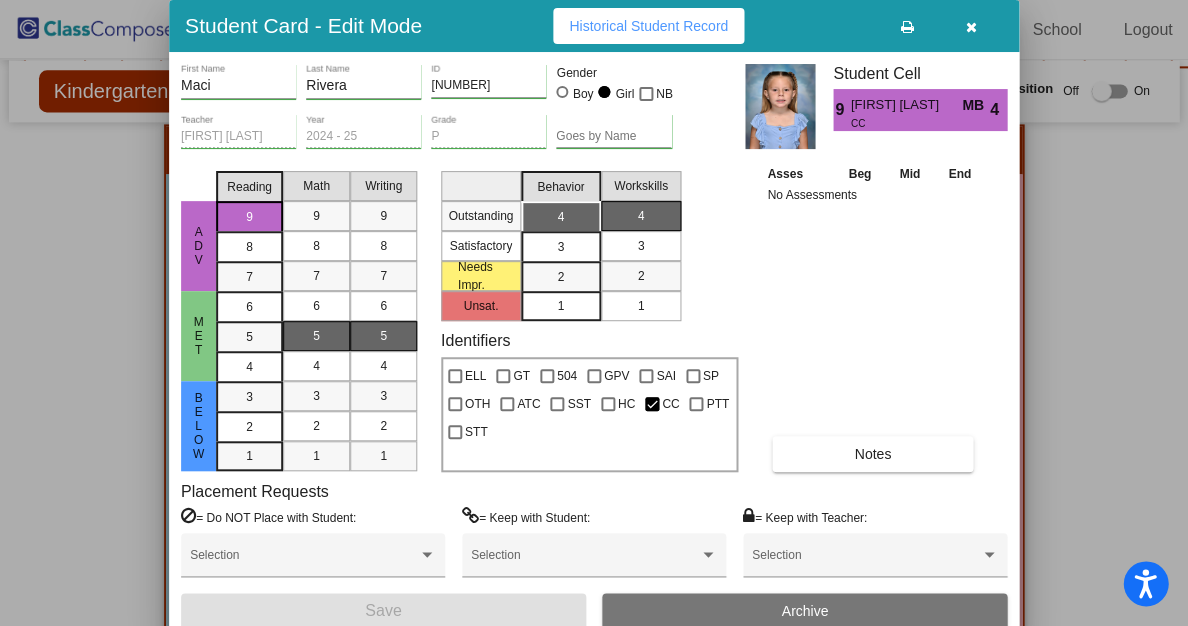 click at bounding box center [971, 27] 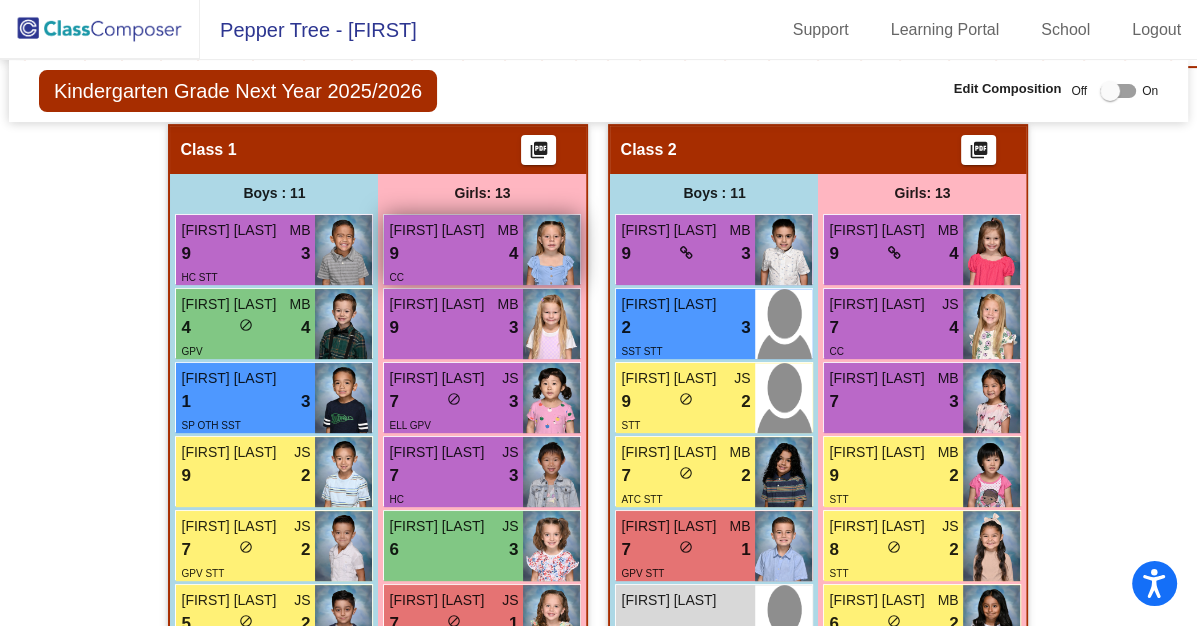 click on "[FIRST] [LAST]" at bounding box center (439, 230) 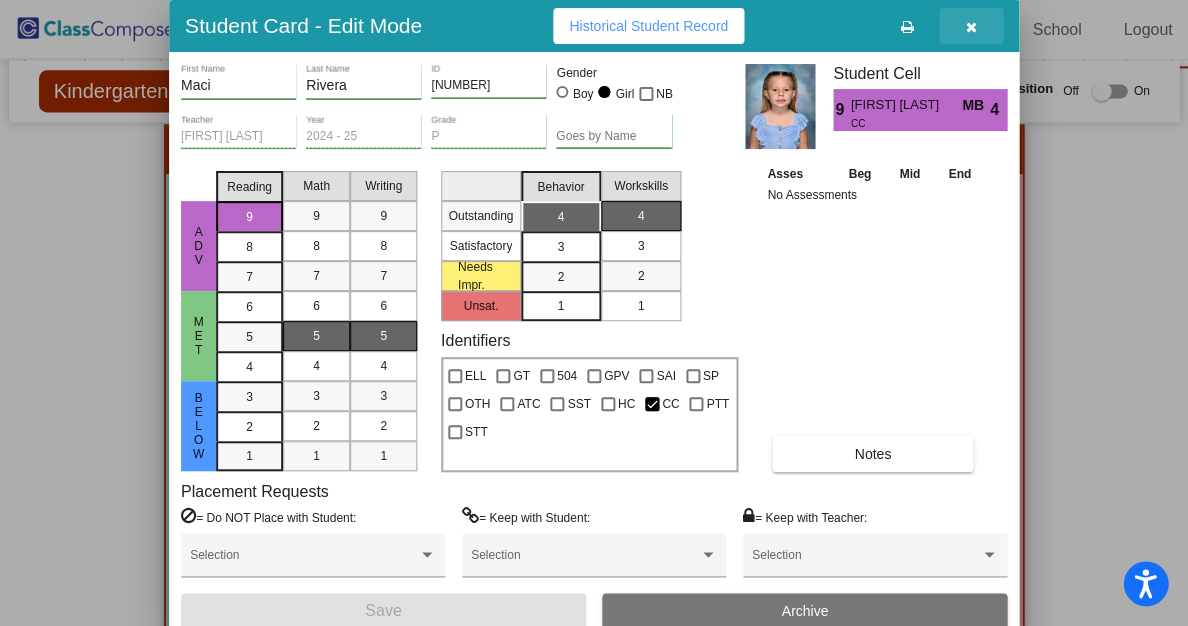 click at bounding box center (971, 27) 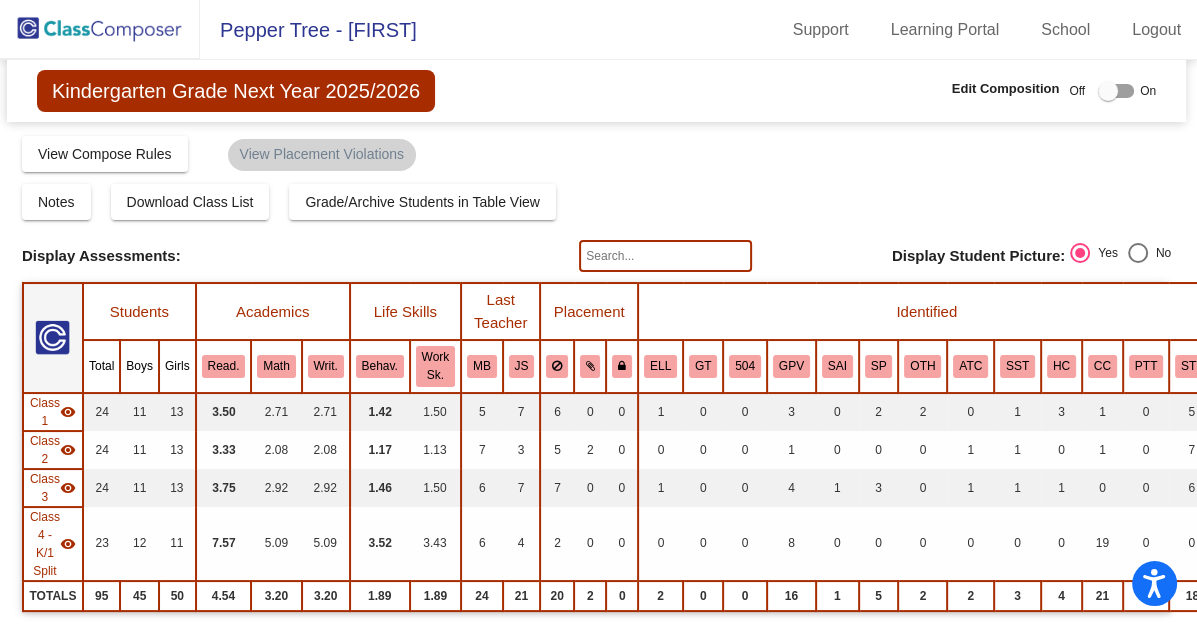 scroll, scrollTop: 0, scrollLeft: 2, axis: horizontal 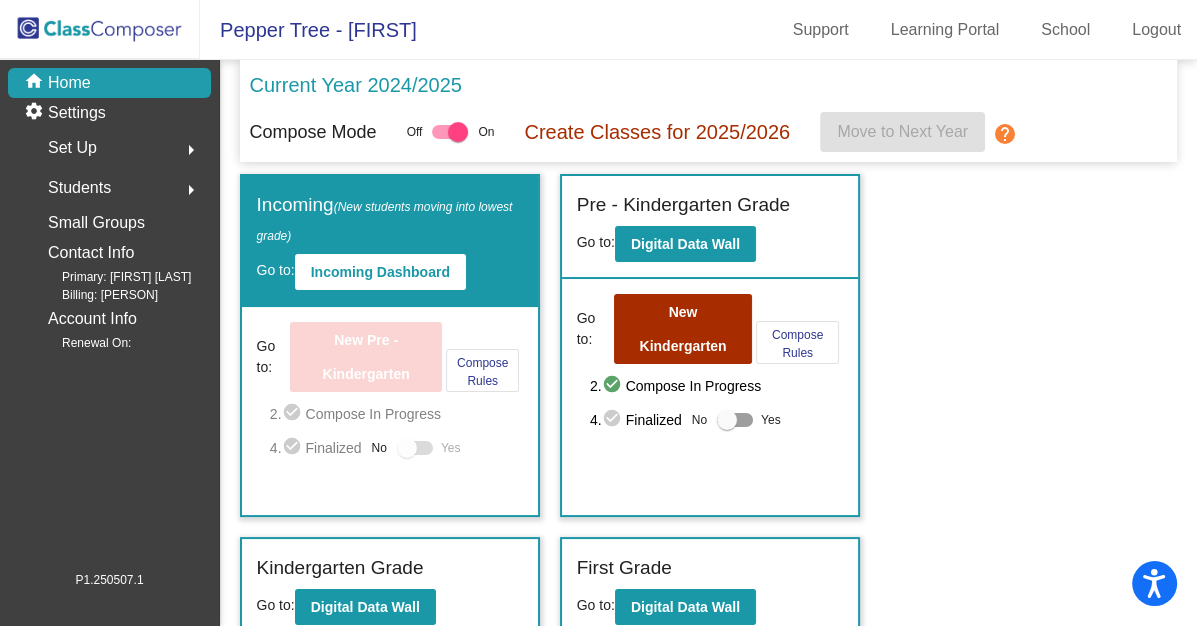 click on "Home" 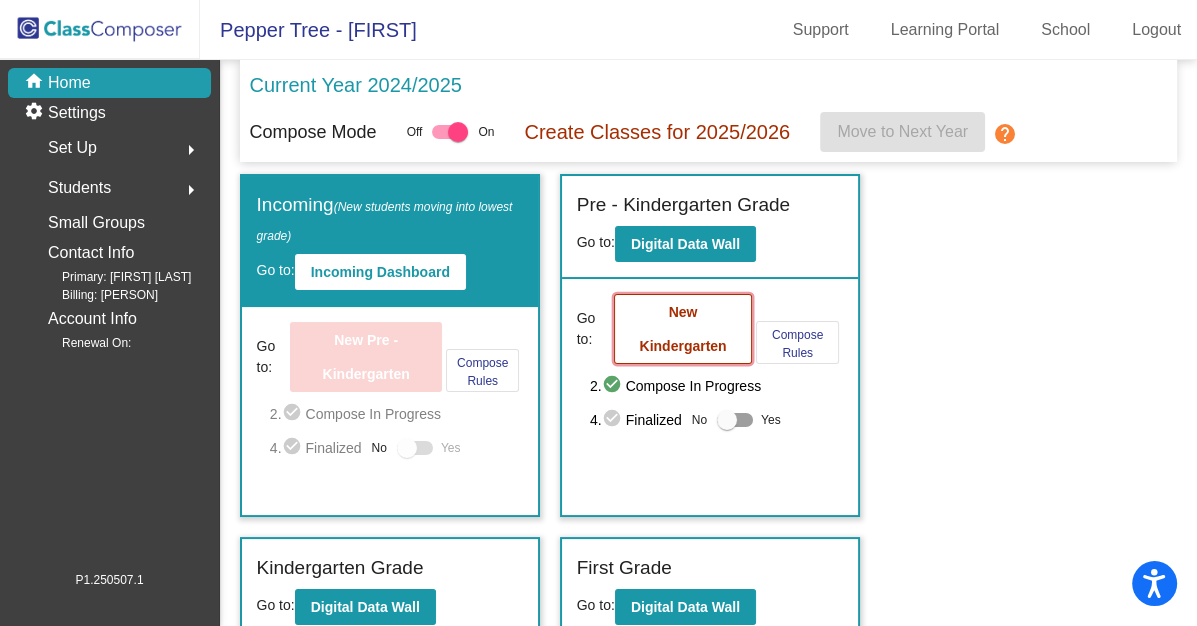 click on "New Kindergarten" 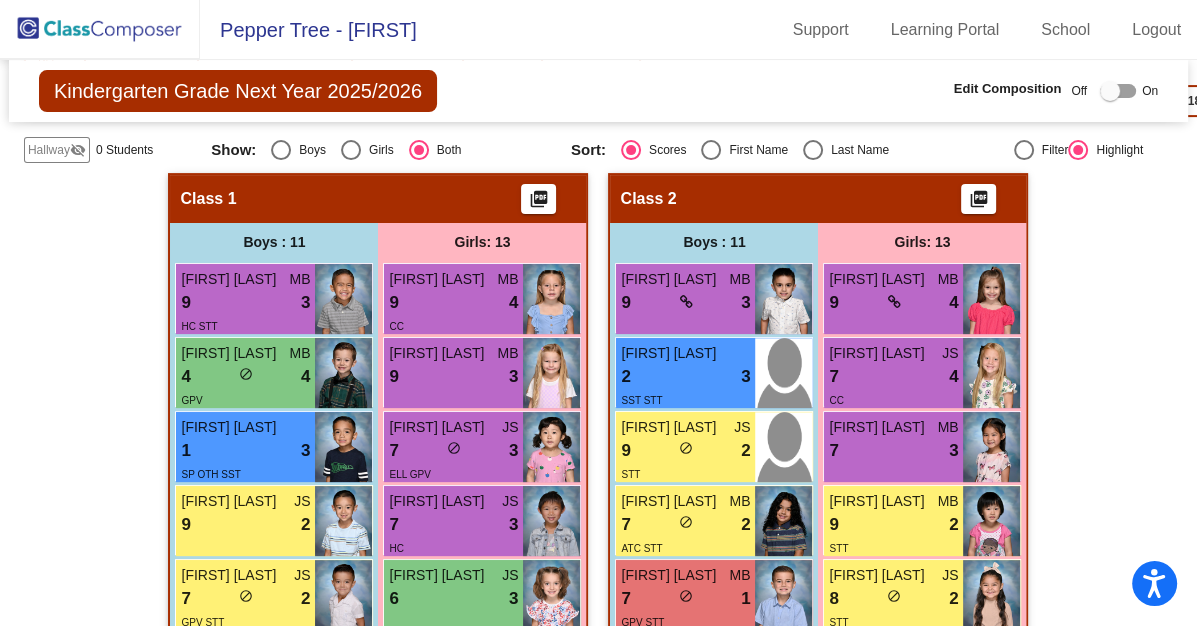 scroll, scrollTop: 504, scrollLeft: 0, axis: vertical 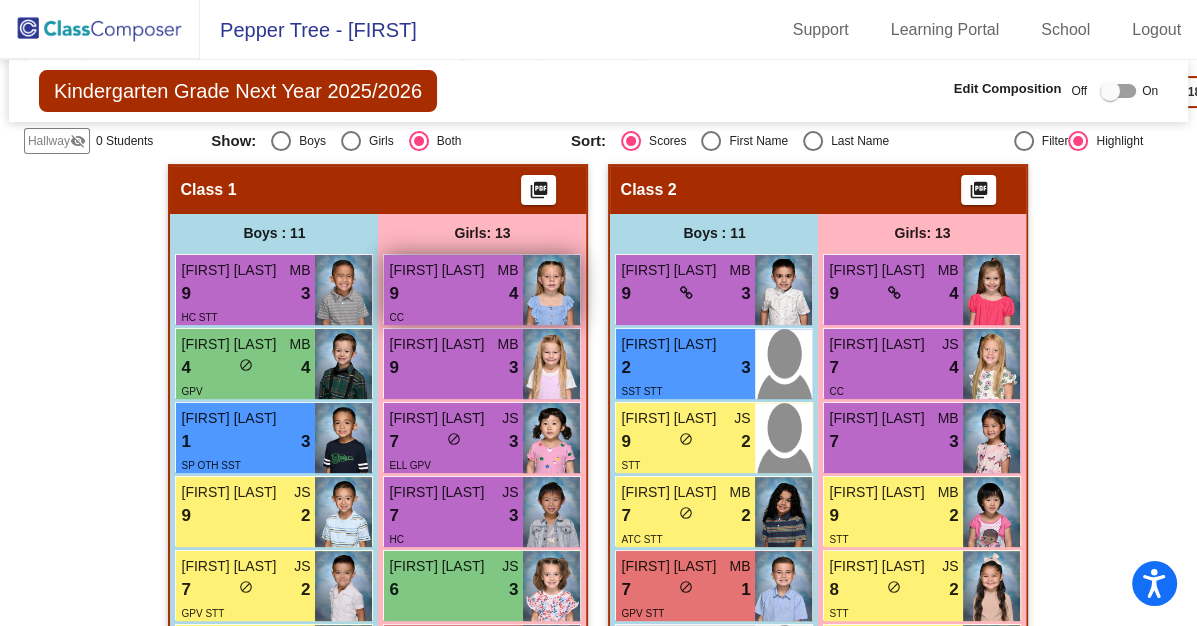 drag, startPoint x: 466, startPoint y: 287, endPoint x: 483, endPoint y: 274, distance: 21.400934 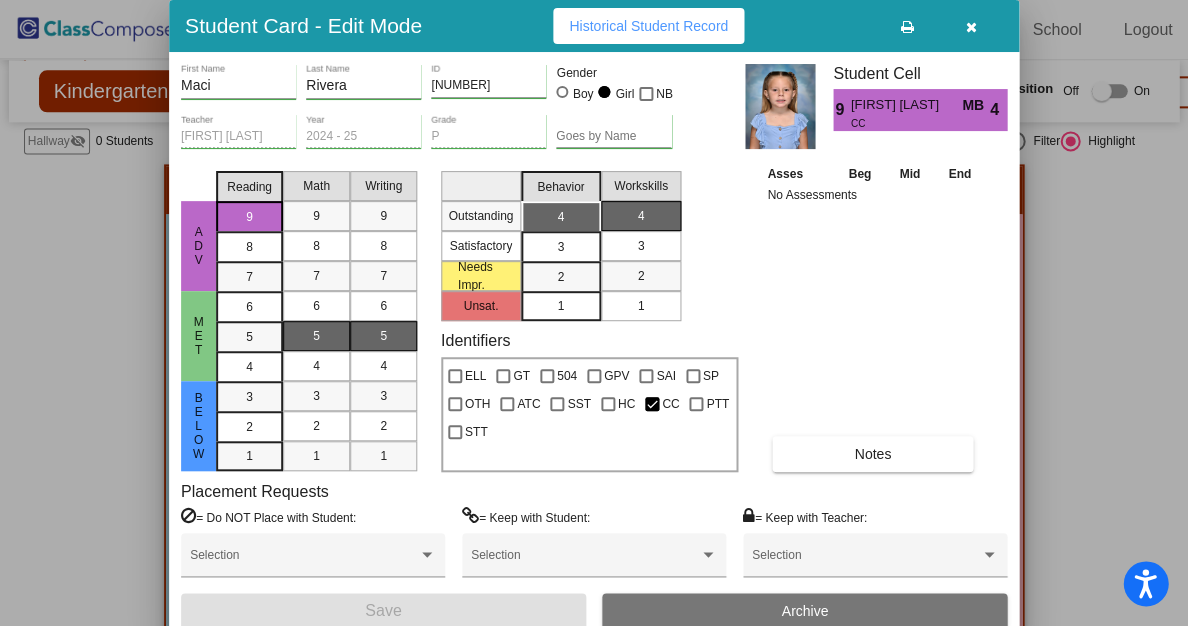 click at bounding box center [971, 27] 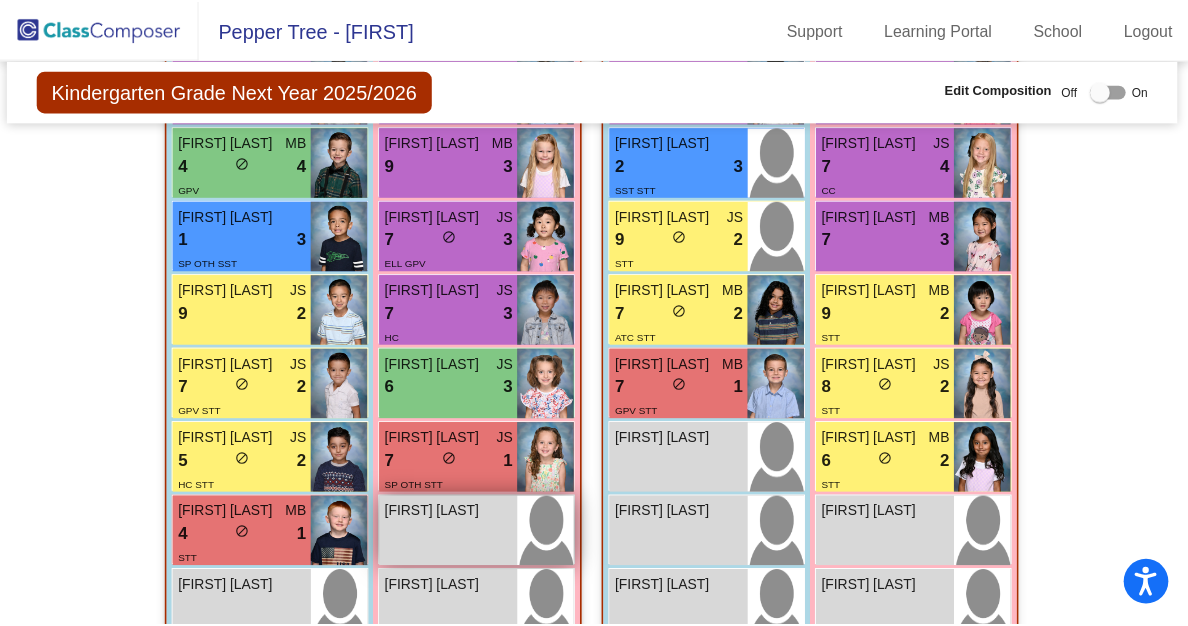 scroll, scrollTop: 707, scrollLeft: 2, axis: both 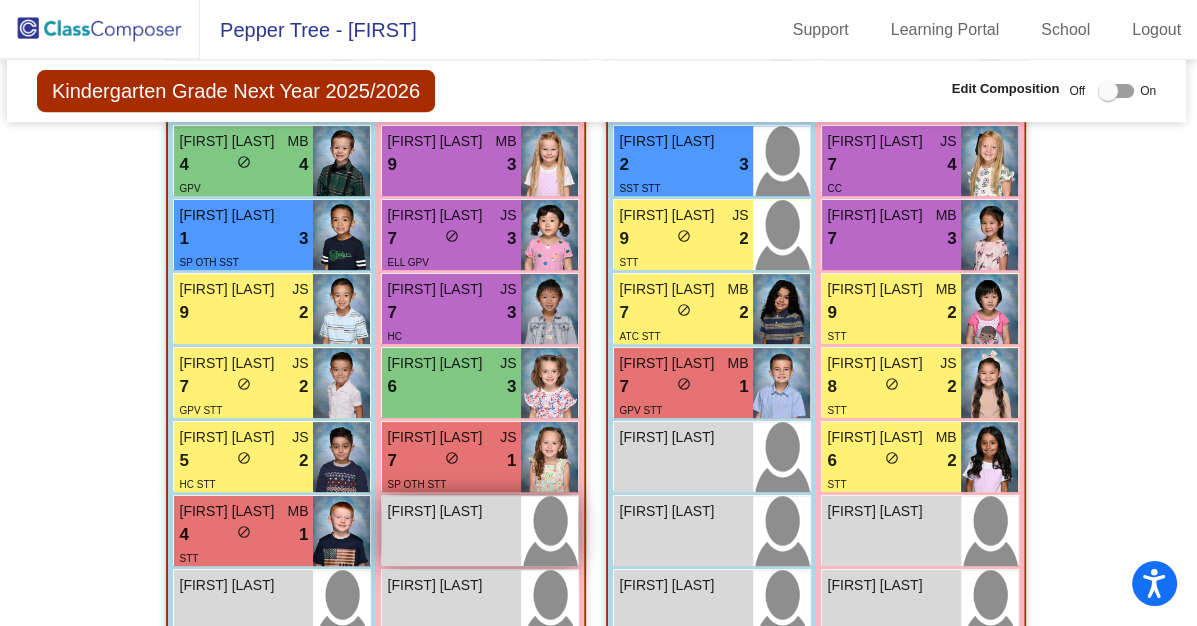 drag, startPoint x: 468, startPoint y: 521, endPoint x: 453, endPoint y: 512, distance: 17.492855 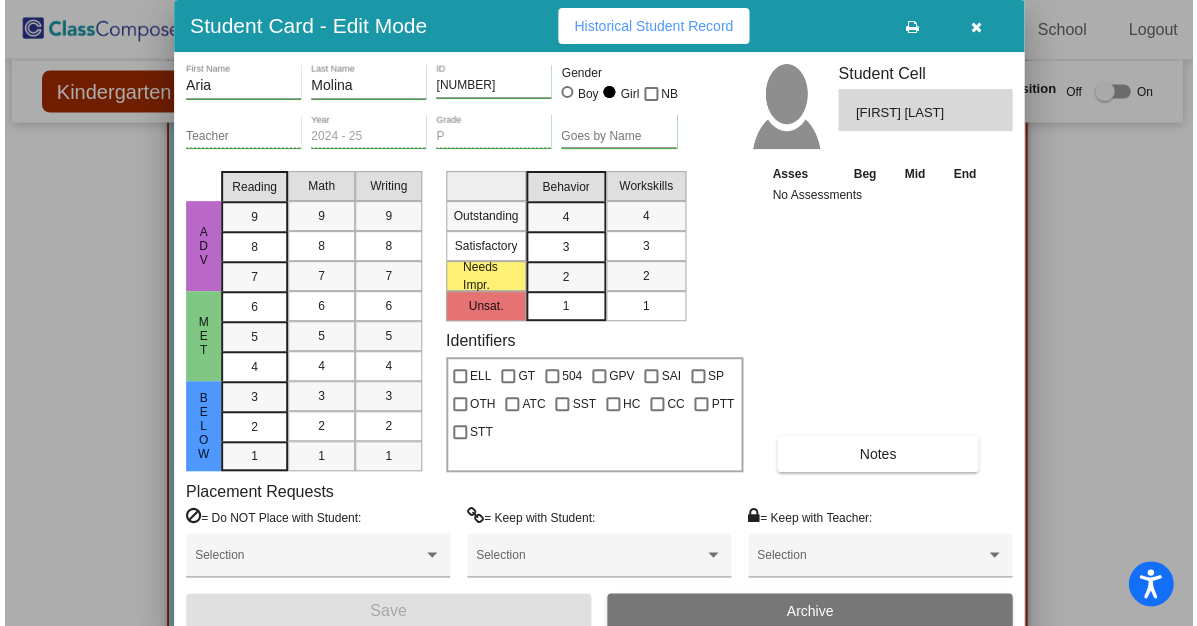 scroll, scrollTop: 0, scrollLeft: 0, axis: both 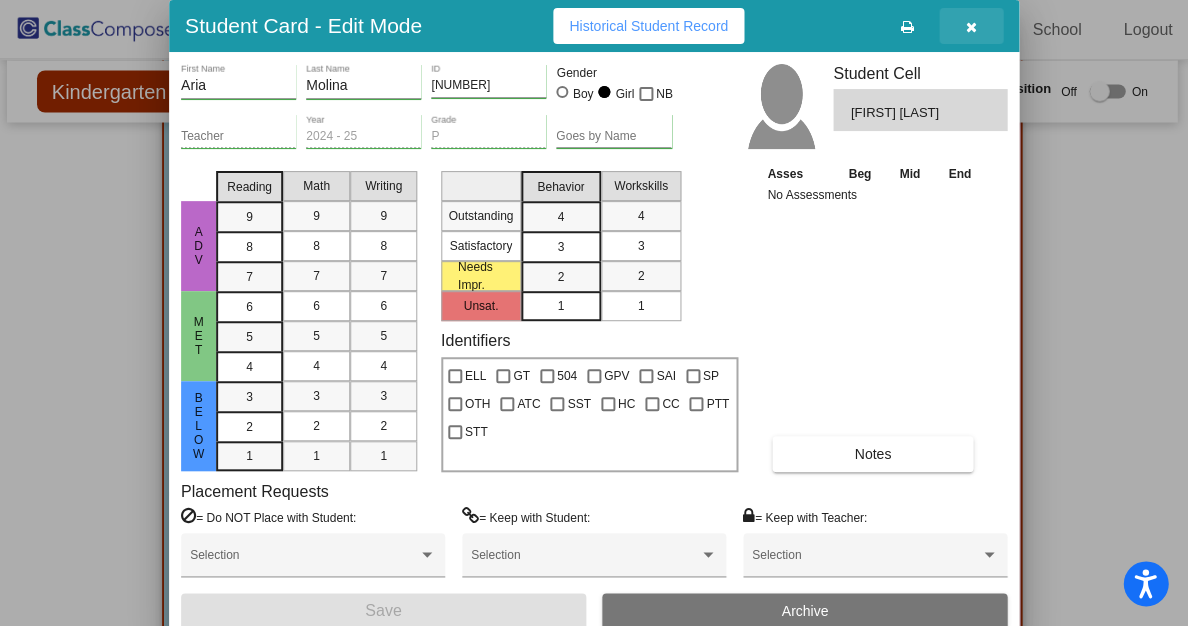 click at bounding box center [971, 27] 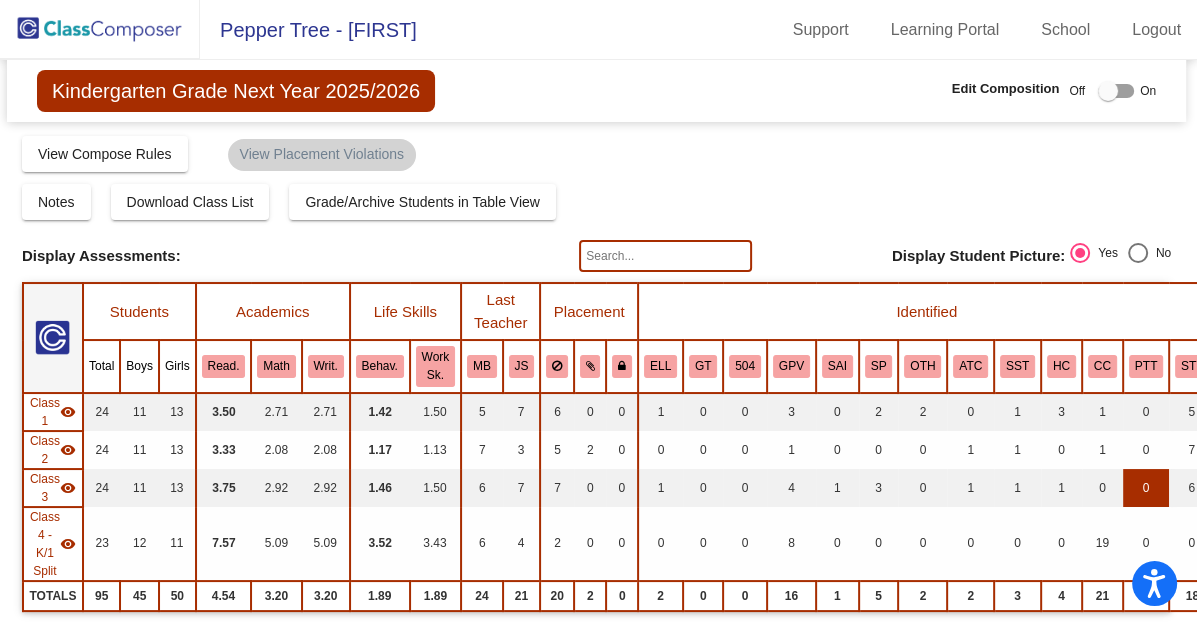 scroll, scrollTop: 0, scrollLeft: 2, axis: horizontal 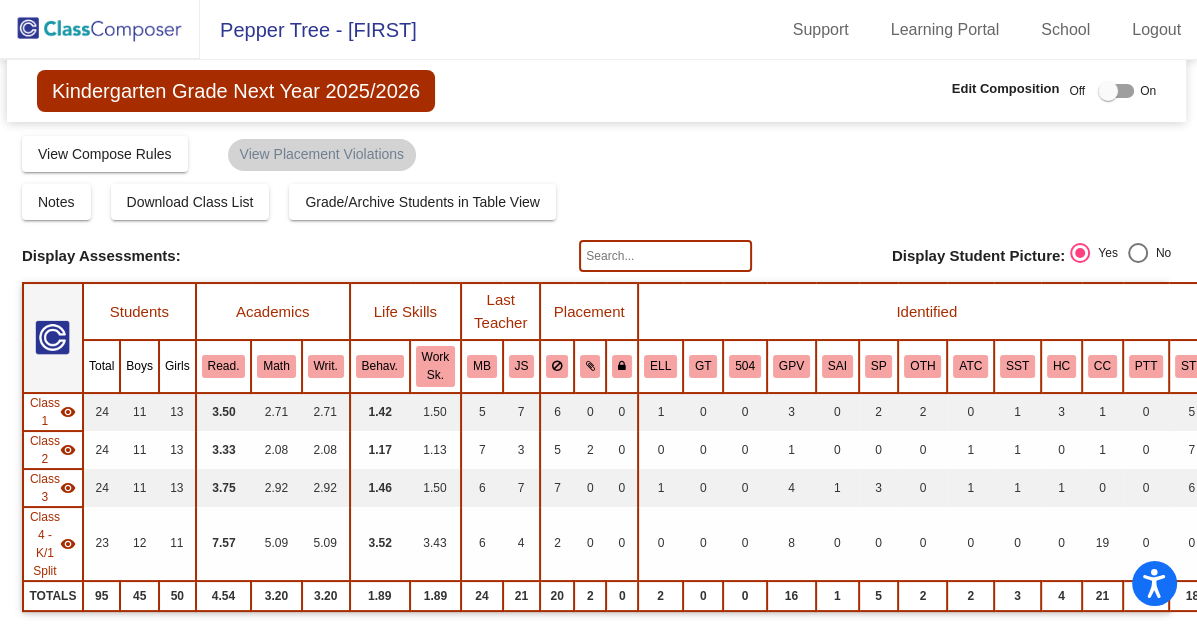 click at bounding box center (1116, 91) 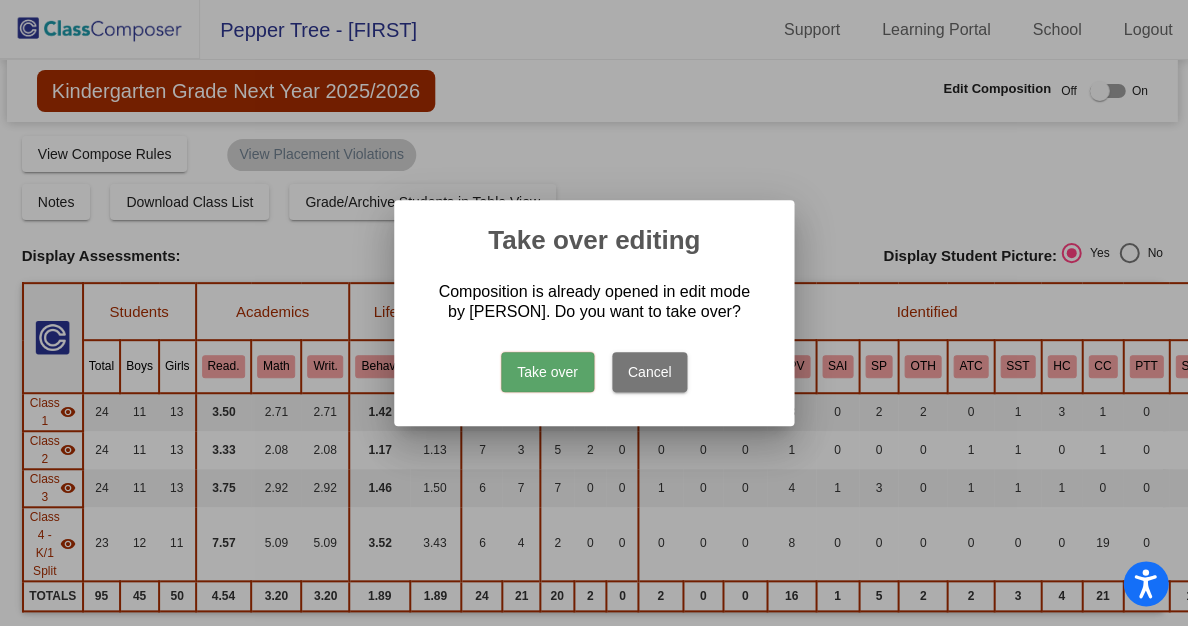 click on "Take over" at bounding box center (547, 372) 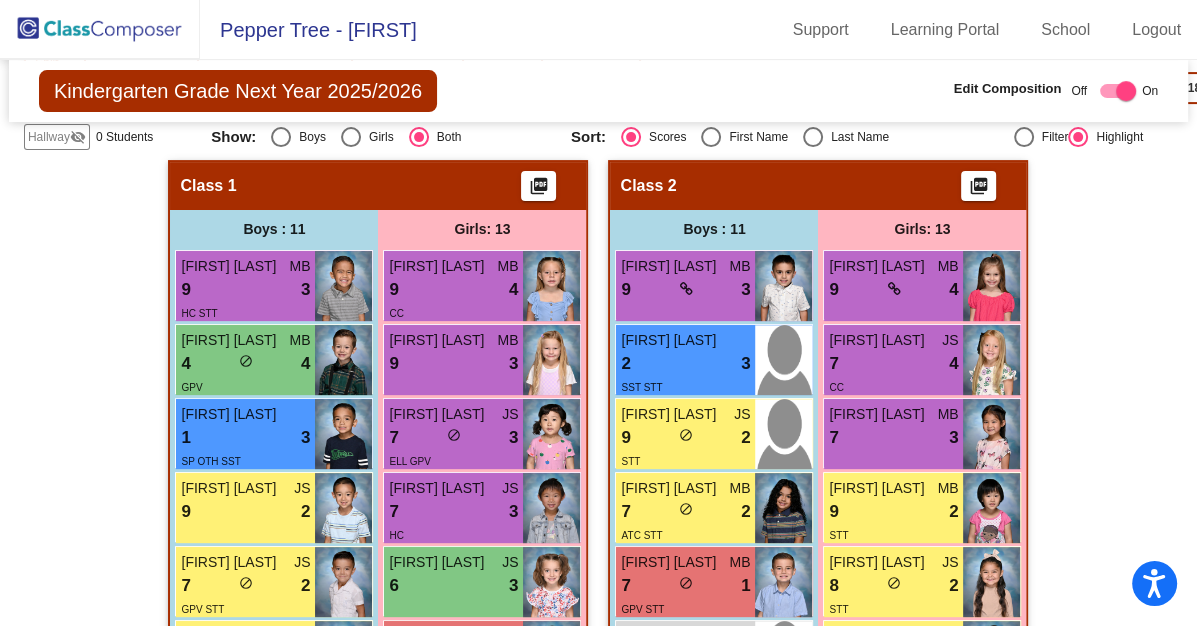 scroll, scrollTop: 503, scrollLeft: 0, axis: vertical 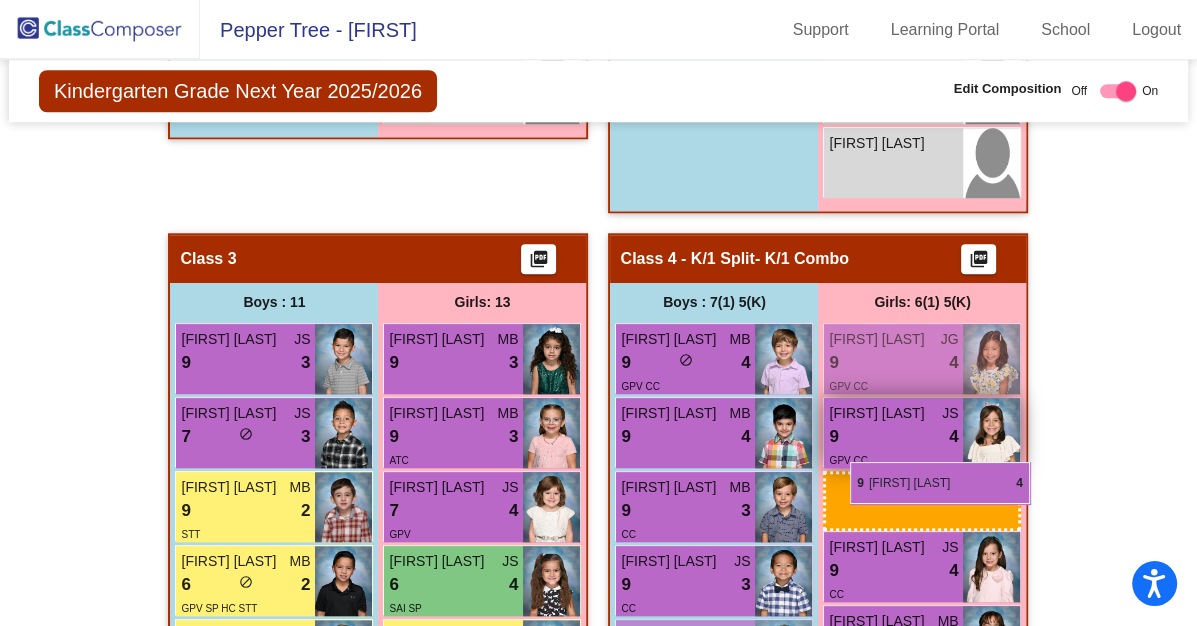 drag, startPoint x: 466, startPoint y: 290, endPoint x: 850, endPoint y: 462, distance: 420.7612 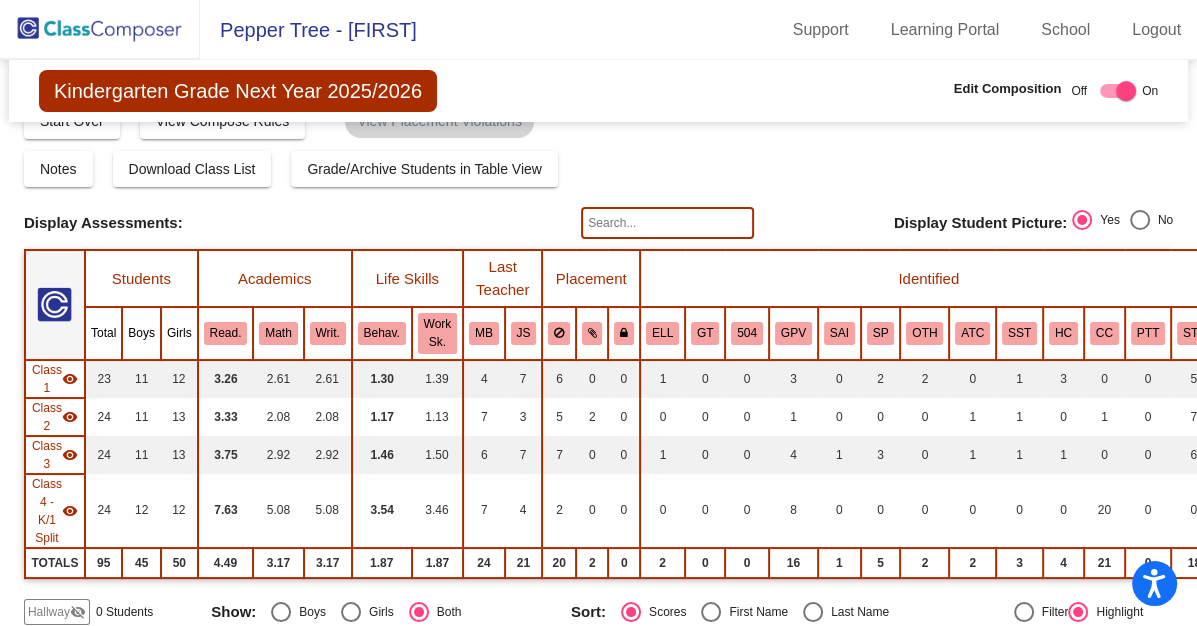 scroll, scrollTop: 0, scrollLeft: 0, axis: both 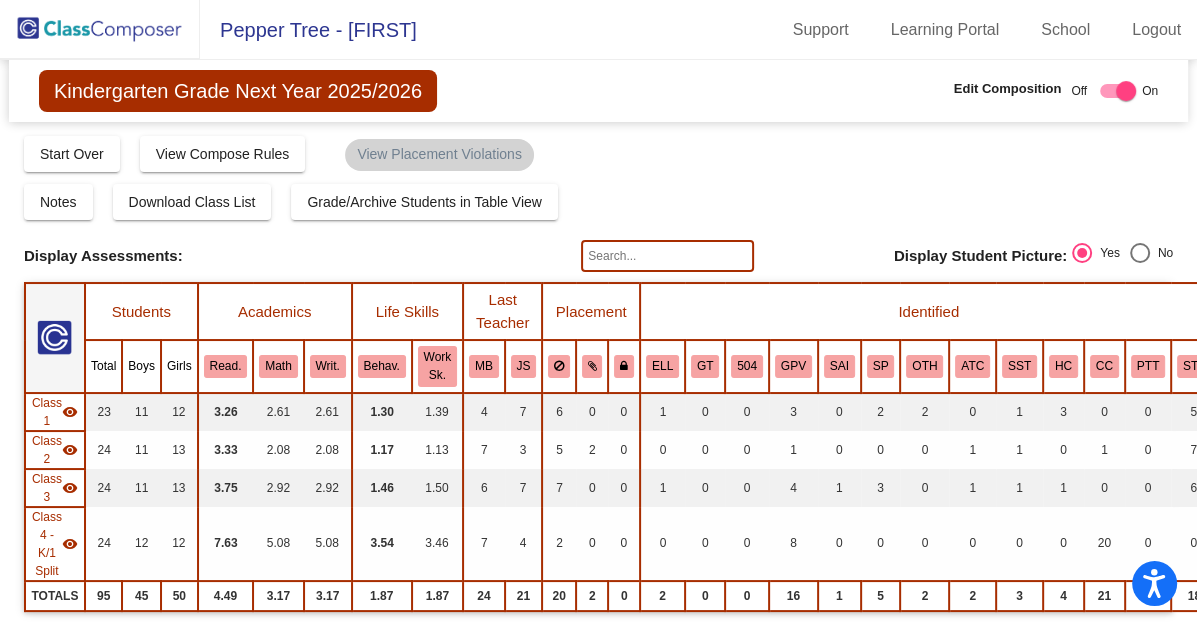 click 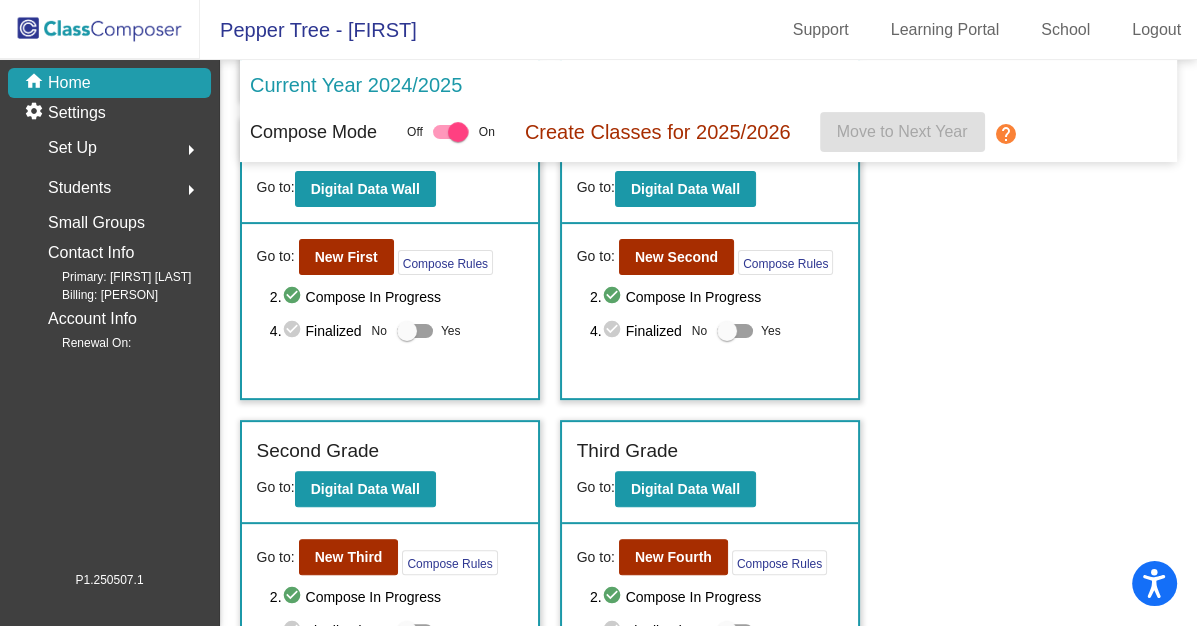 scroll, scrollTop: 411, scrollLeft: 0, axis: vertical 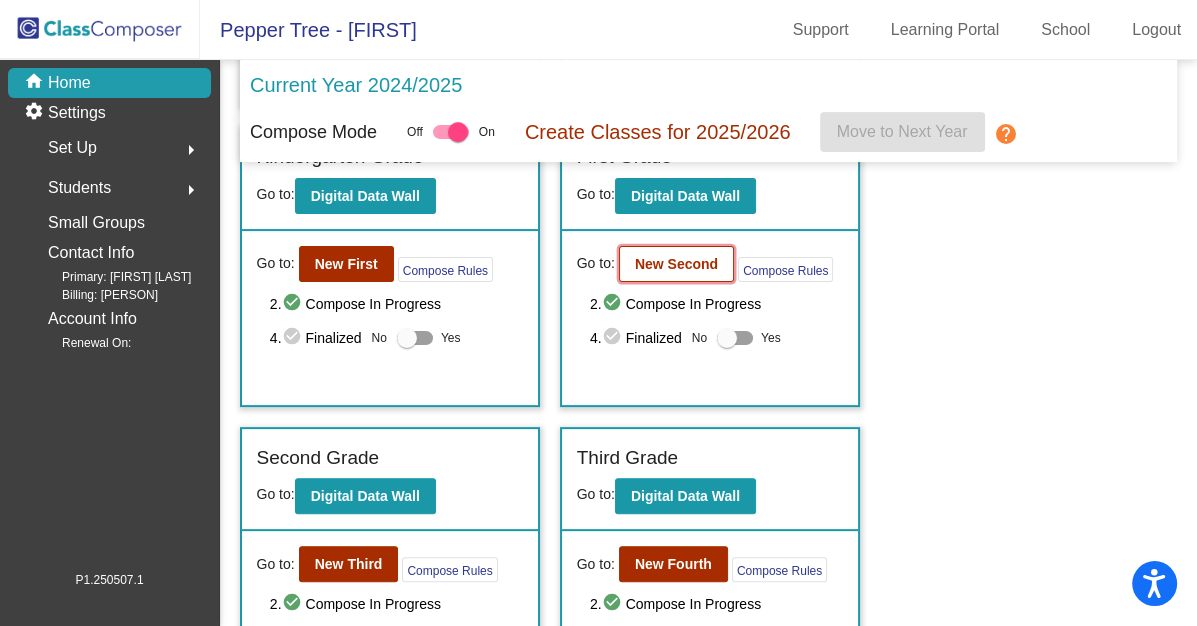 click on "New Second" 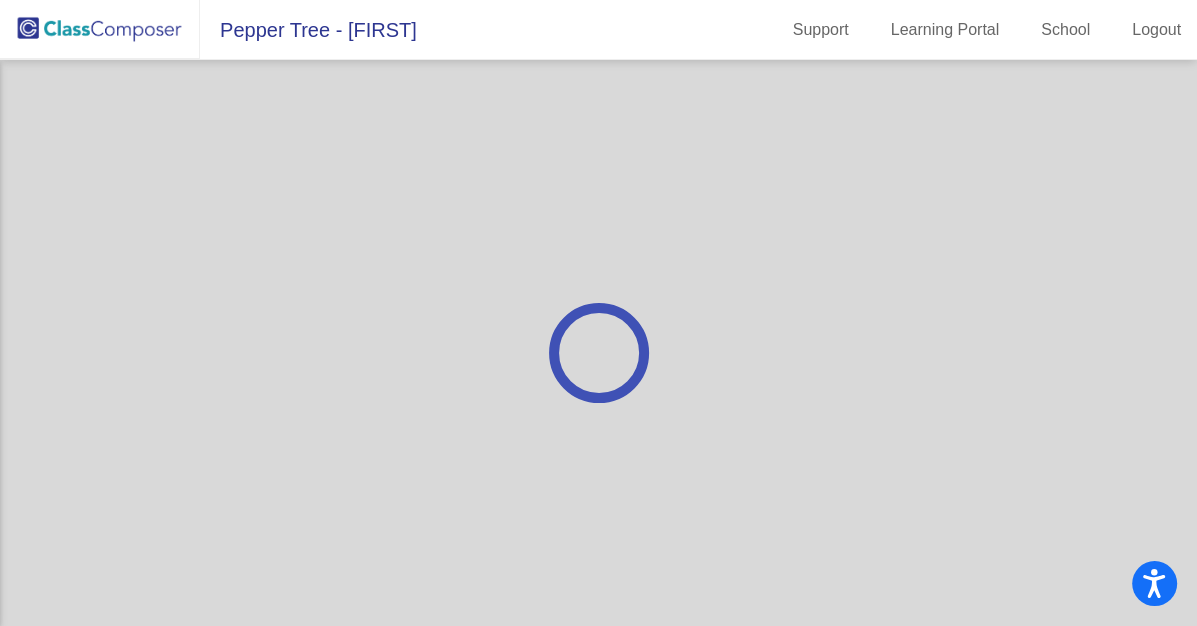 scroll, scrollTop: 0, scrollLeft: 0, axis: both 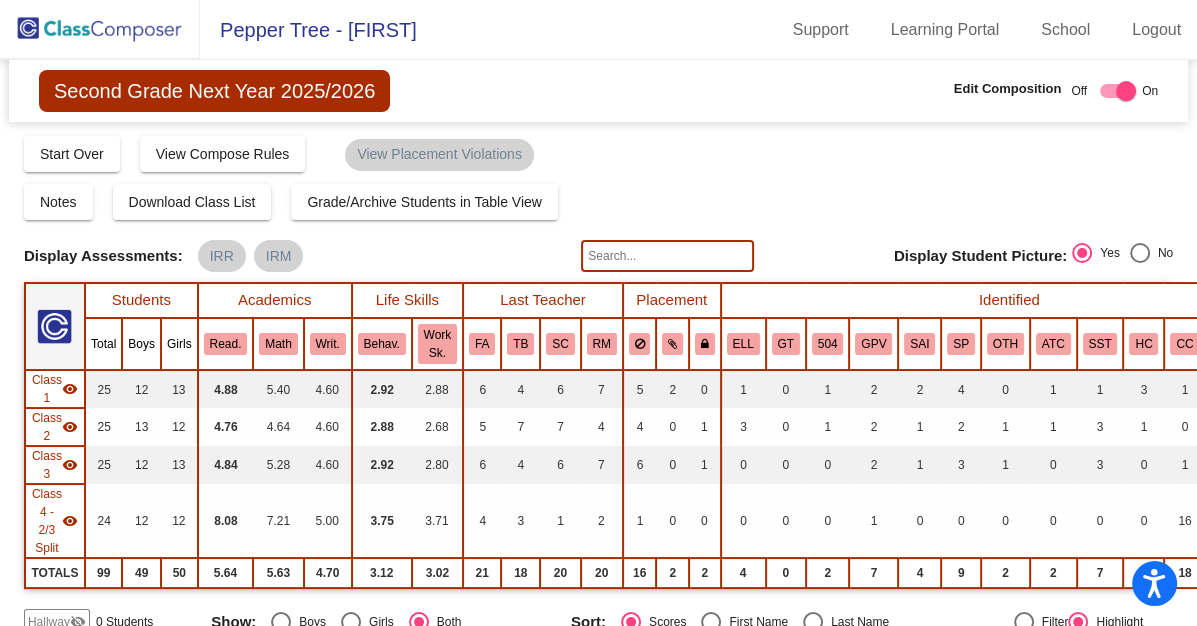 click 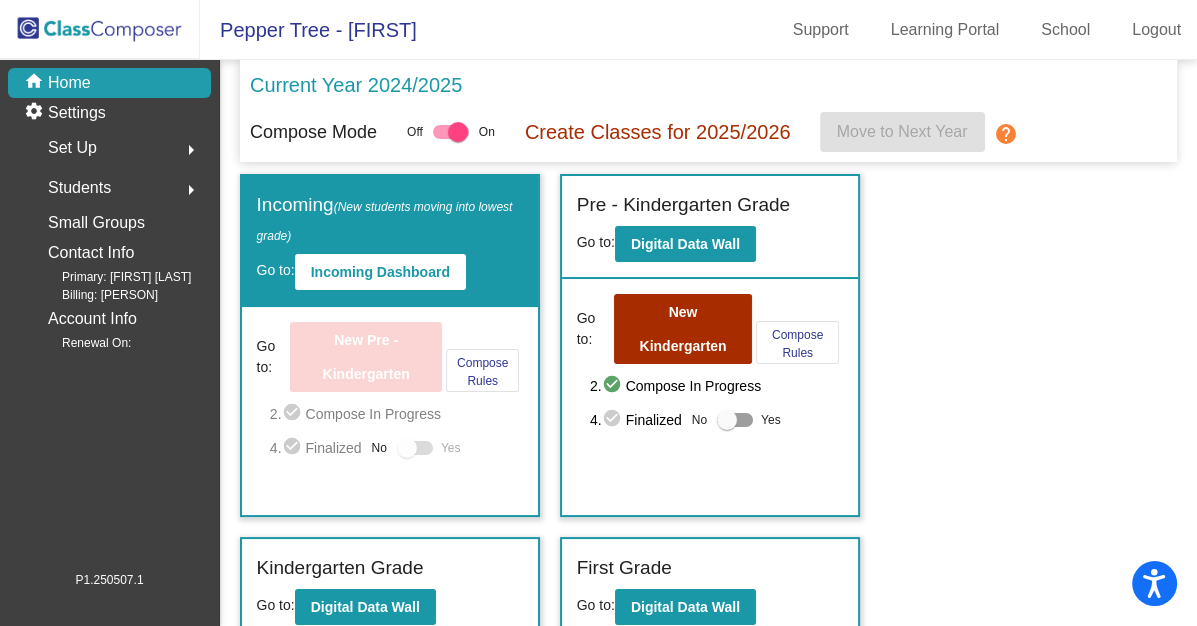 scroll, scrollTop: 0, scrollLeft: 0, axis: both 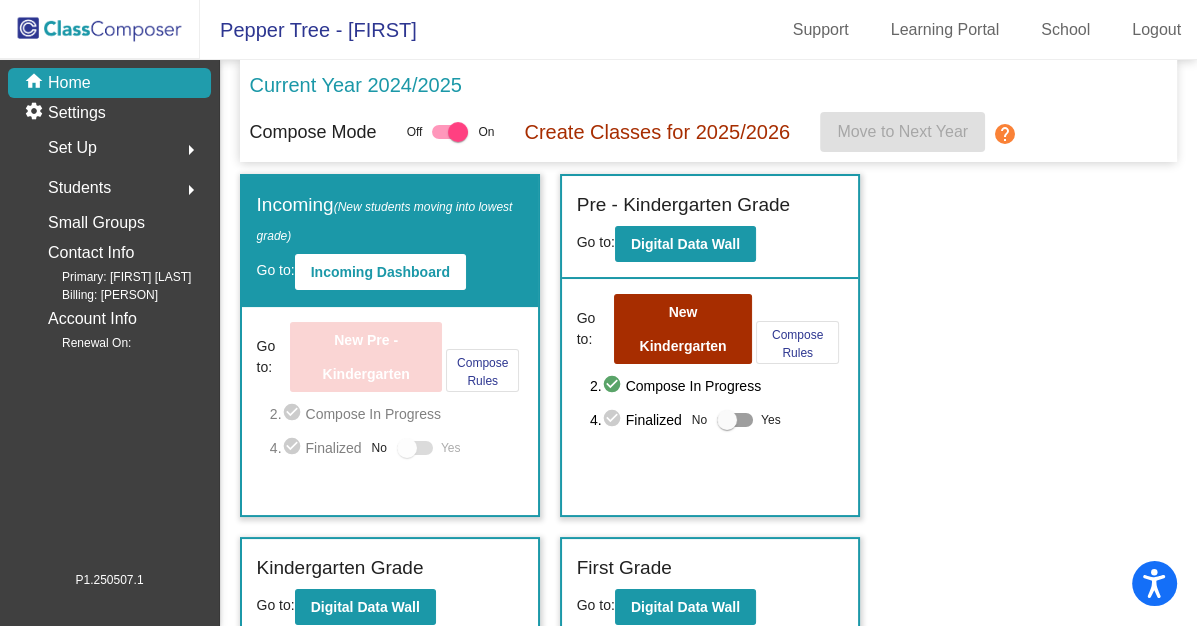 click 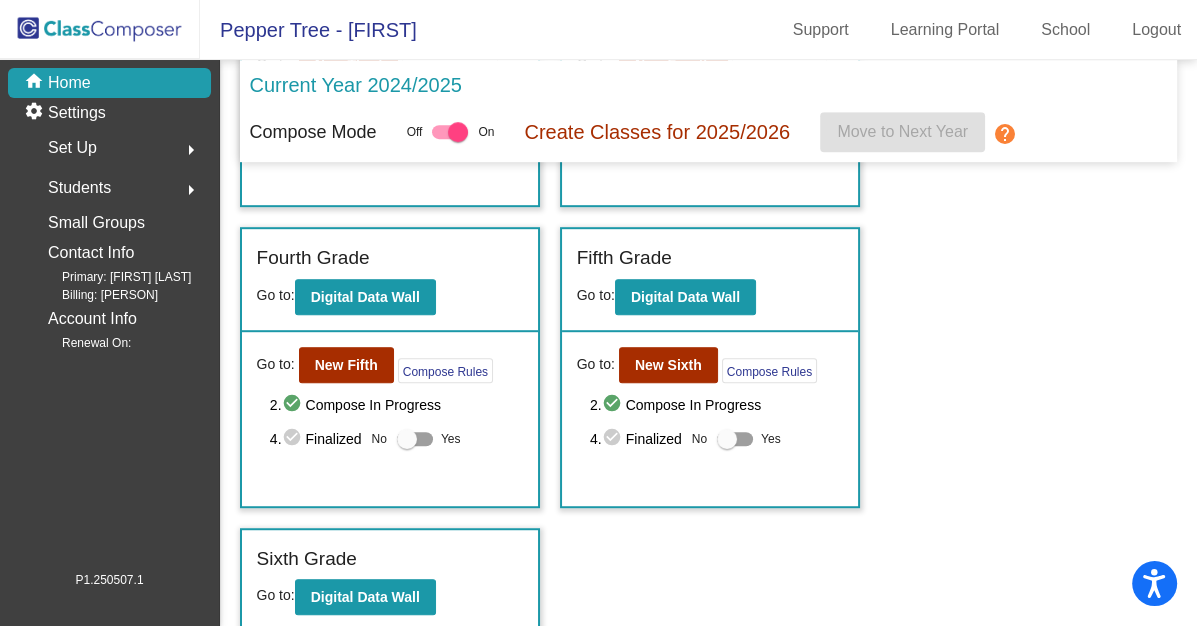 scroll, scrollTop: 910, scrollLeft: 0, axis: vertical 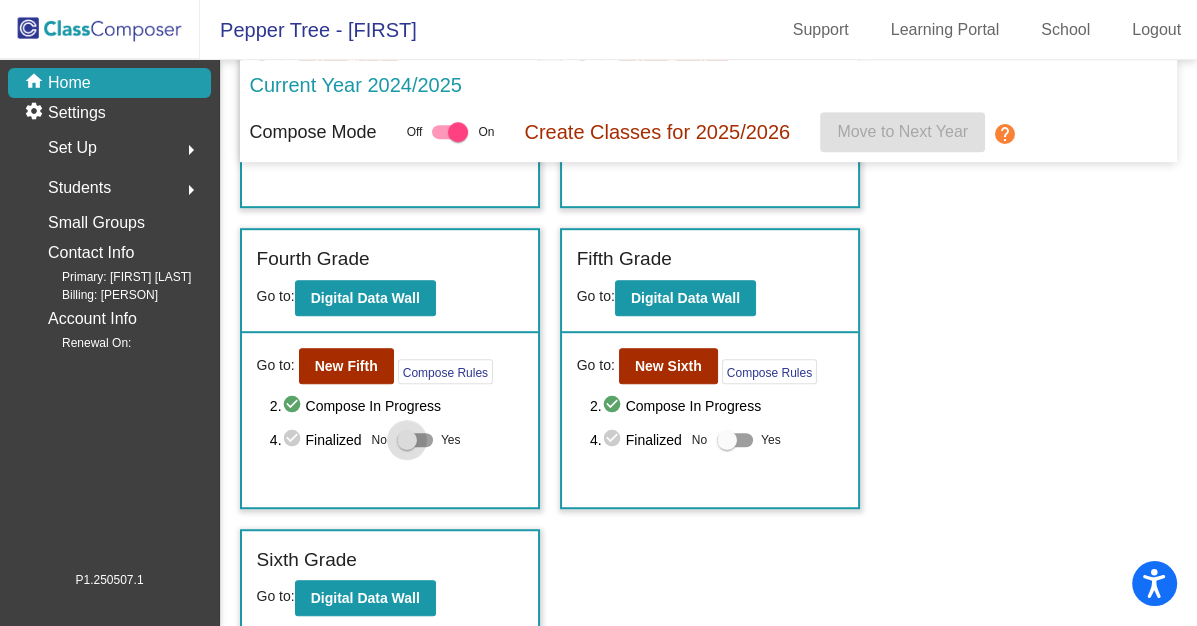 click at bounding box center [415, 440] 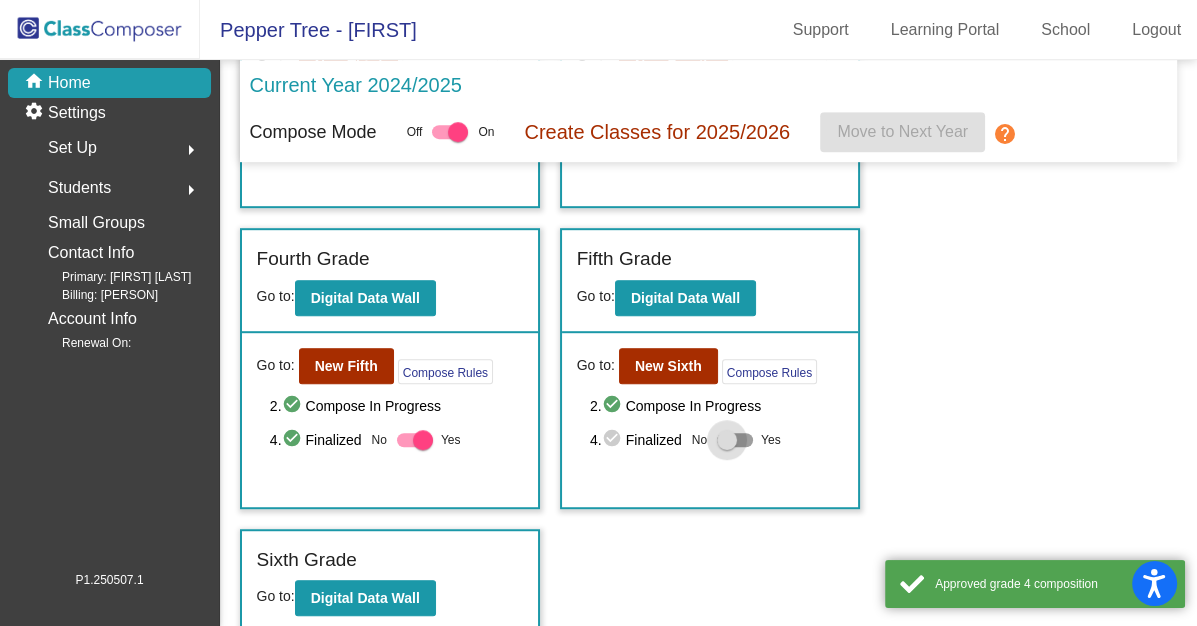 click at bounding box center [735, 440] 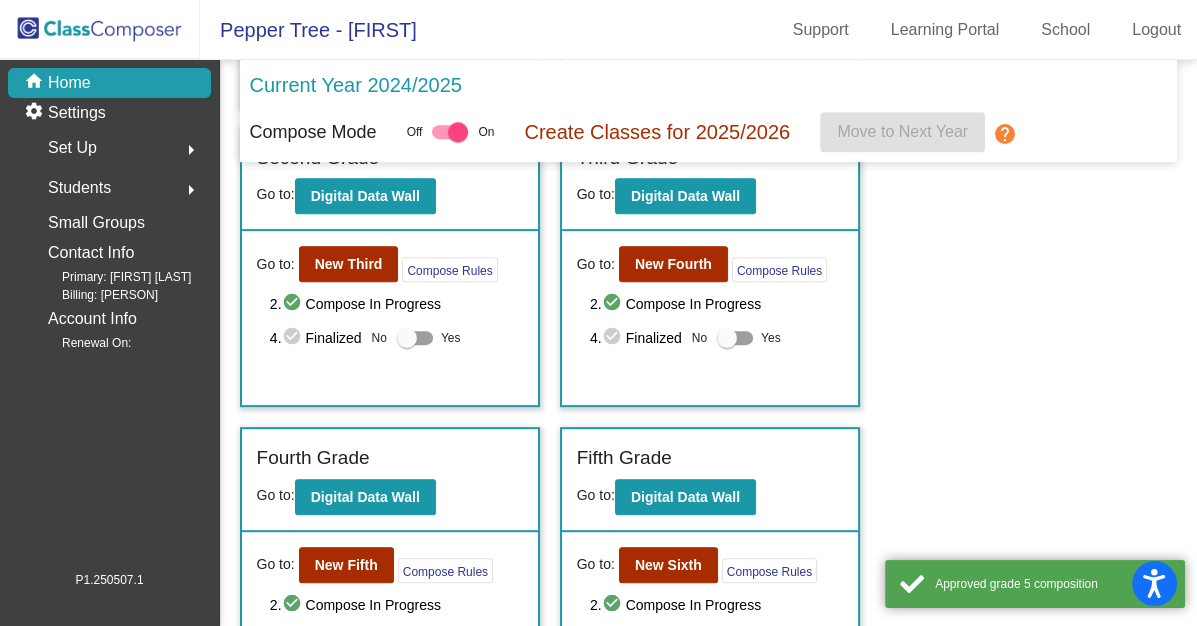 scroll, scrollTop: 694, scrollLeft: 0, axis: vertical 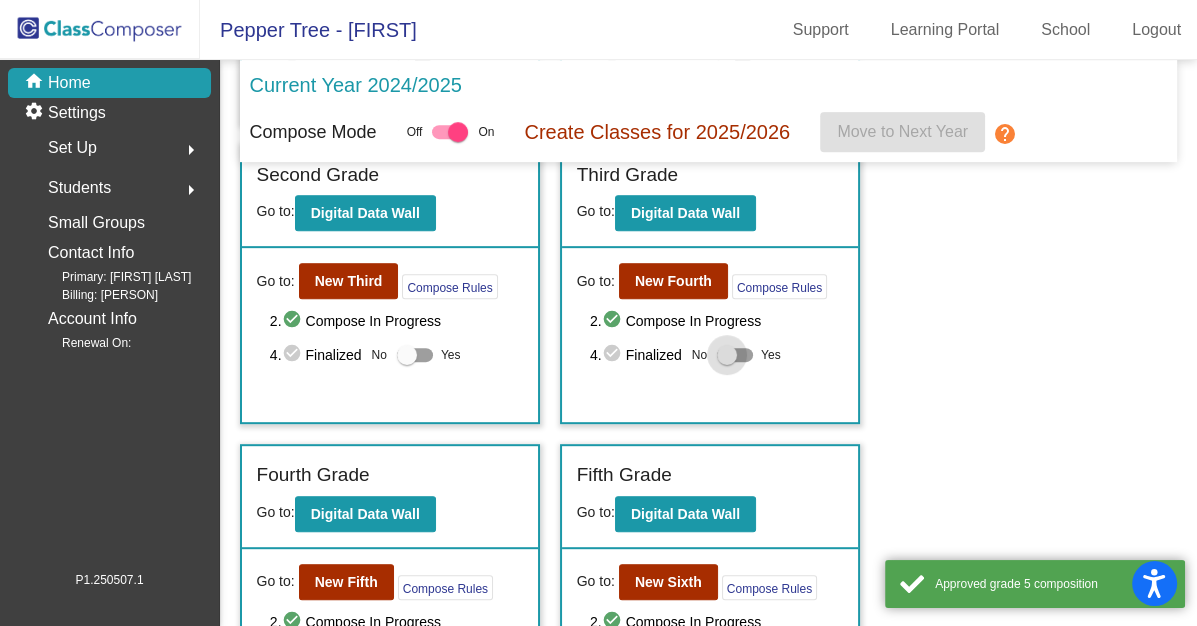 click at bounding box center (735, 355) 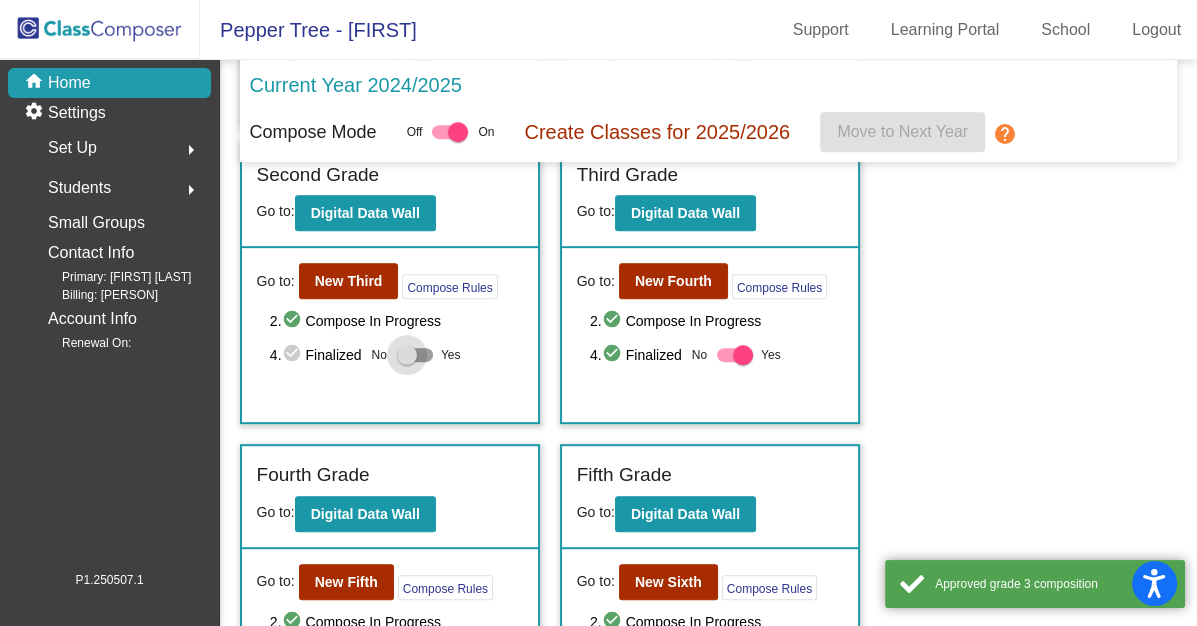 click at bounding box center (415, 355) 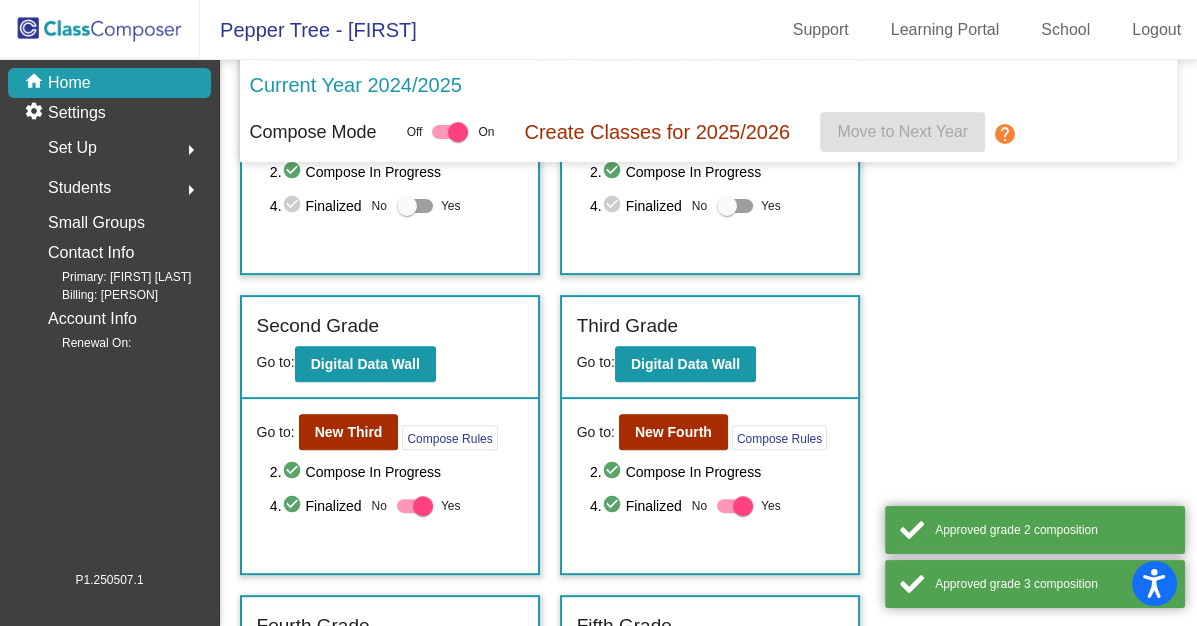 scroll, scrollTop: 502, scrollLeft: 0, axis: vertical 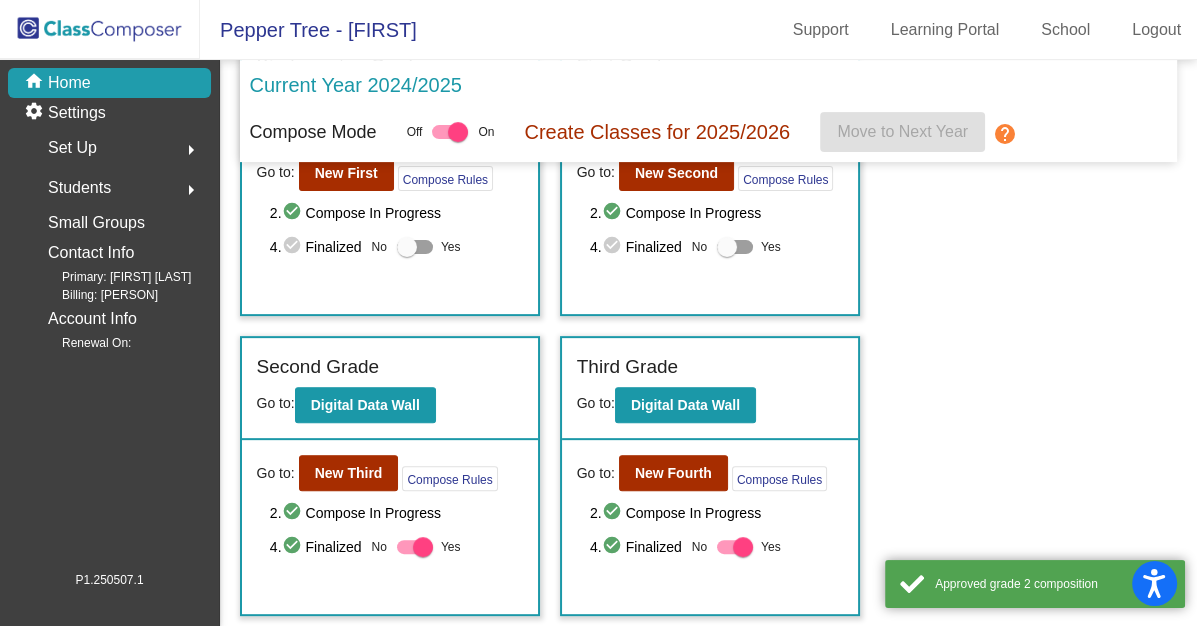 click at bounding box center [415, 247] 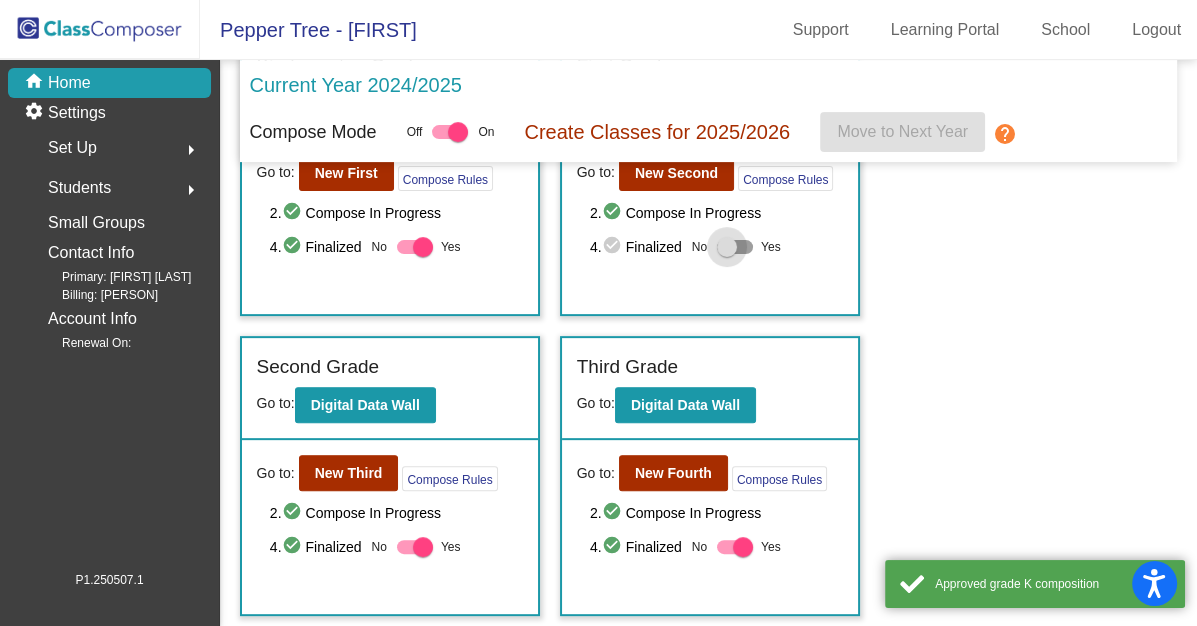 click at bounding box center [735, 247] 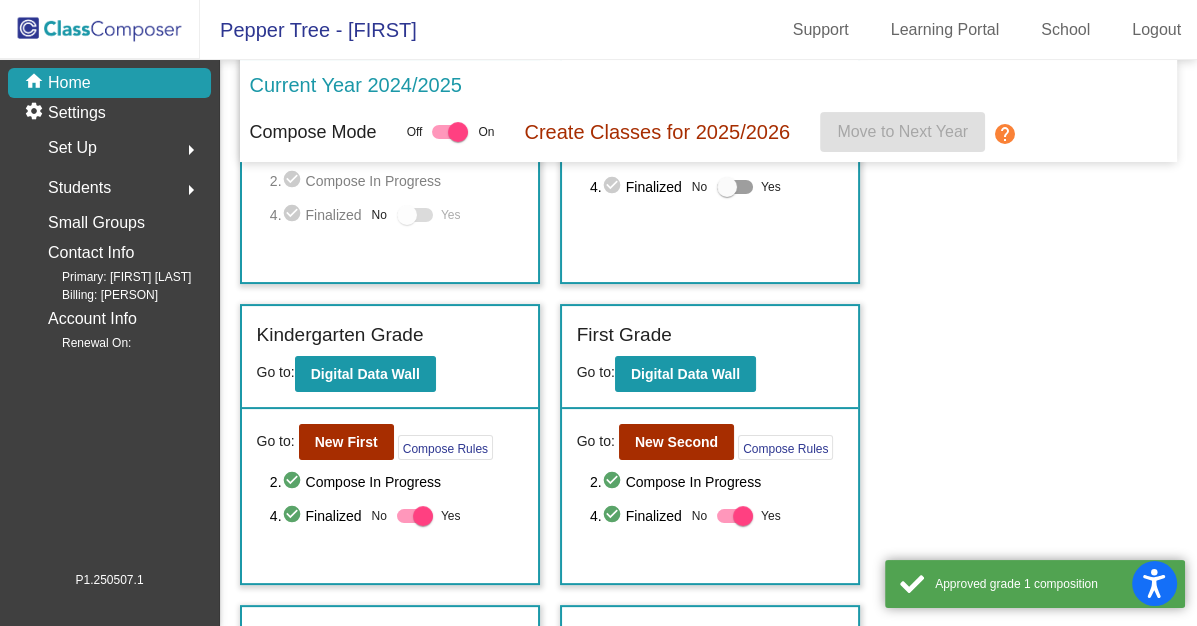 scroll, scrollTop: 205, scrollLeft: 0, axis: vertical 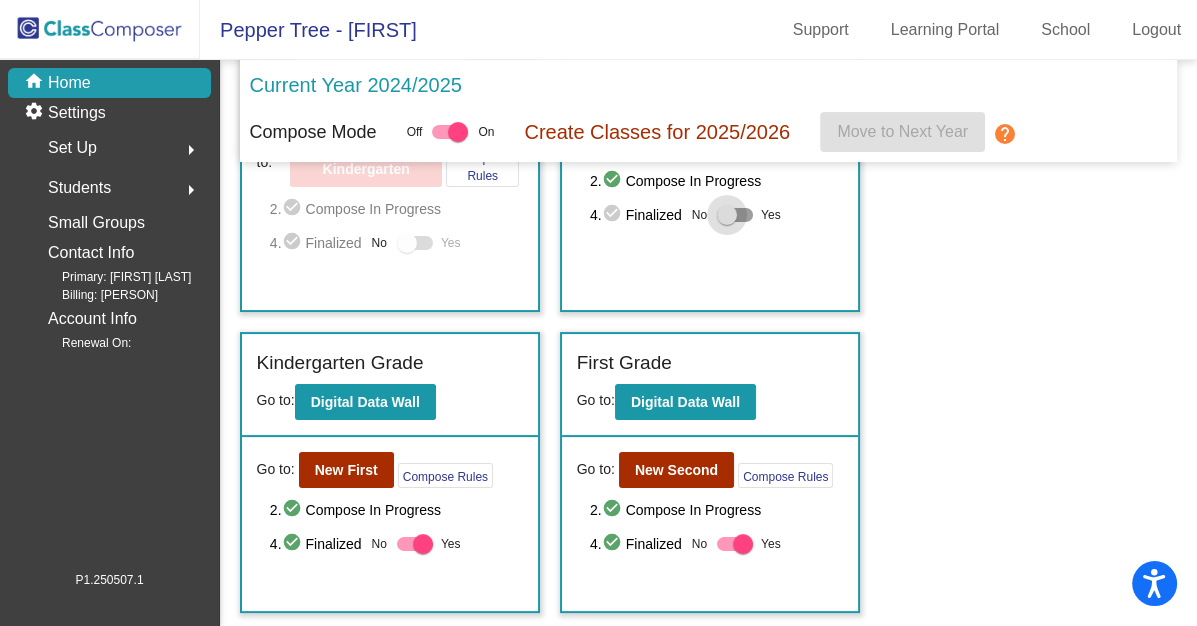 click at bounding box center (735, 215) 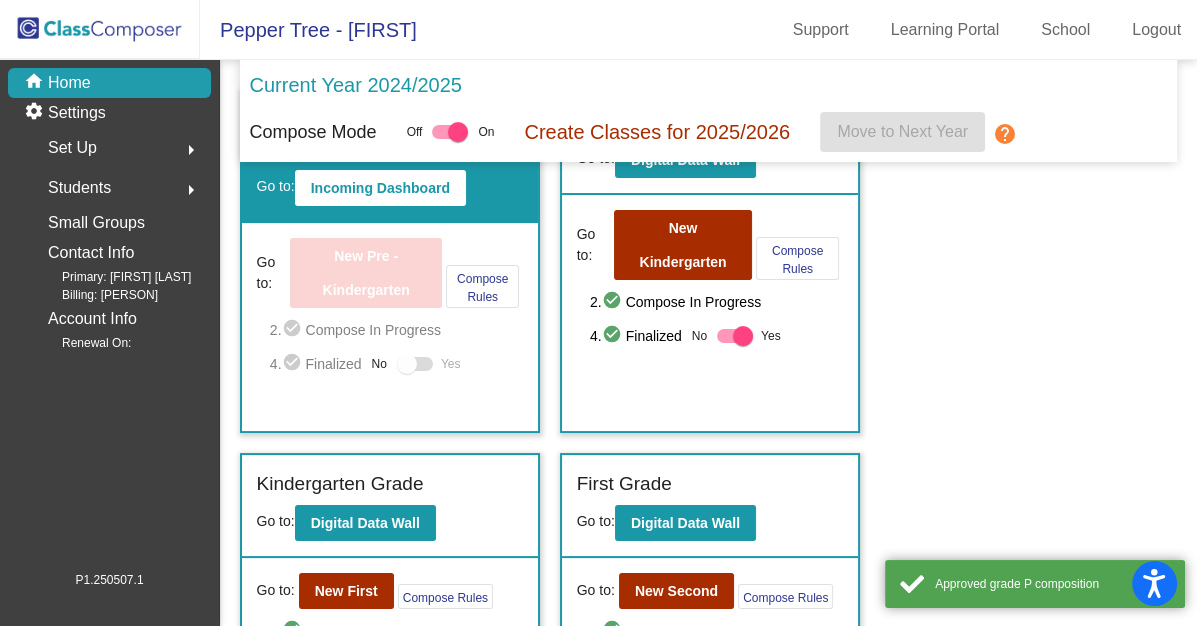 scroll, scrollTop: 82, scrollLeft: 0, axis: vertical 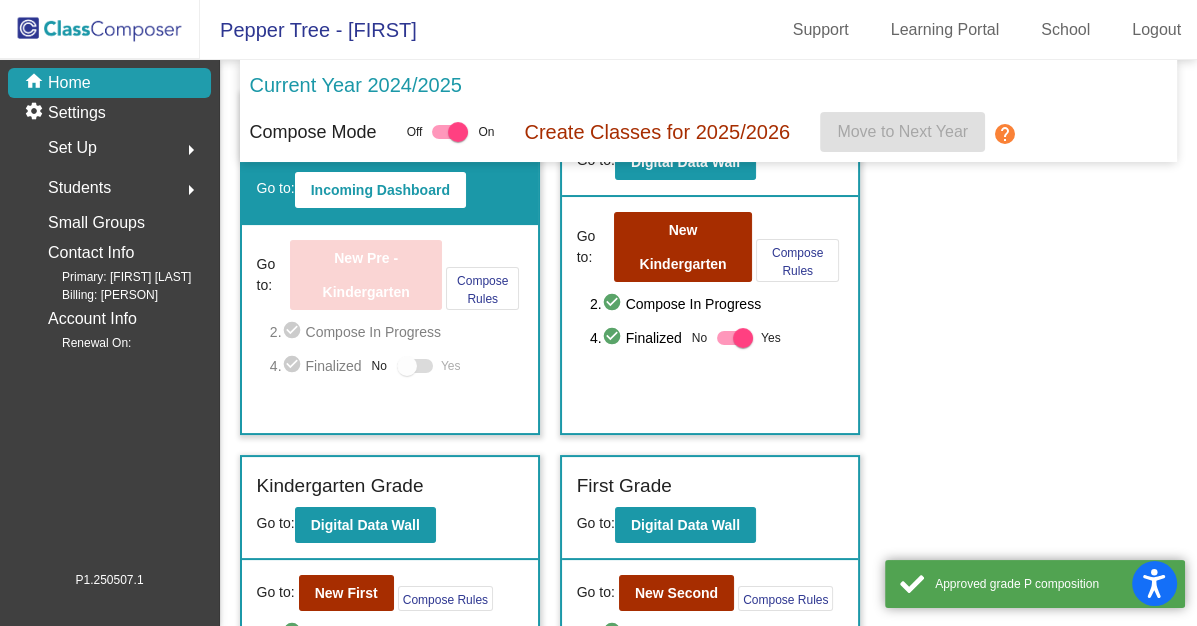 click at bounding box center (415, 366) 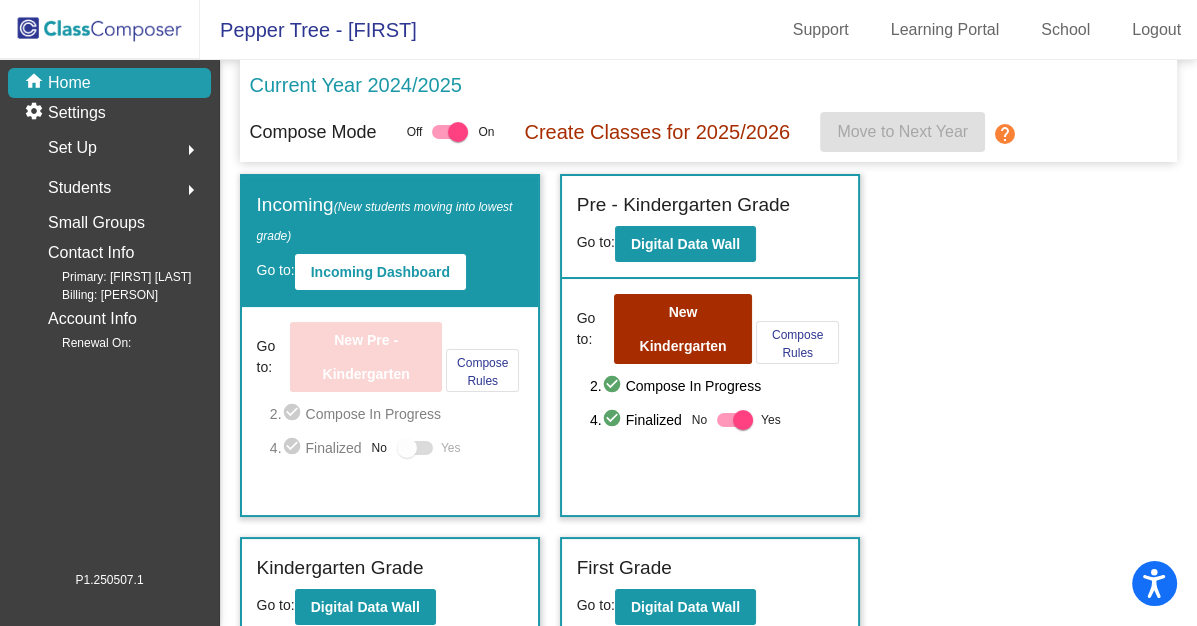 scroll, scrollTop: 0, scrollLeft: 0, axis: both 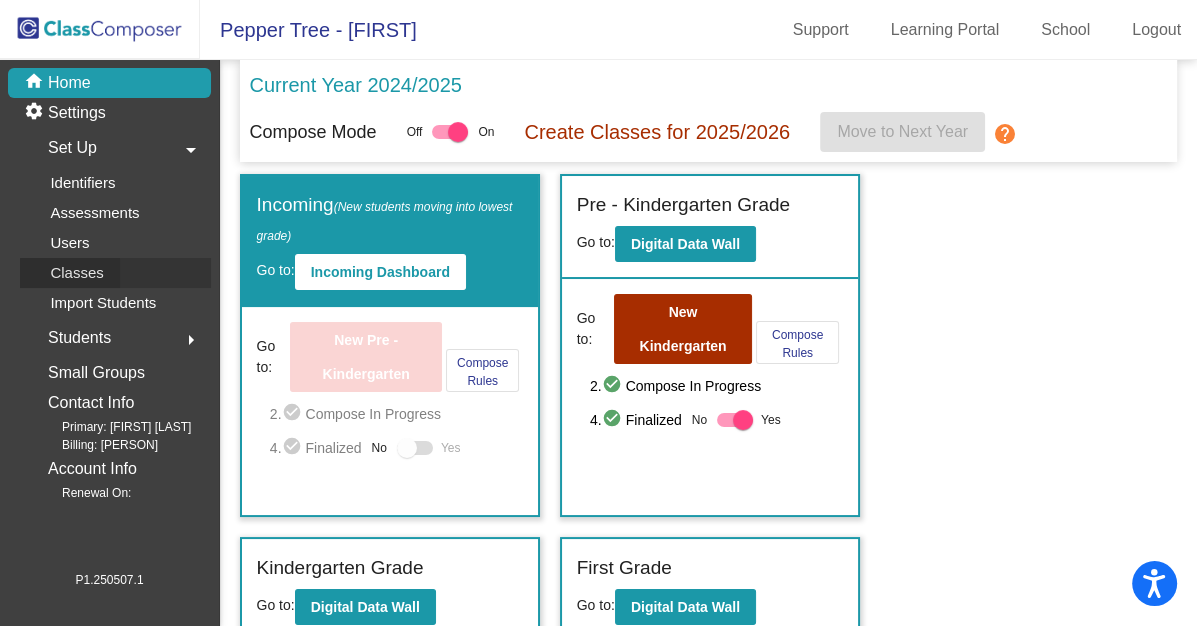 click on "Classes" 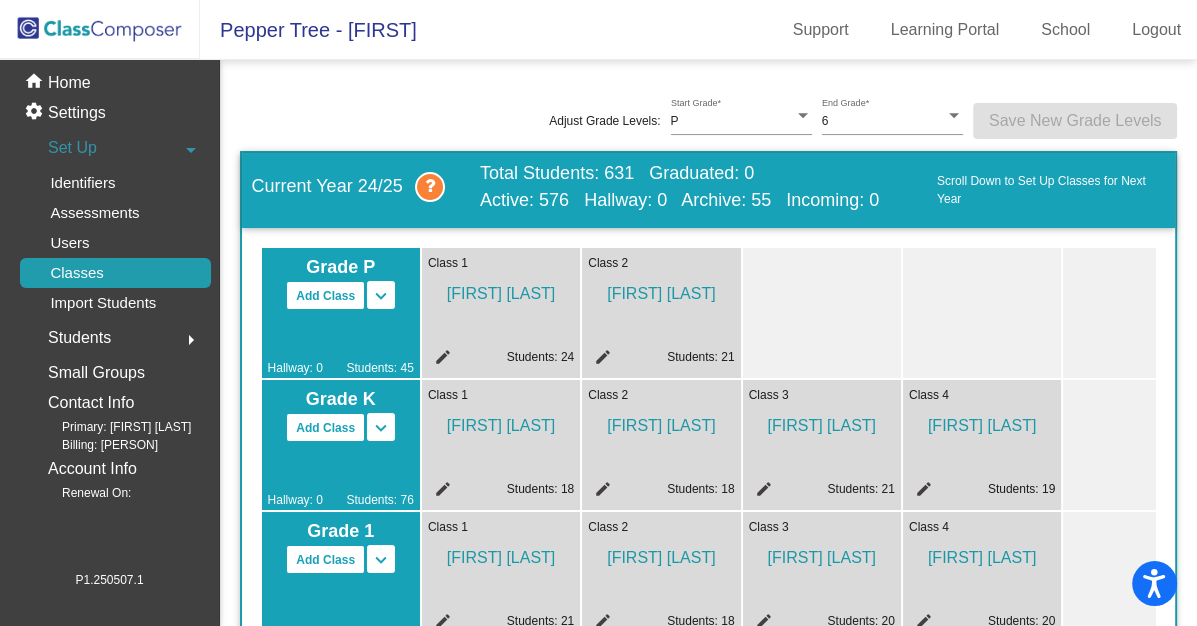 scroll, scrollTop: 0, scrollLeft: 0, axis: both 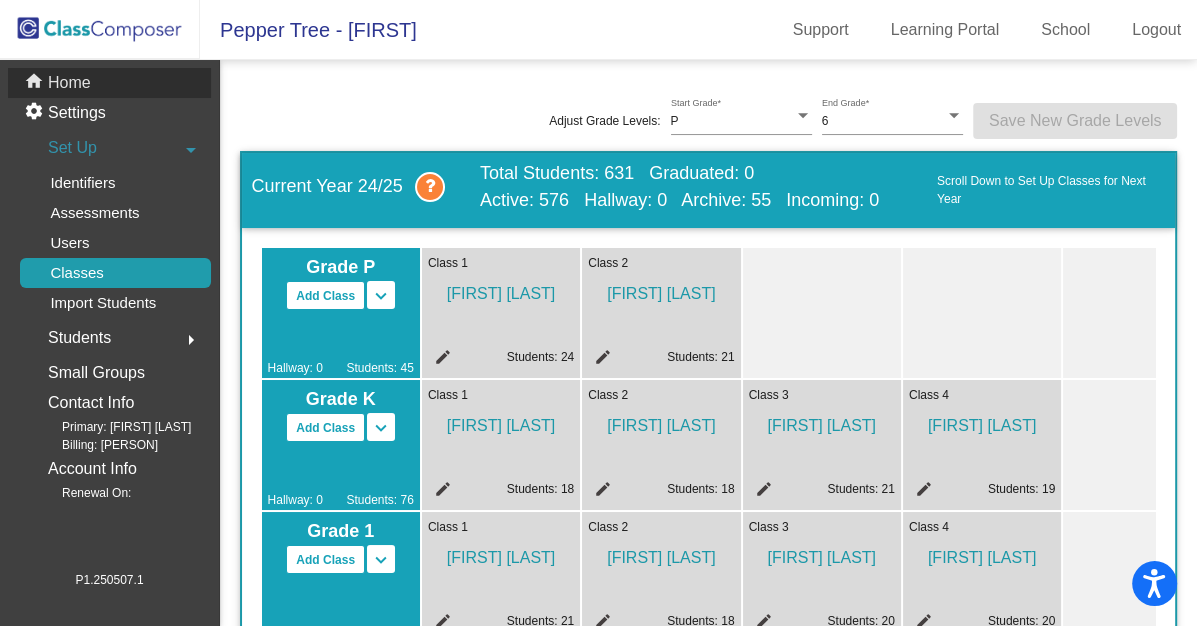 click on "Home" 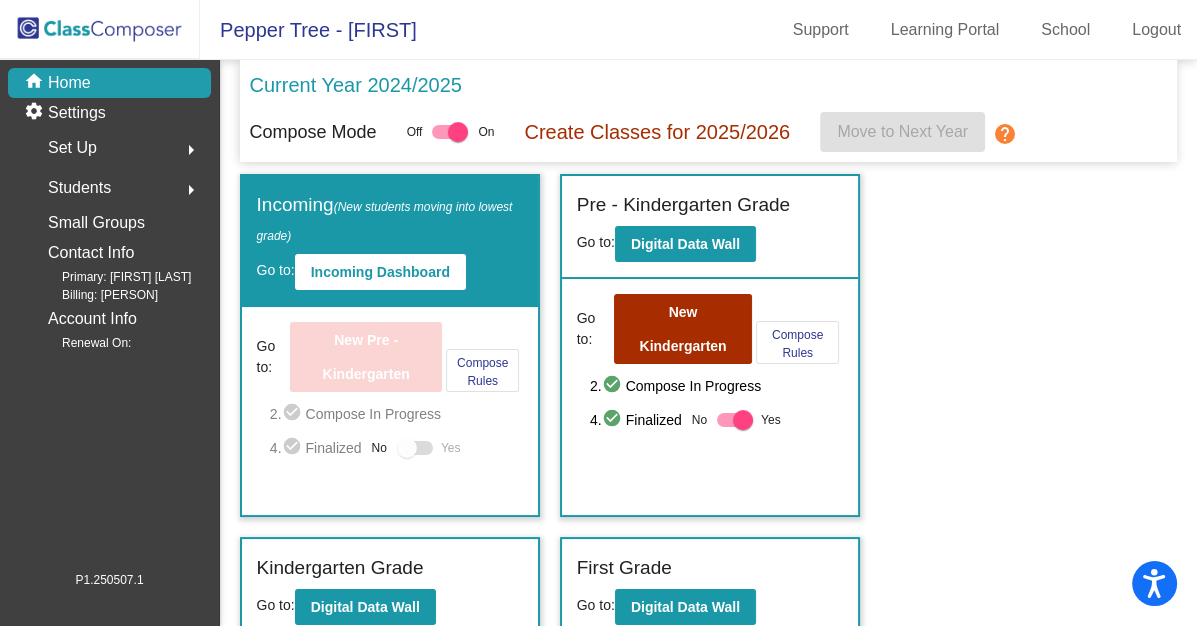 scroll, scrollTop: 0, scrollLeft: 0, axis: both 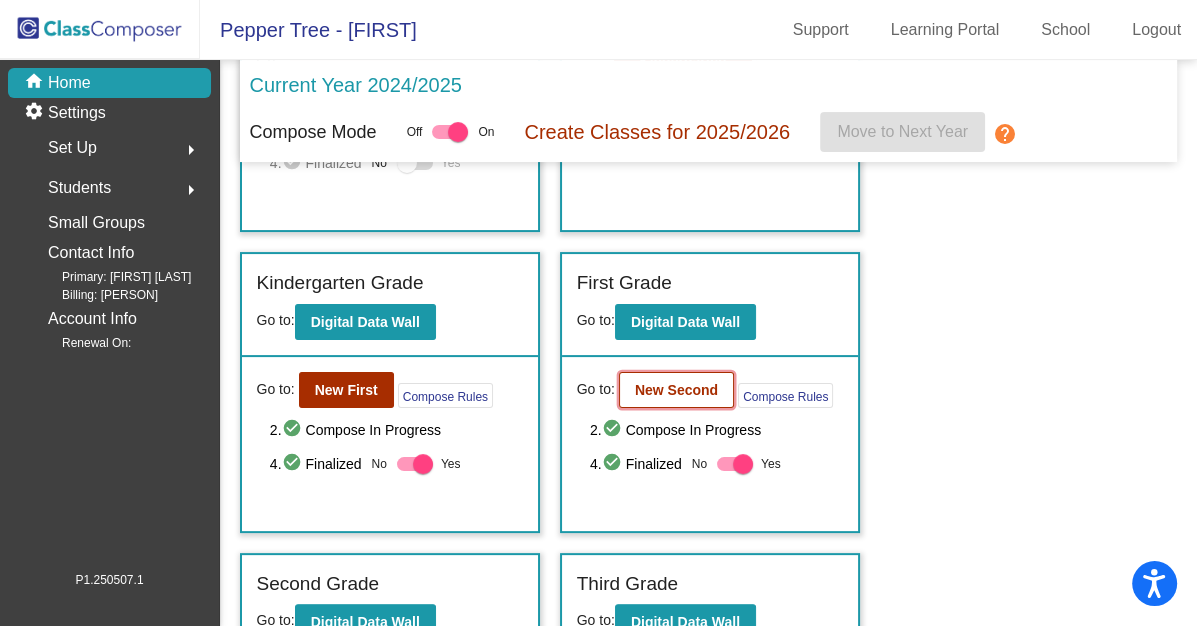 click on "New Second" 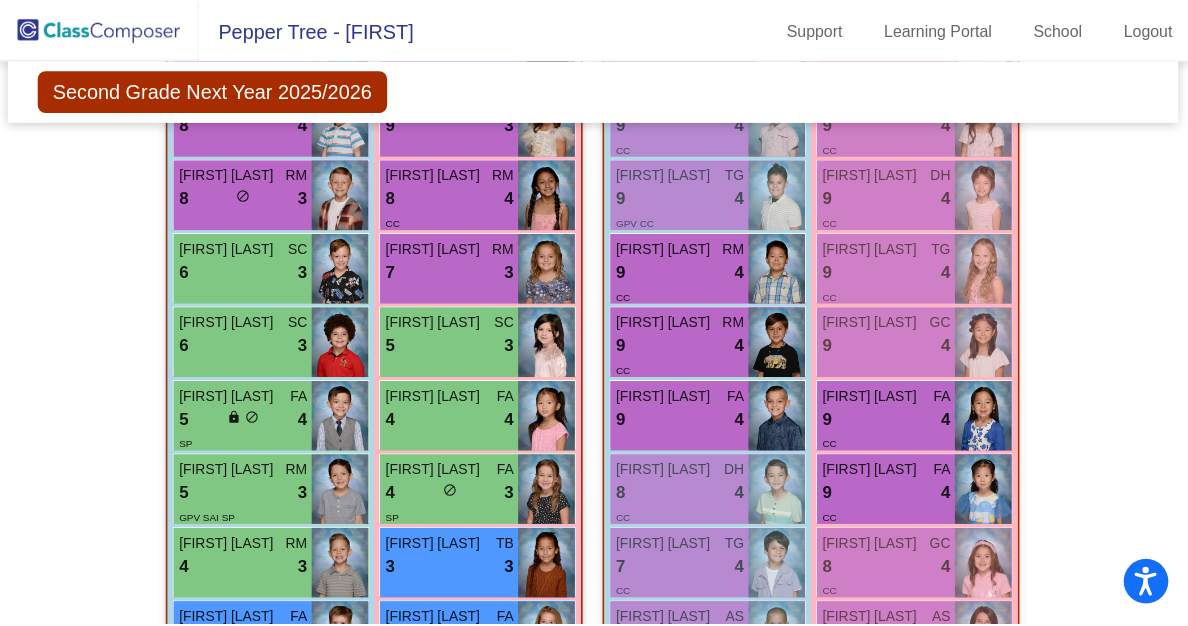 scroll, scrollTop: 1858, scrollLeft: 1, axis: both 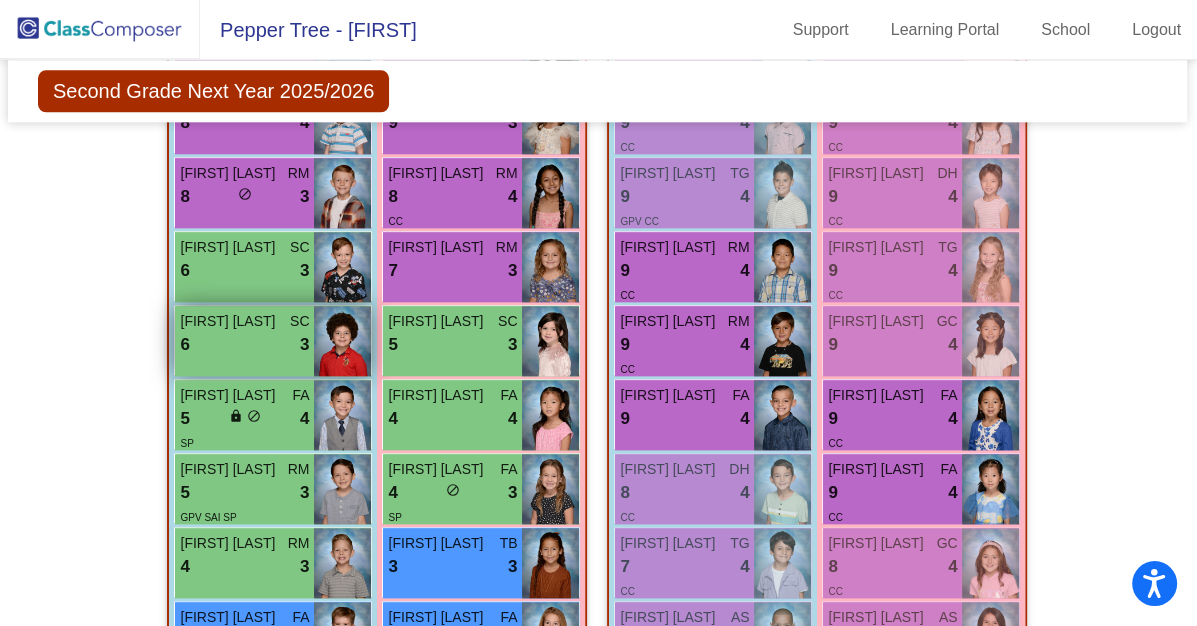 click on "6 lock do_not_disturb_alt 3" at bounding box center (244, 345) 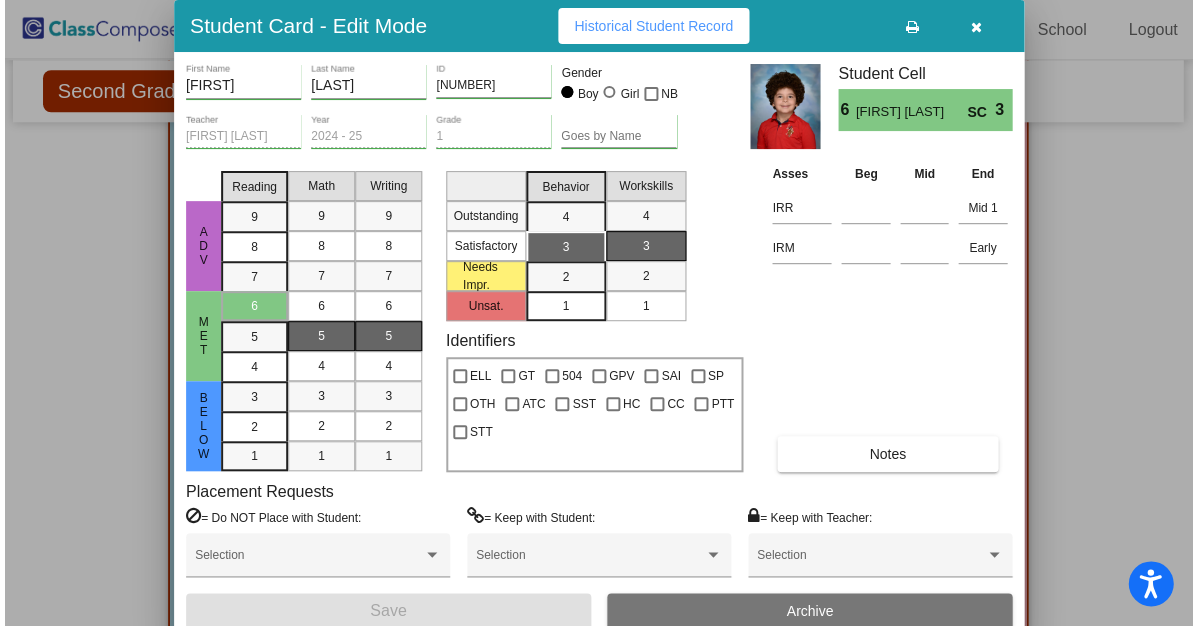 scroll, scrollTop: 0, scrollLeft: 0, axis: both 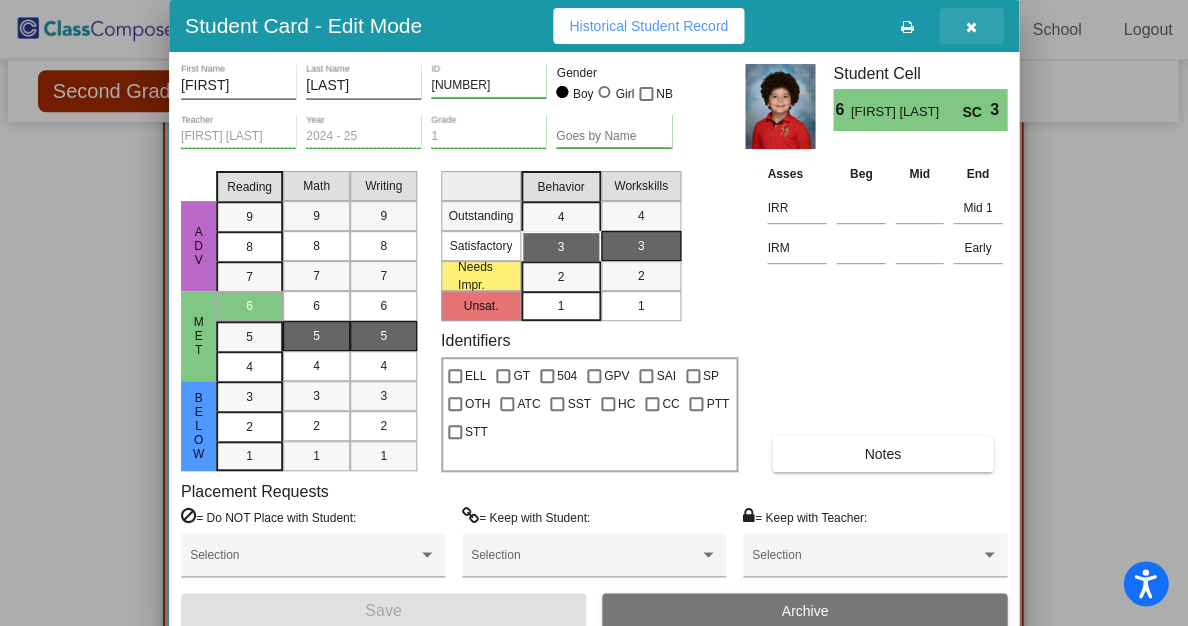 click at bounding box center (971, 27) 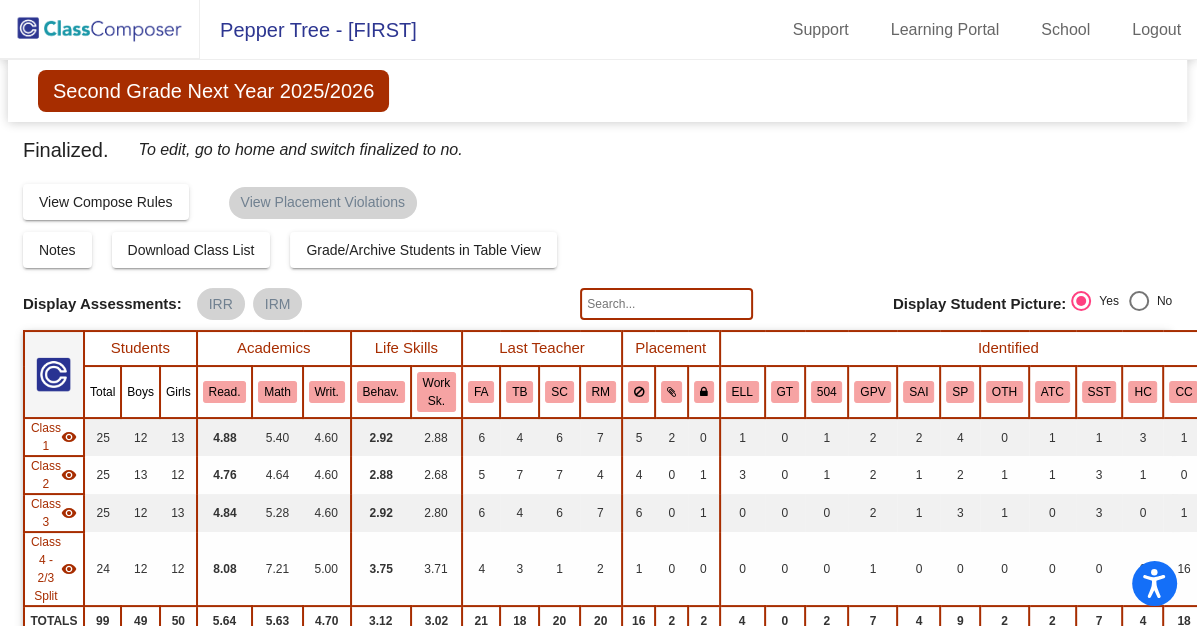 scroll, scrollTop: 0, scrollLeft: 1, axis: horizontal 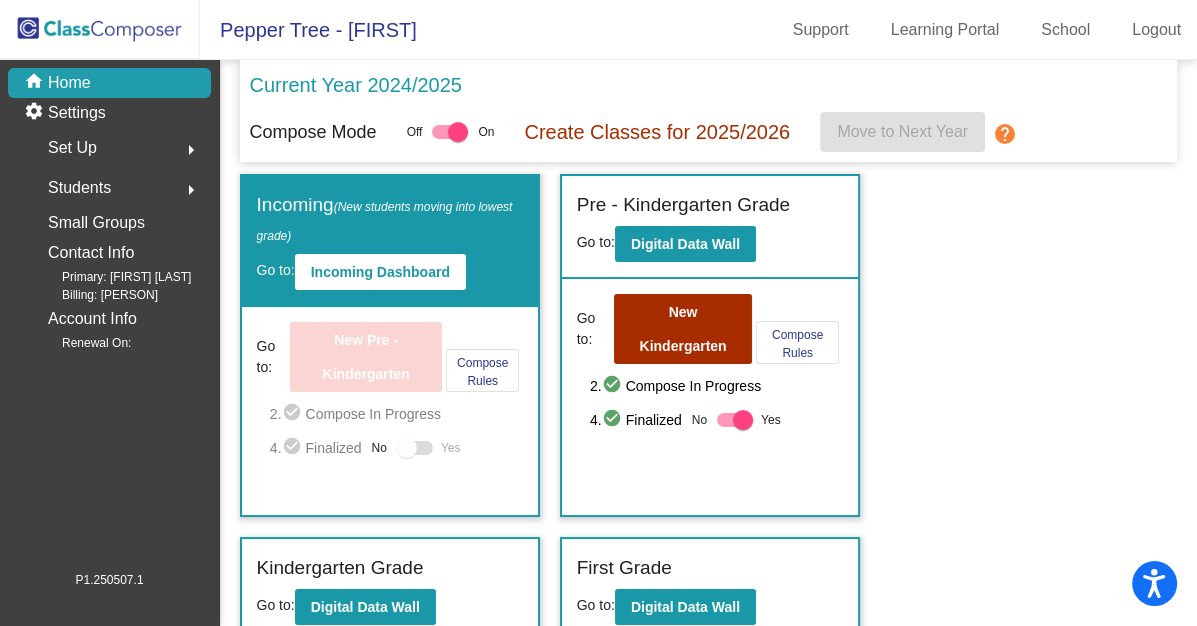 click on "Set Up" 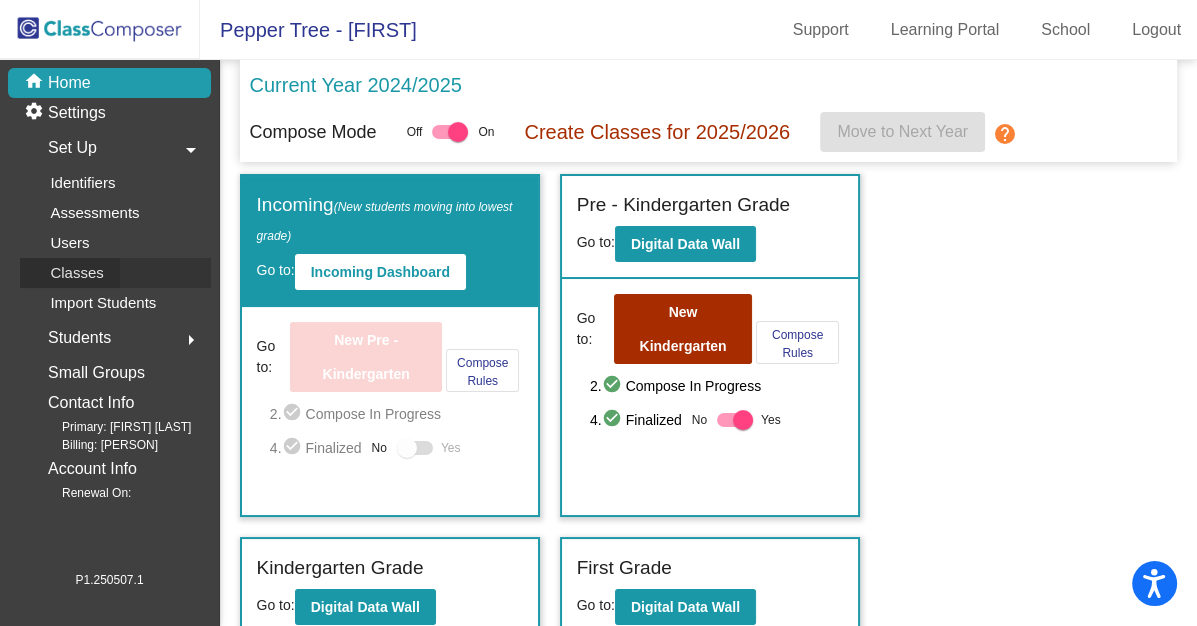 click on "Classes" 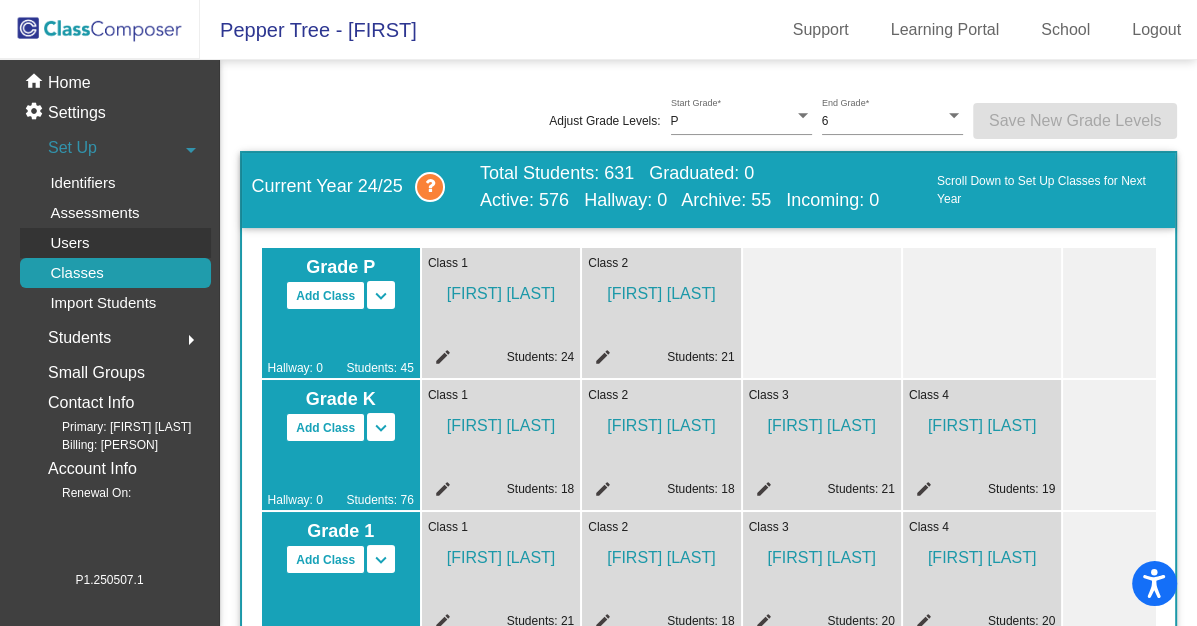 scroll, scrollTop: 0, scrollLeft: 0, axis: both 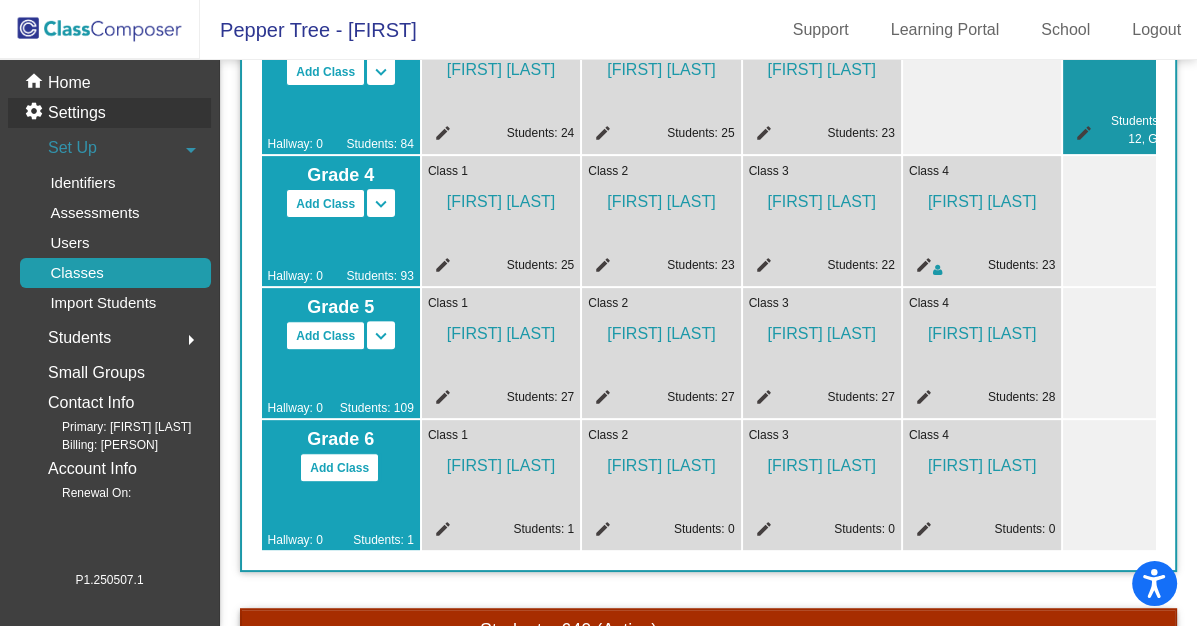 click on "Settings" 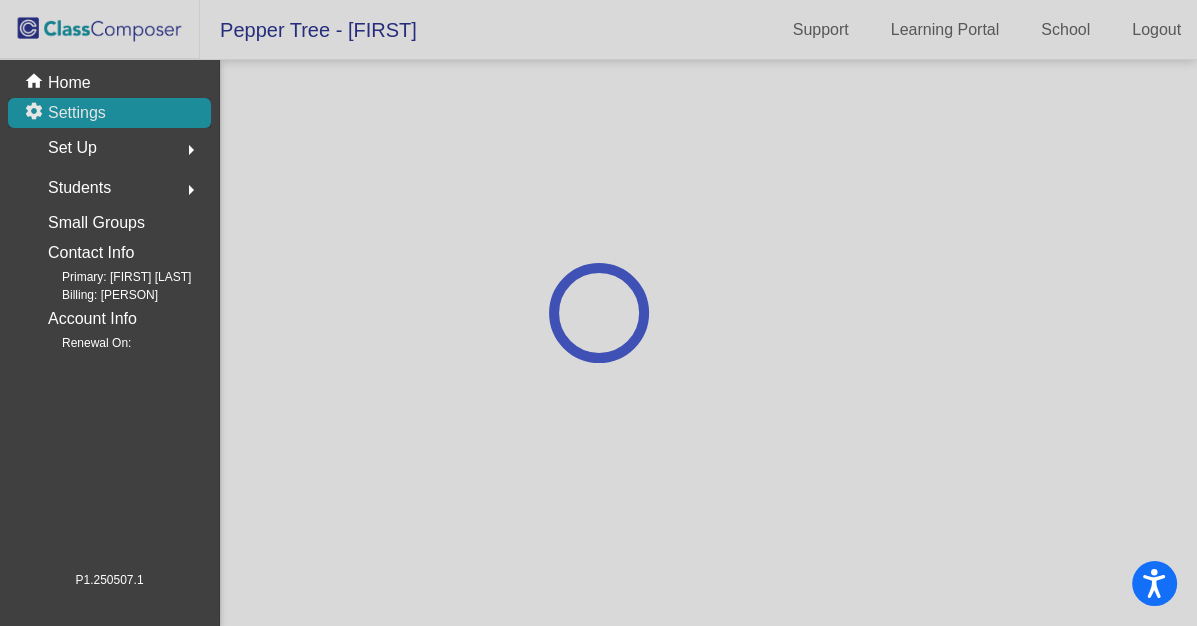 scroll, scrollTop: 0, scrollLeft: 0, axis: both 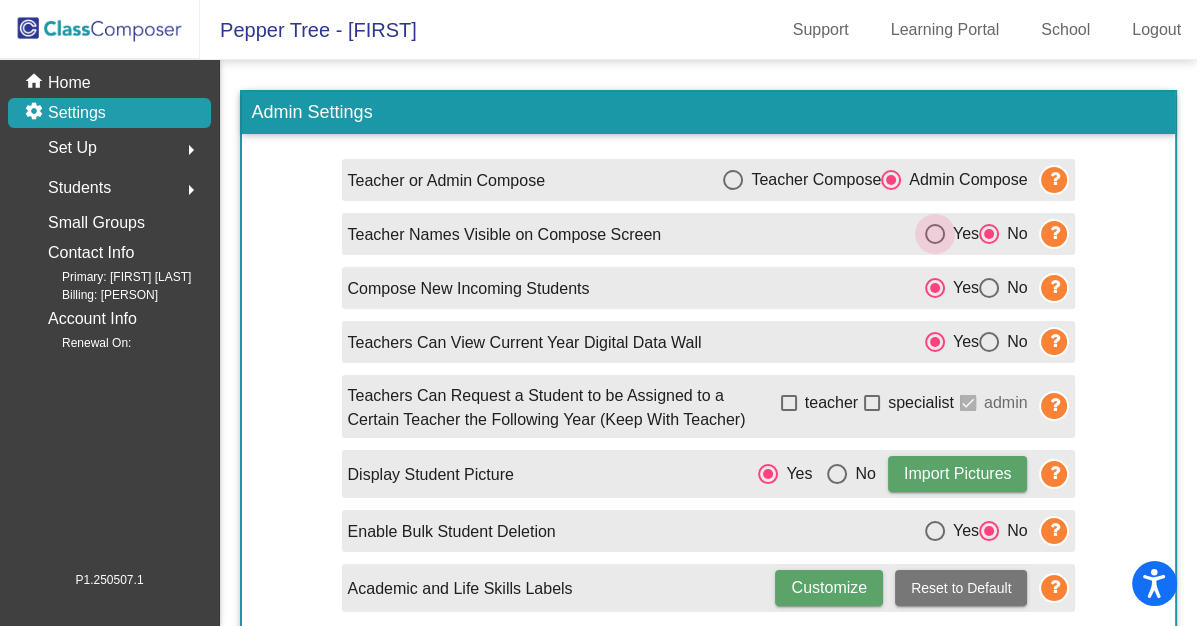 click at bounding box center (935, 234) 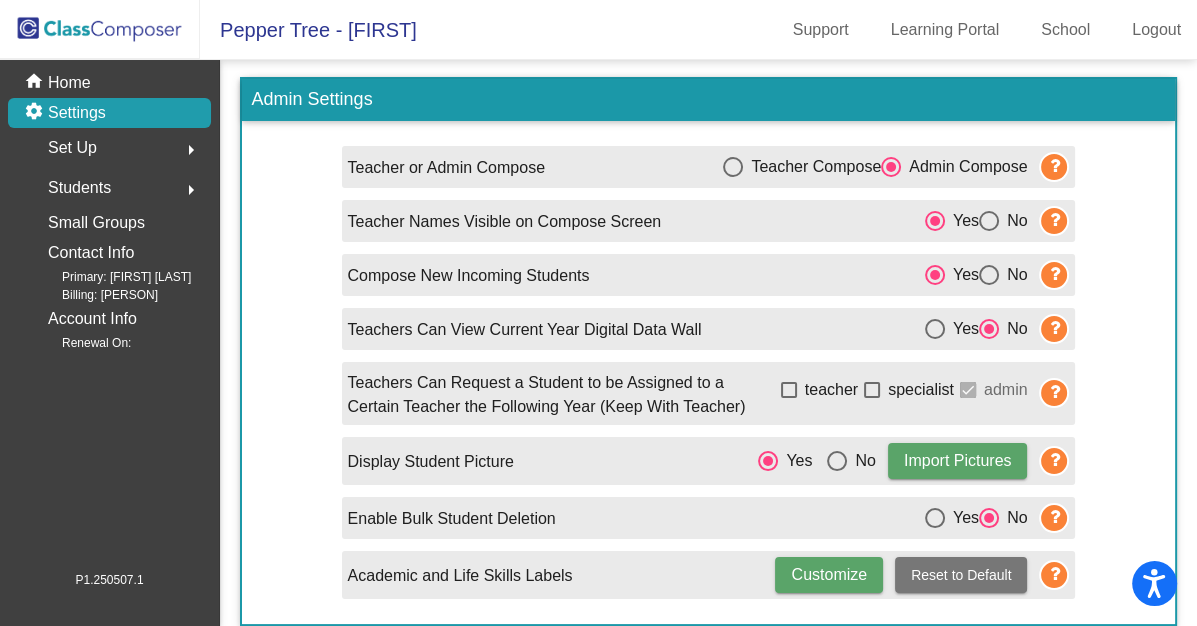 scroll, scrollTop: 13, scrollLeft: 0, axis: vertical 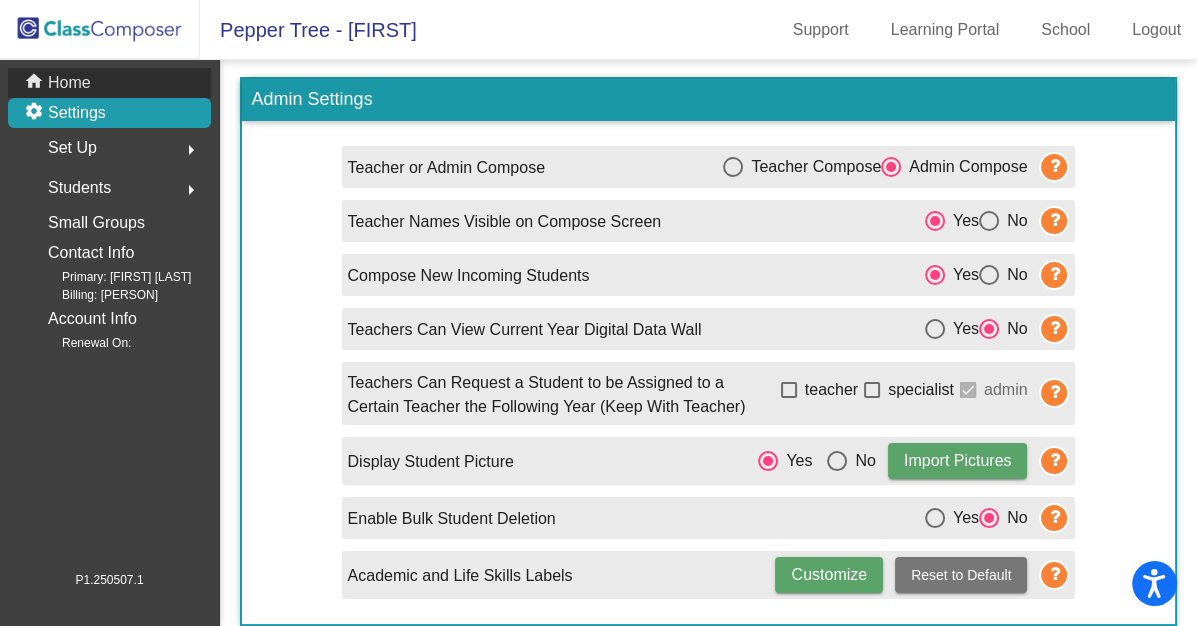 click on "Home" 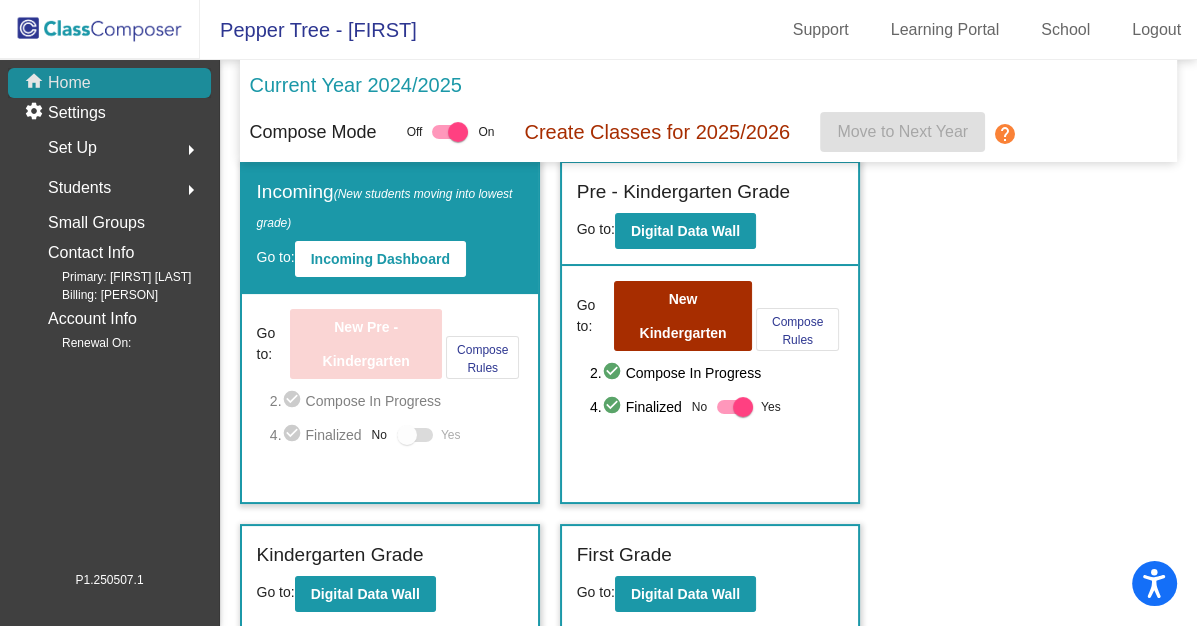 scroll, scrollTop: 0, scrollLeft: 0, axis: both 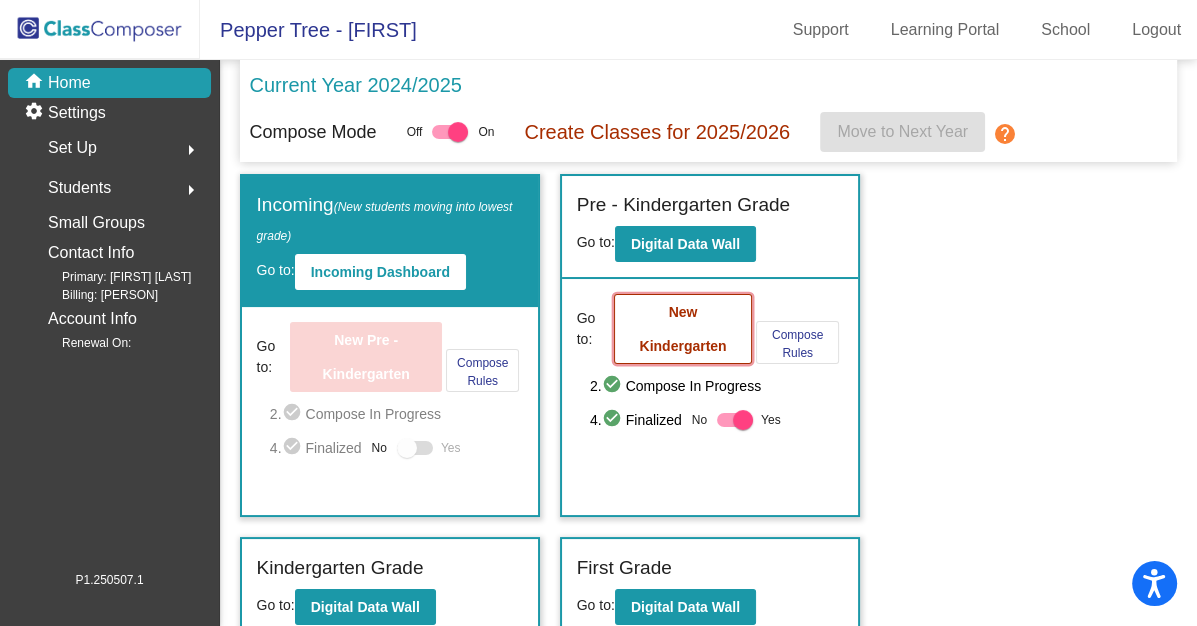 click on "New Kindergarten" 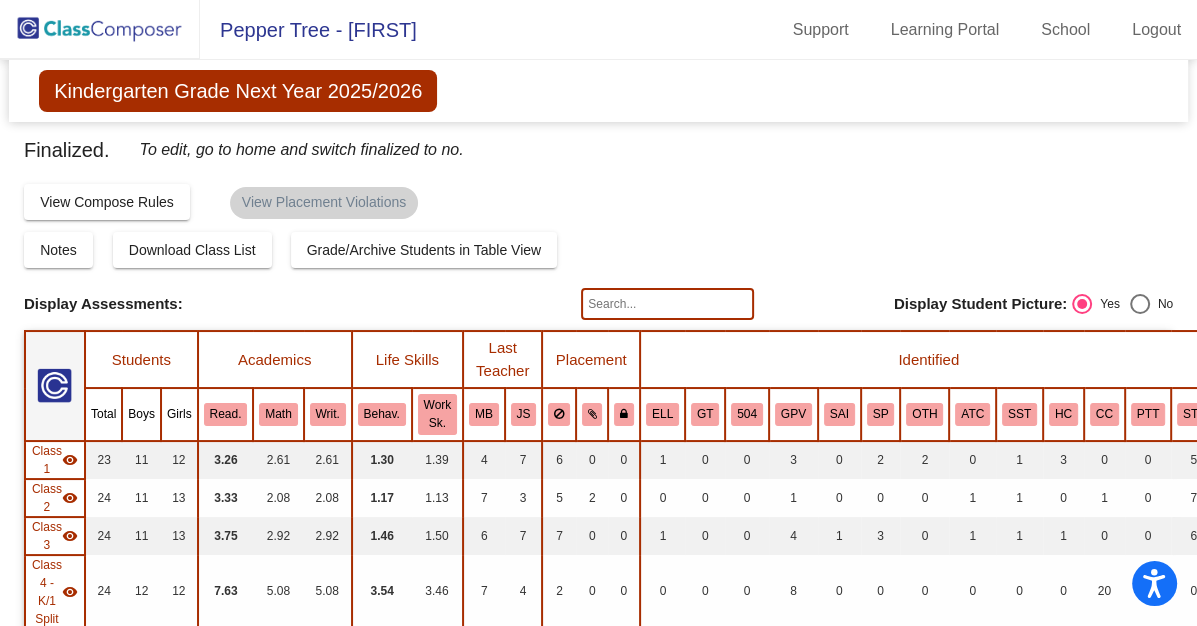 scroll, scrollTop: 0, scrollLeft: 0, axis: both 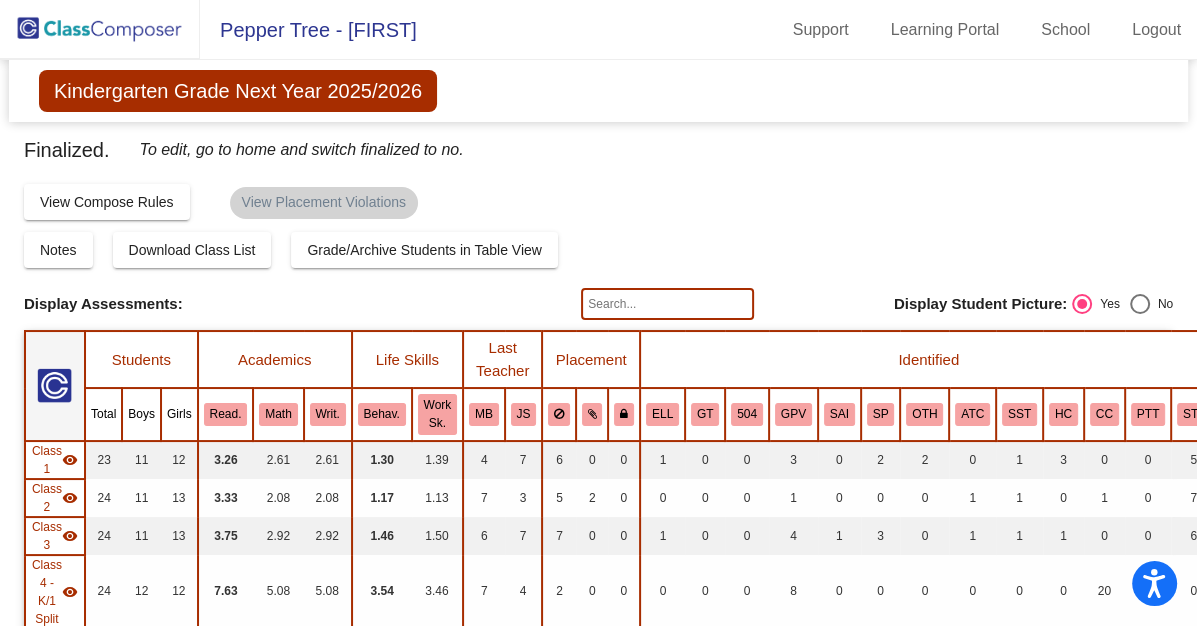click 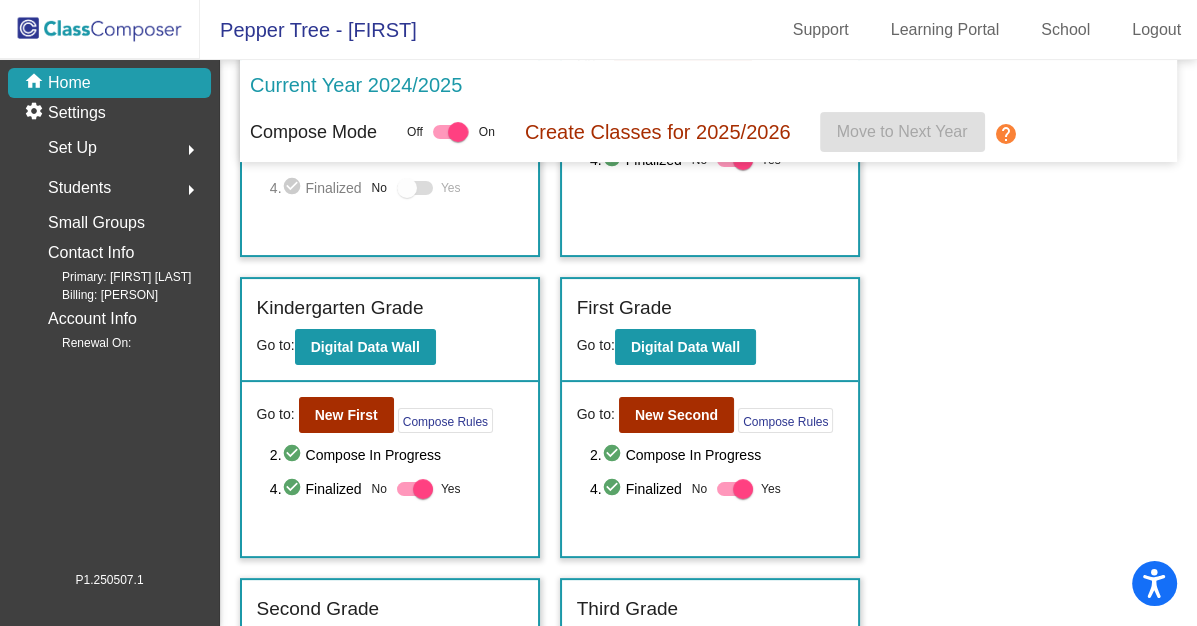 scroll, scrollTop: 274, scrollLeft: 0, axis: vertical 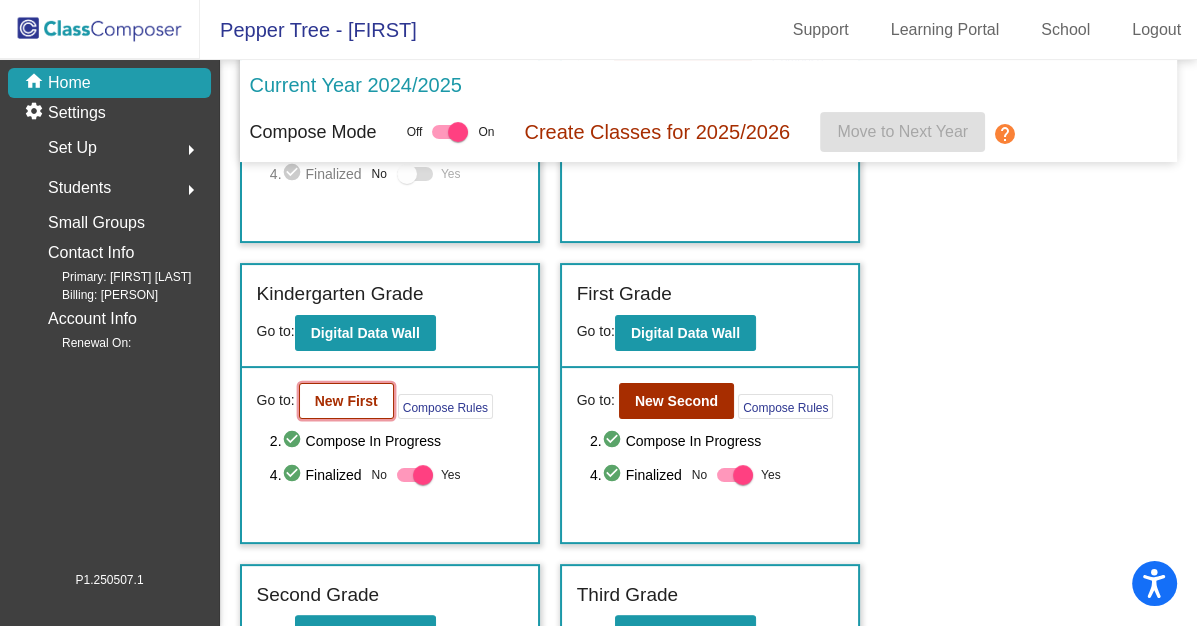 click on "New First" 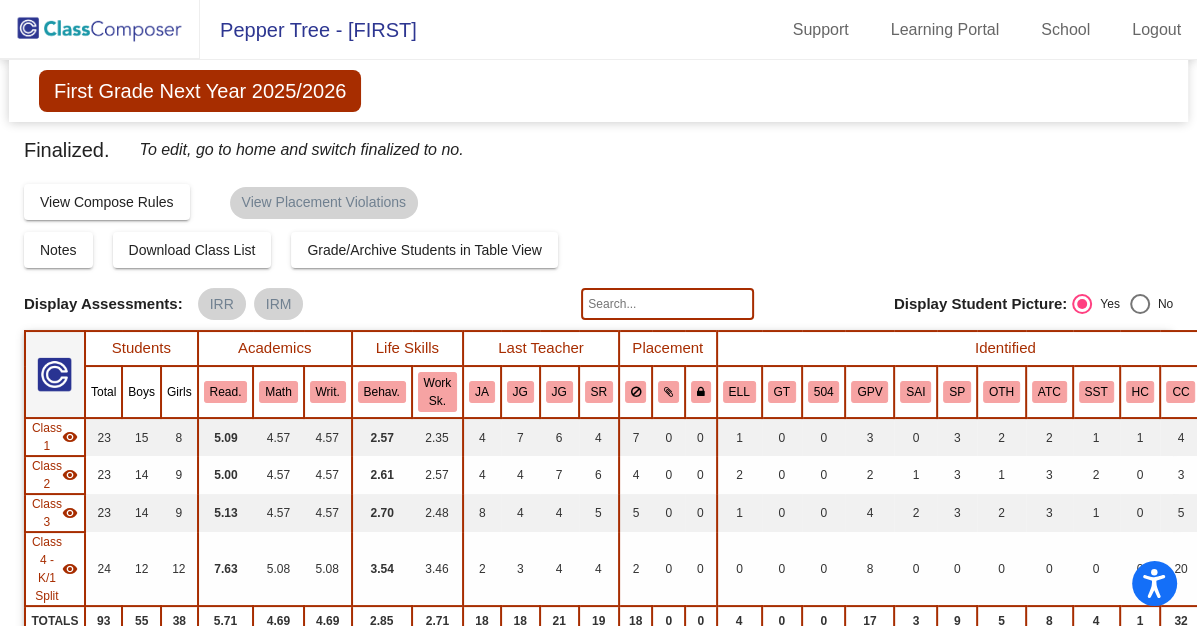 scroll, scrollTop: 0, scrollLeft: 0, axis: both 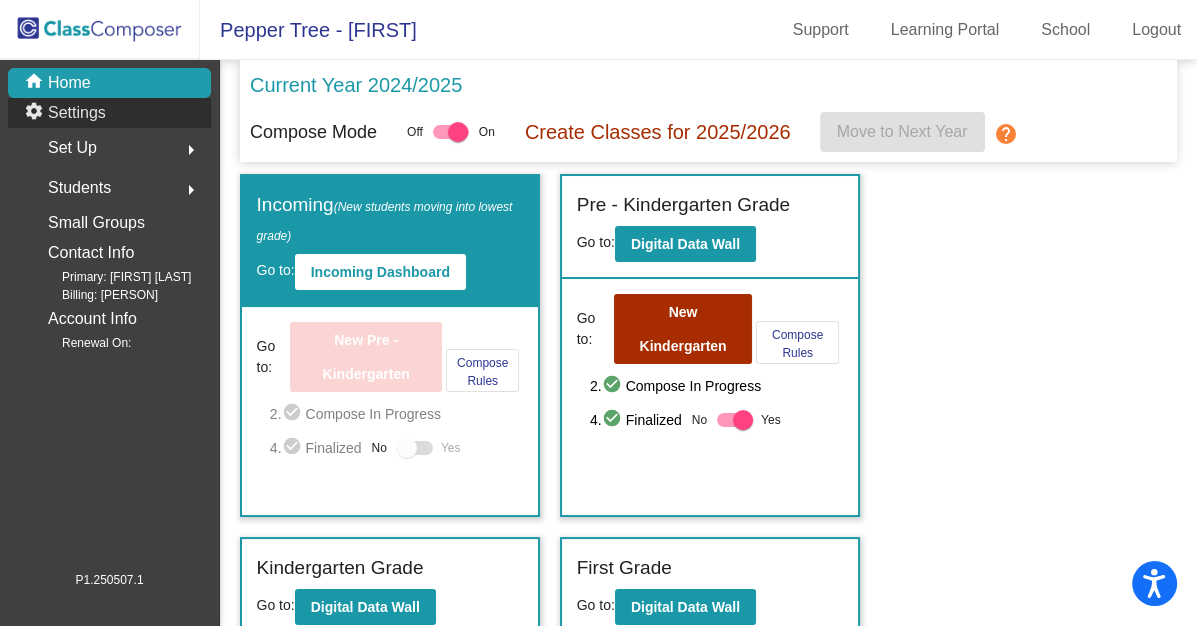 click on "Settings" 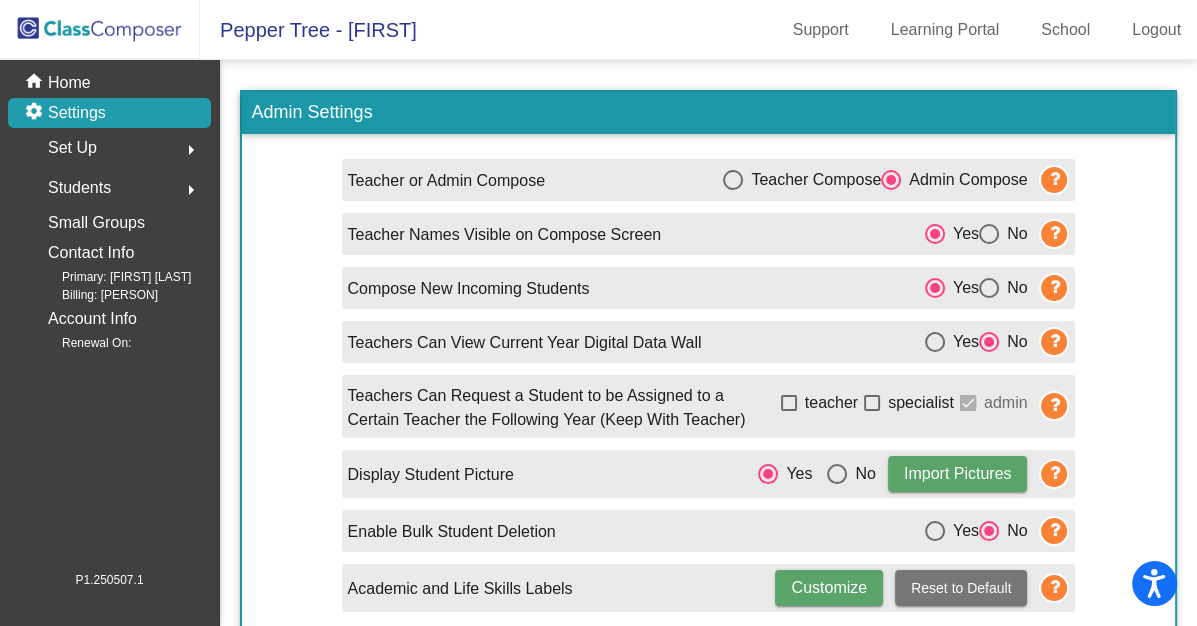 click 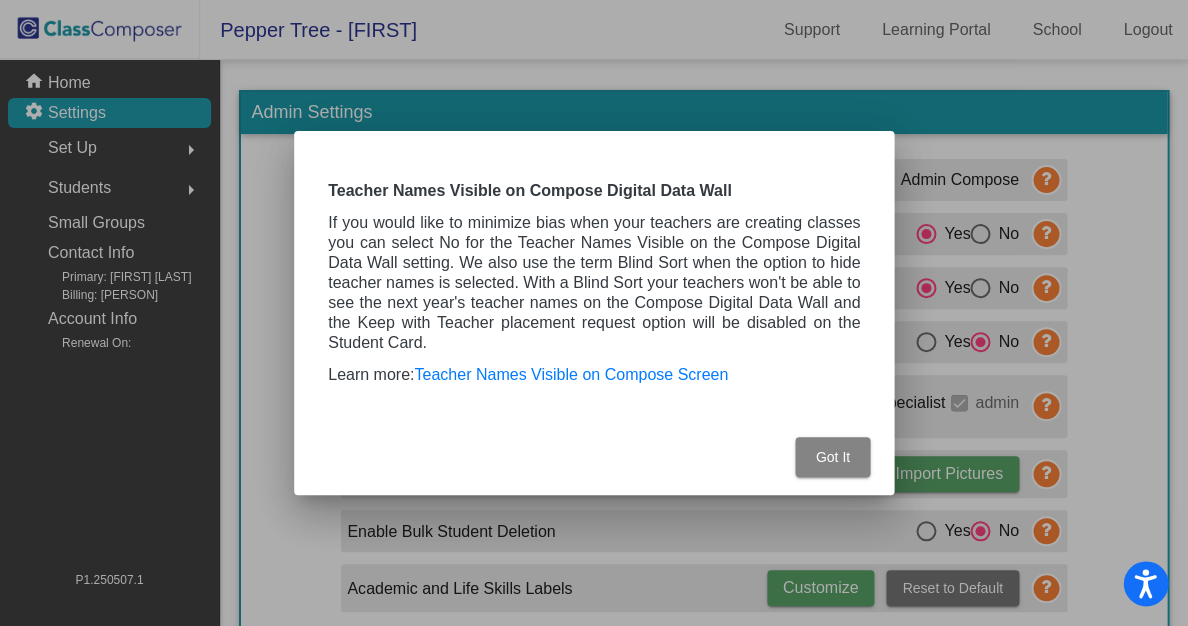 click on "Got It" at bounding box center (832, 457) 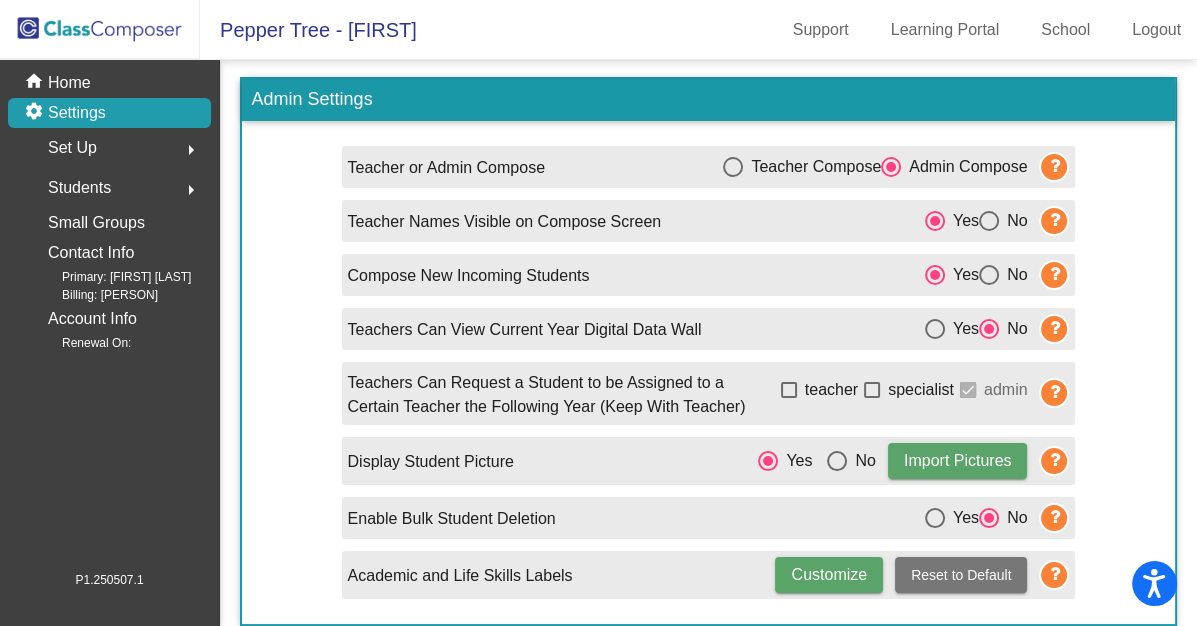 scroll, scrollTop: 13, scrollLeft: 0, axis: vertical 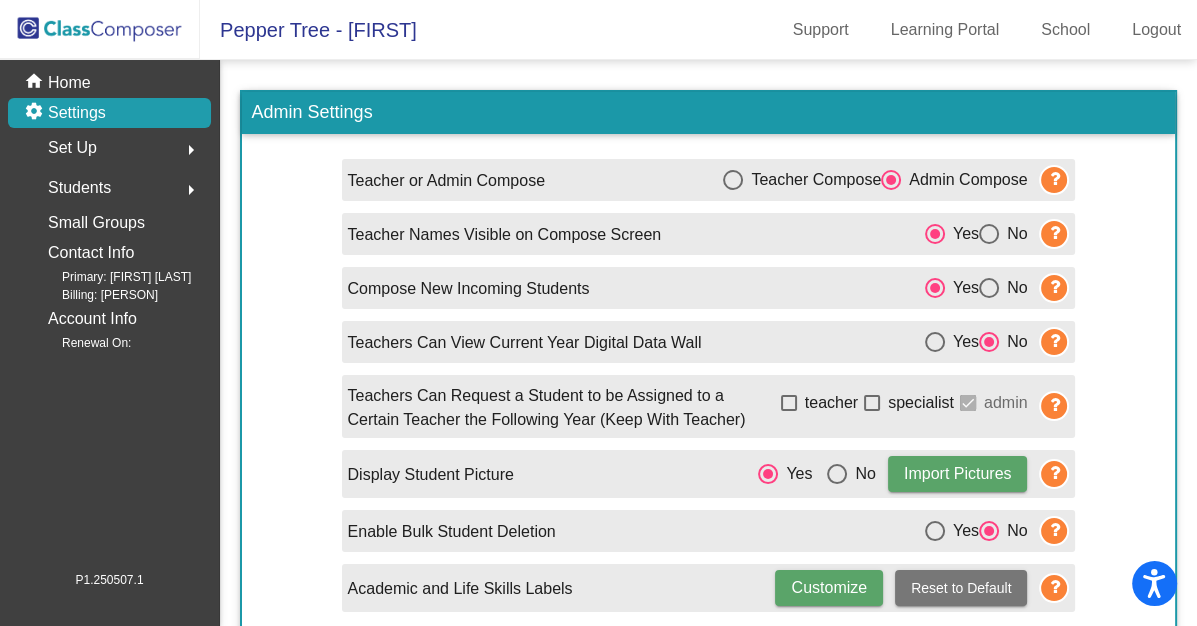 click on "Set Up" 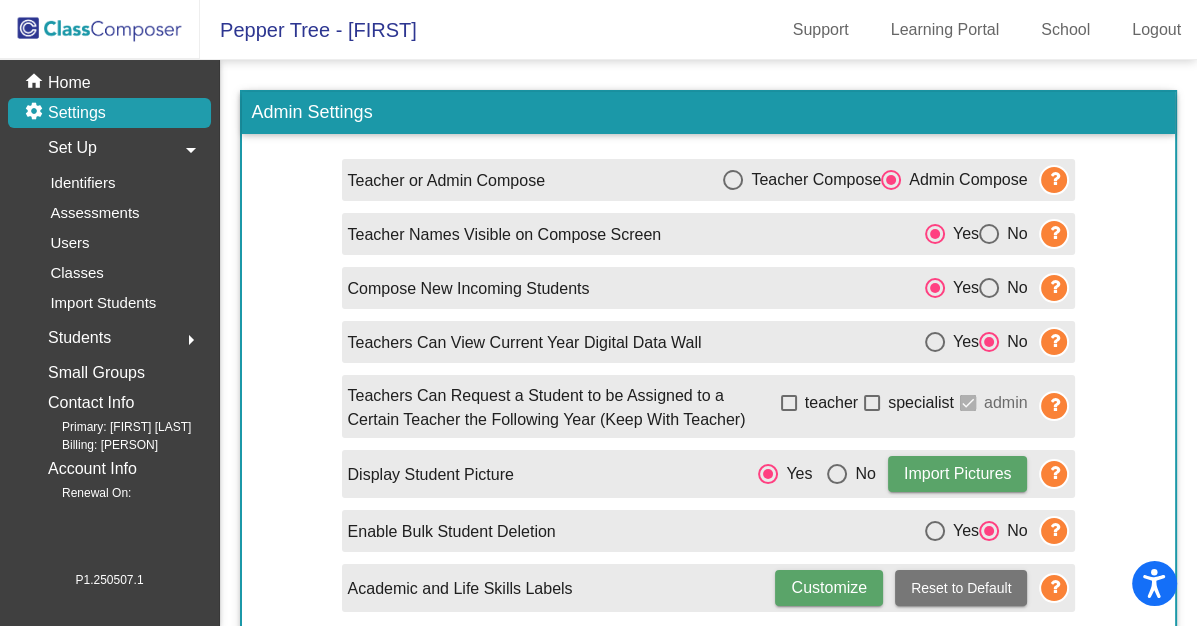 click 